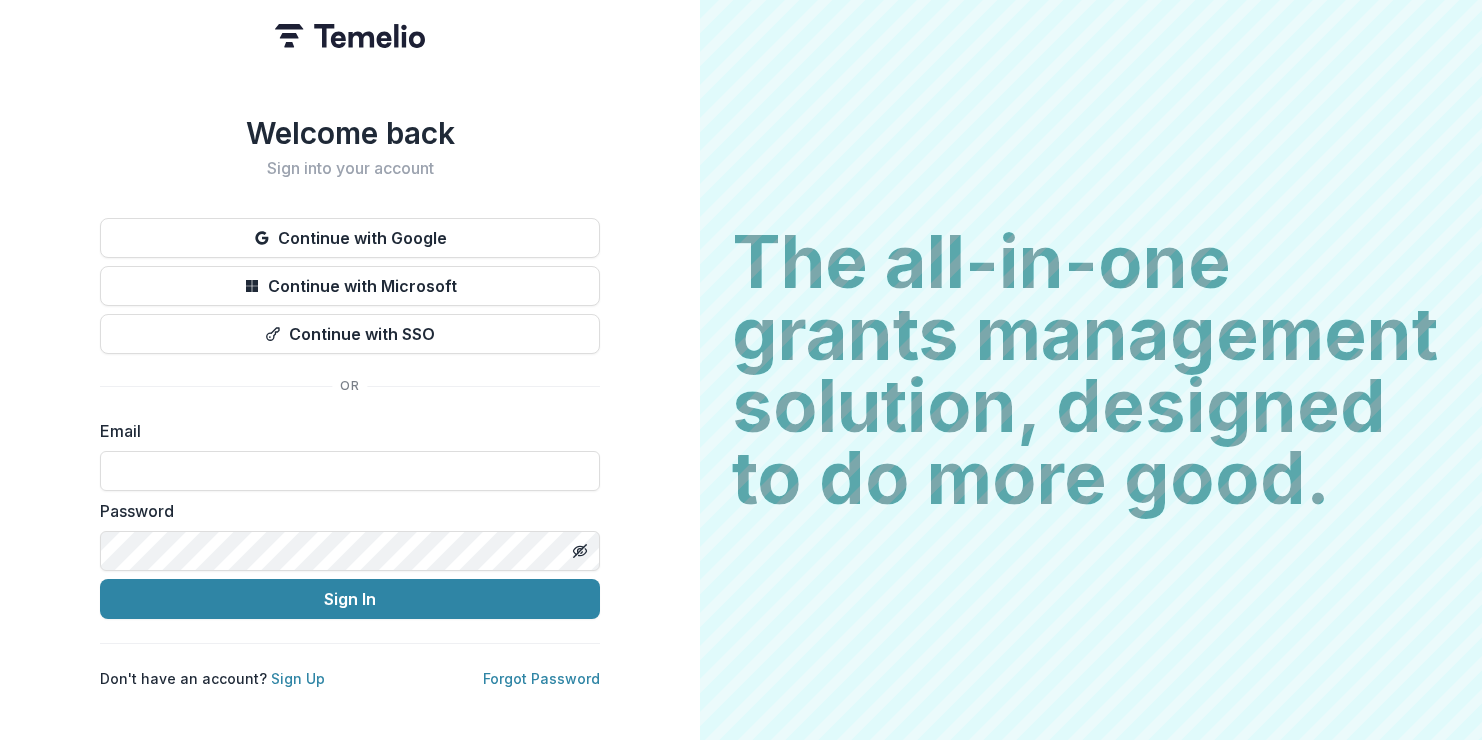 scroll, scrollTop: 0, scrollLeft: 0, axis: both 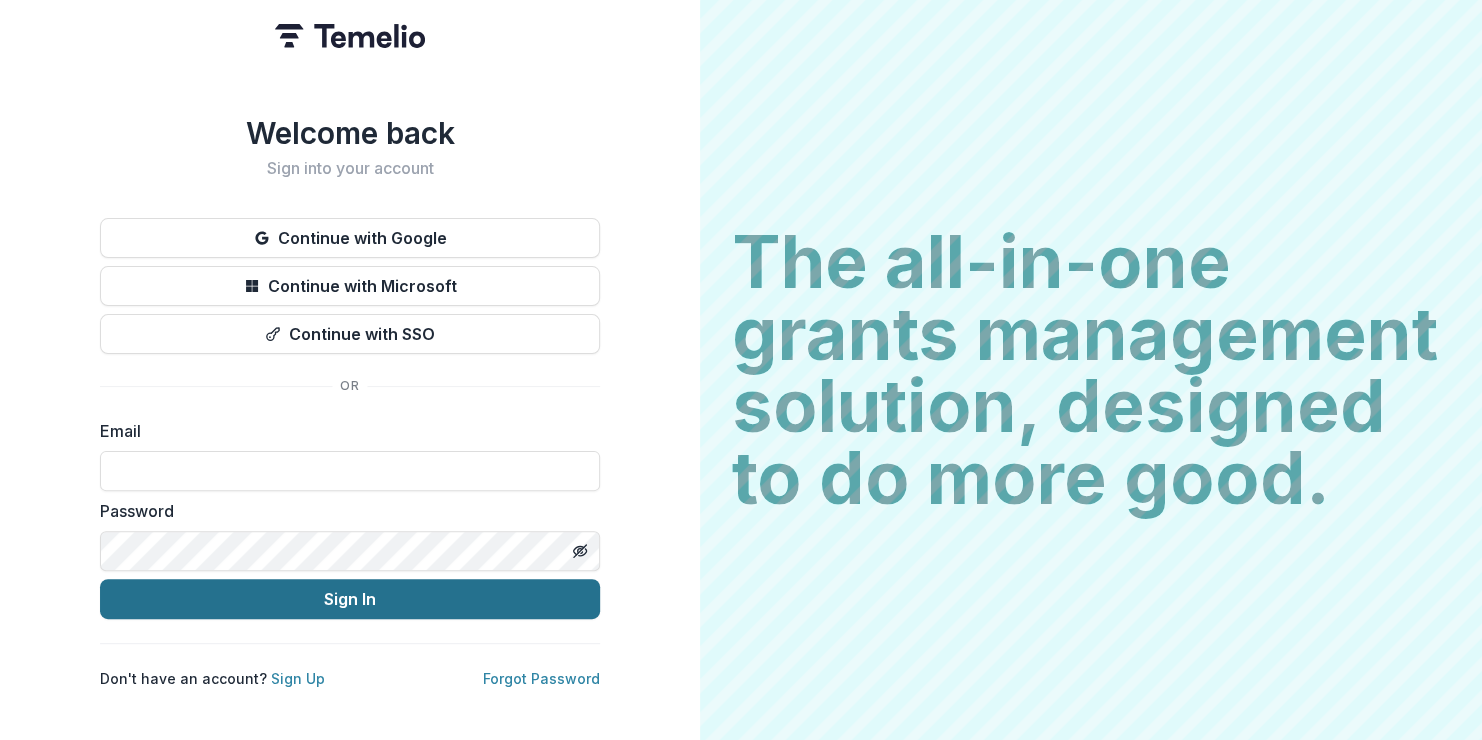 type on "**********" 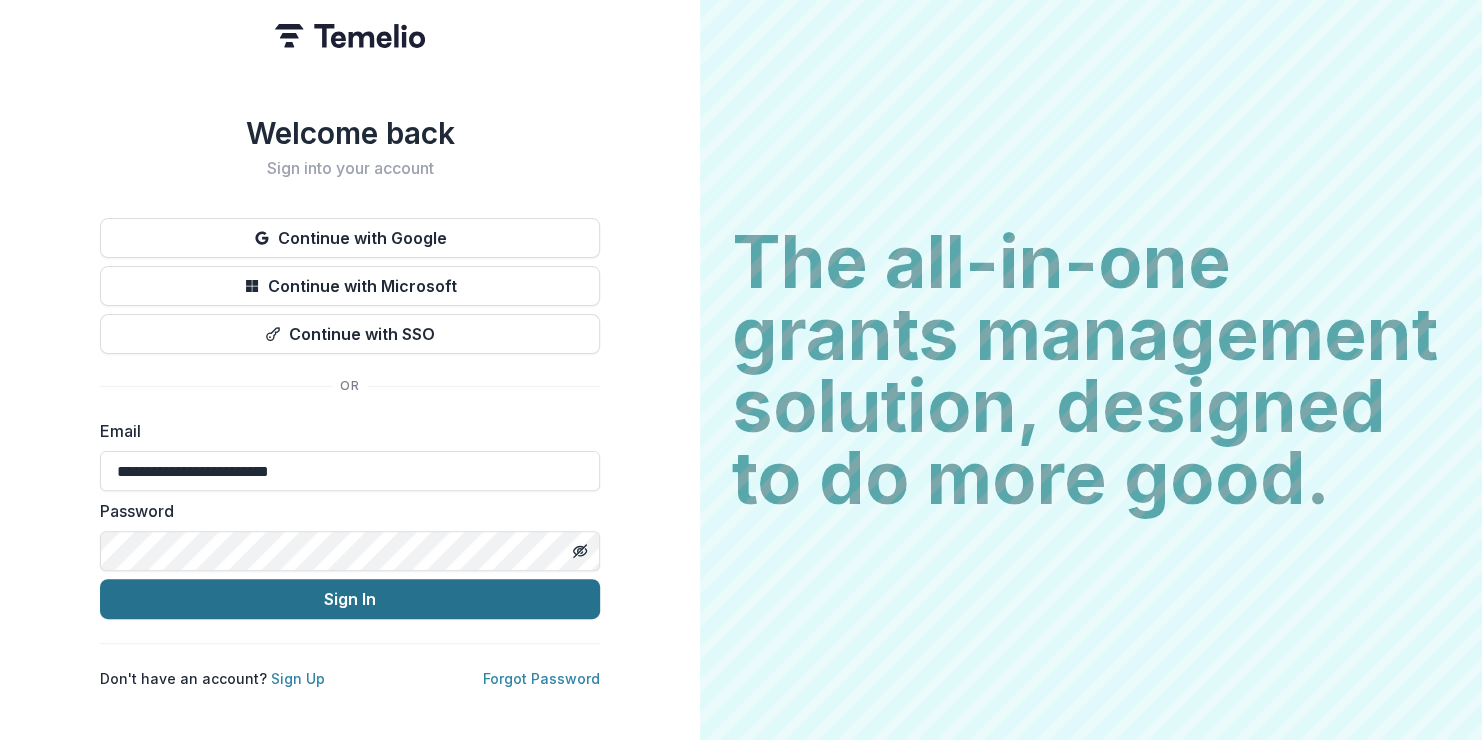 click on "Sign In" at bounding box center (350, 599) 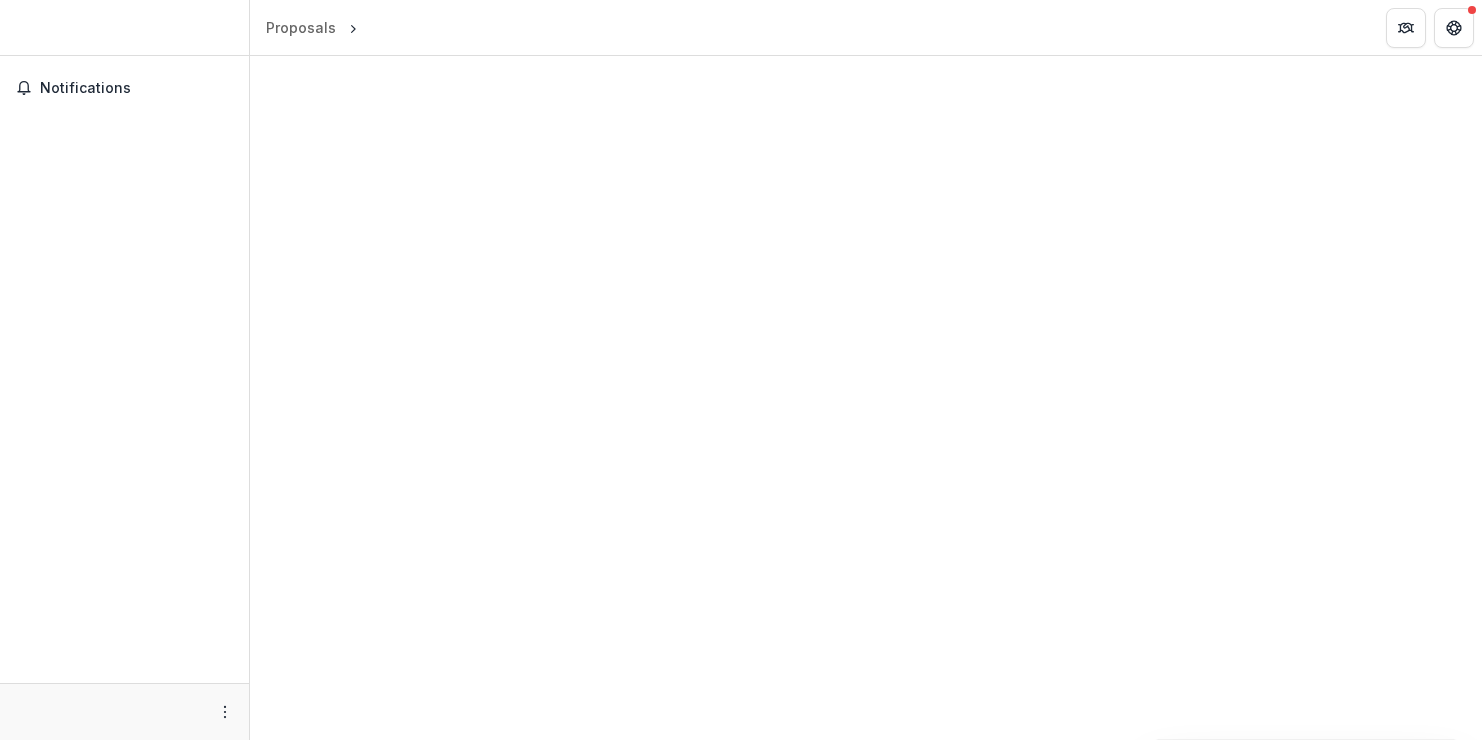 scroll, scrollTop: 0, scrollLeft: 0, axis: both 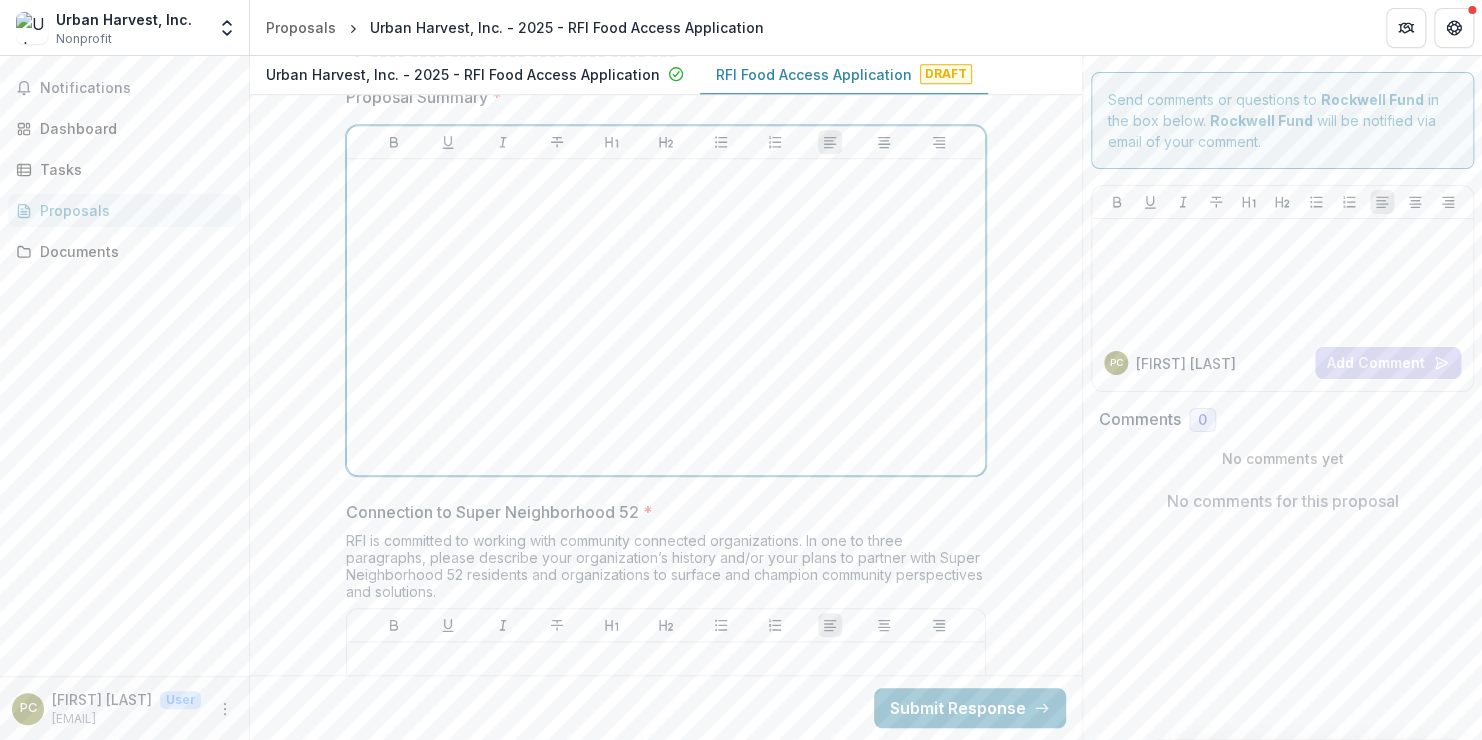click at bounding box center [666, 317] 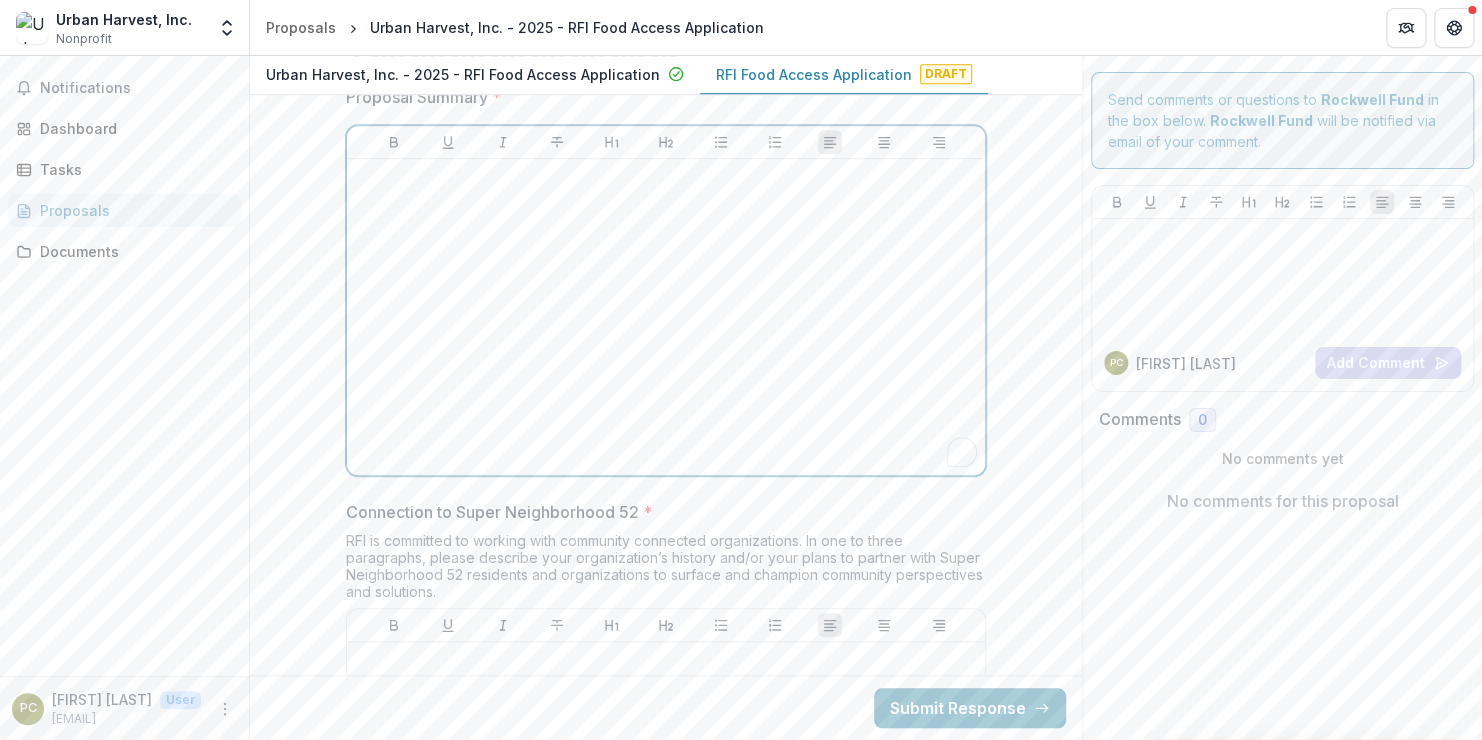 scroll, scrollTop: 5136, scrollLeft: 0, axis: vertical 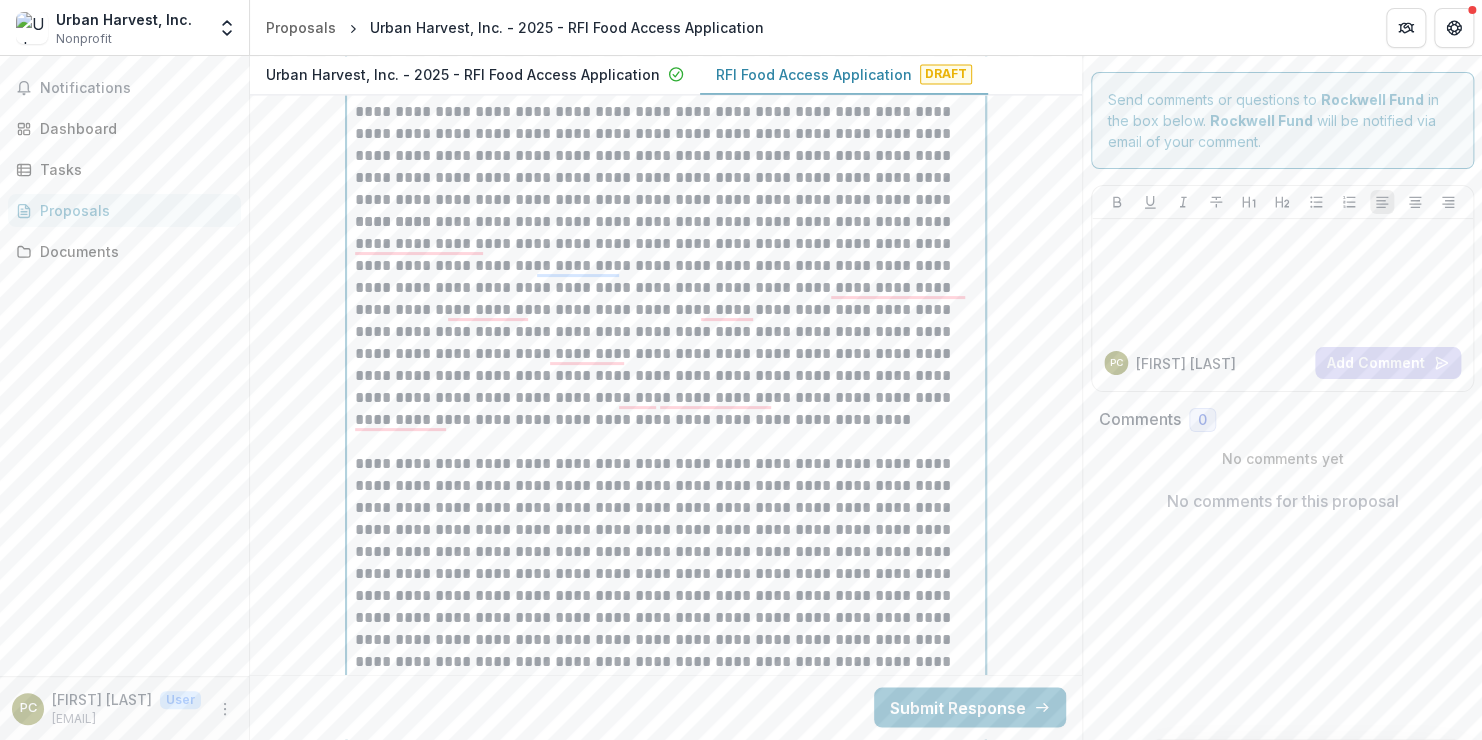 click on "**********" at bounding box center (666, 332) 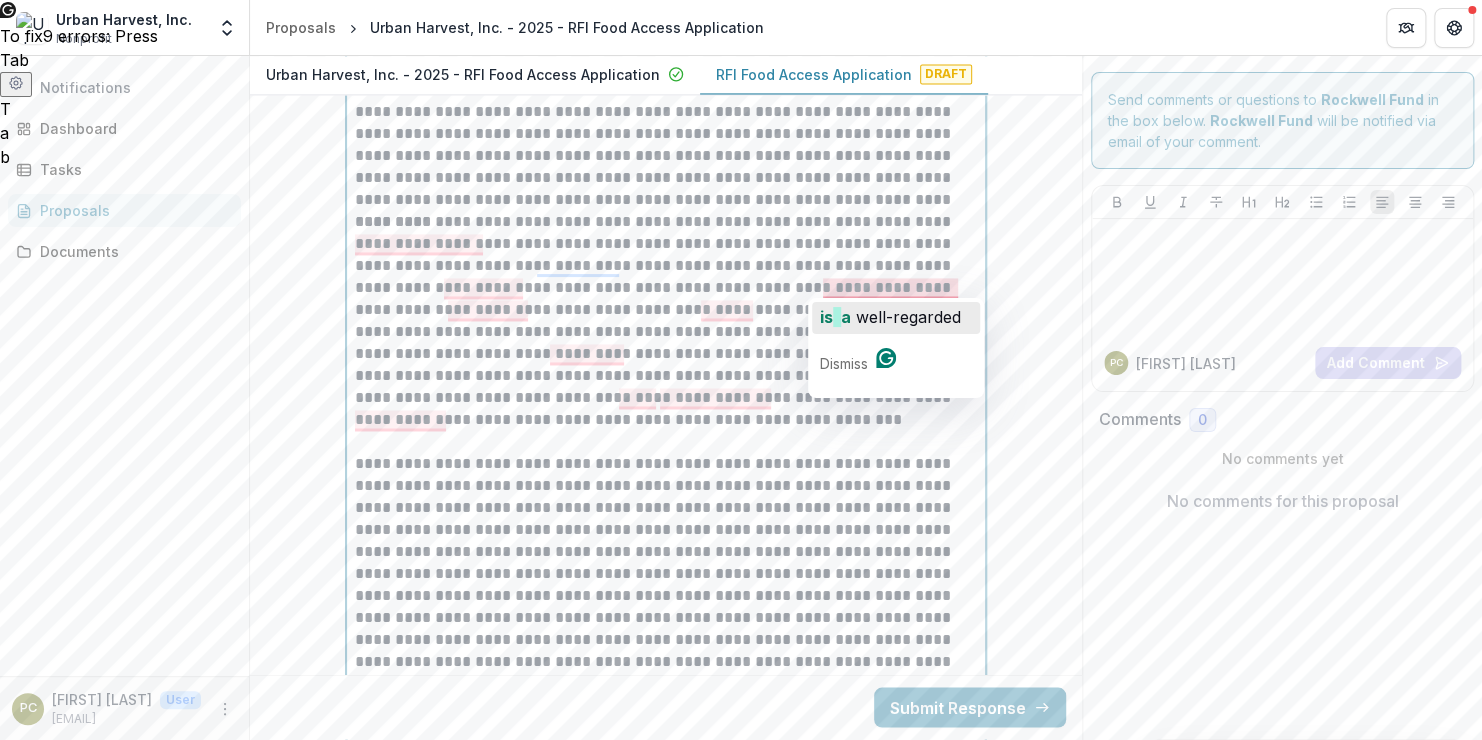 click on "a" 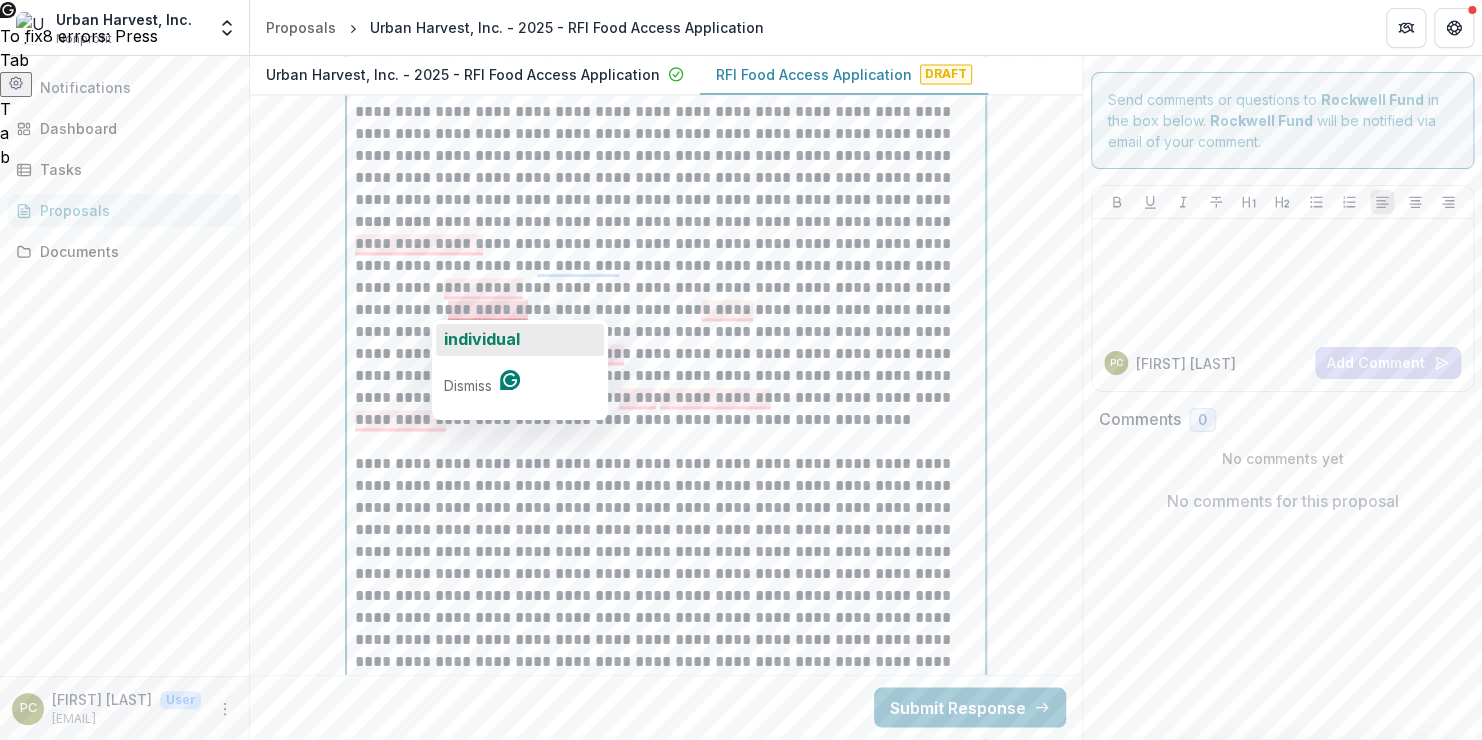 click on "individual" 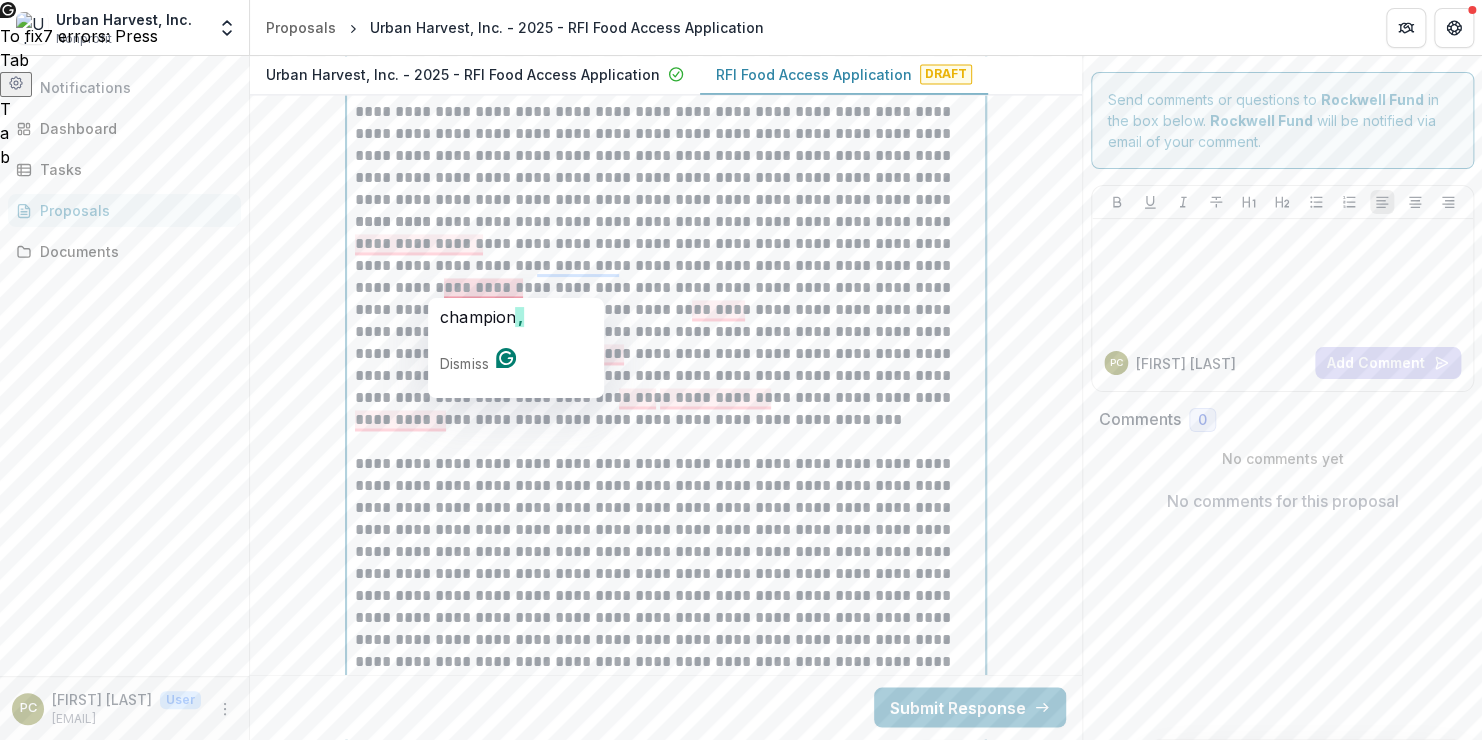 click on "**********" at bounding box center (666, 332) 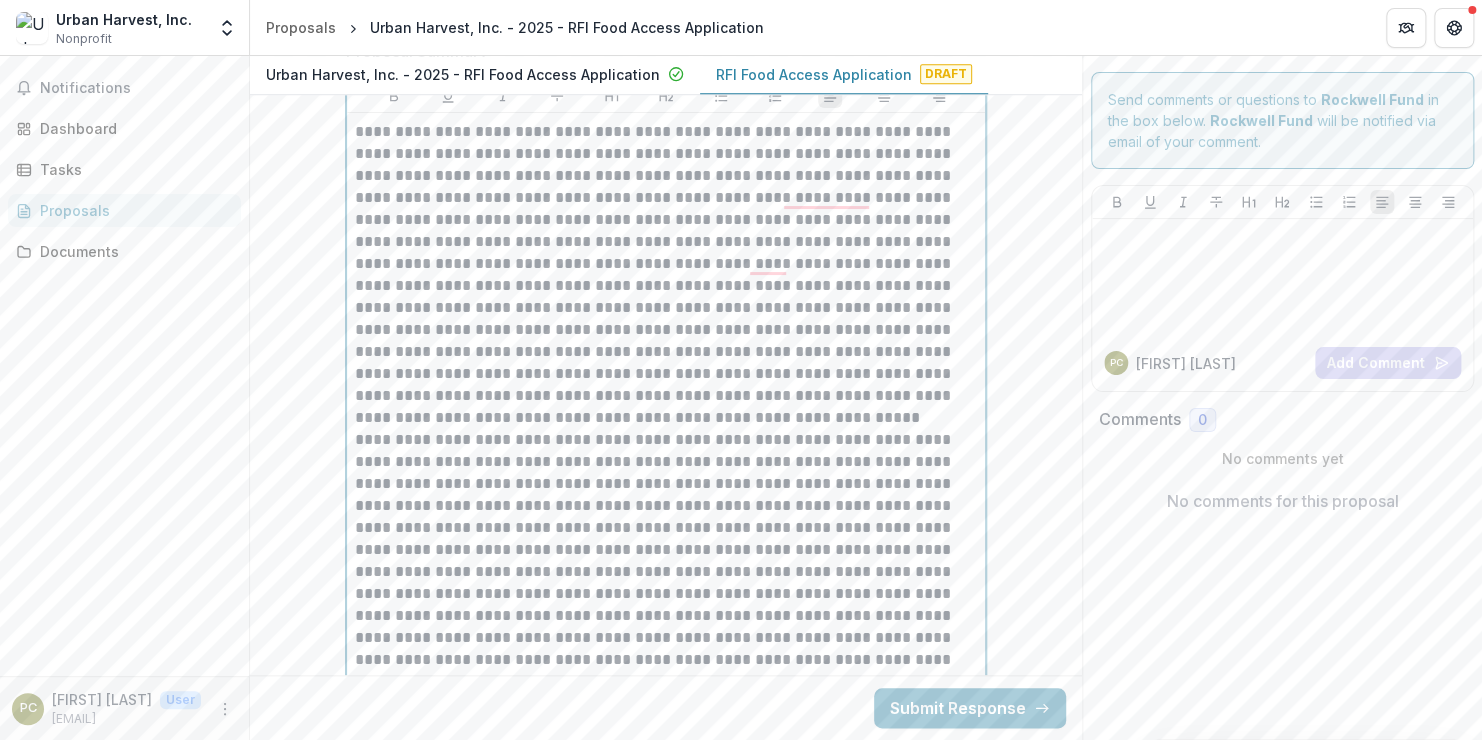 scroll, scrollTop: 4443, scrollLeft: 0, axis: vertical 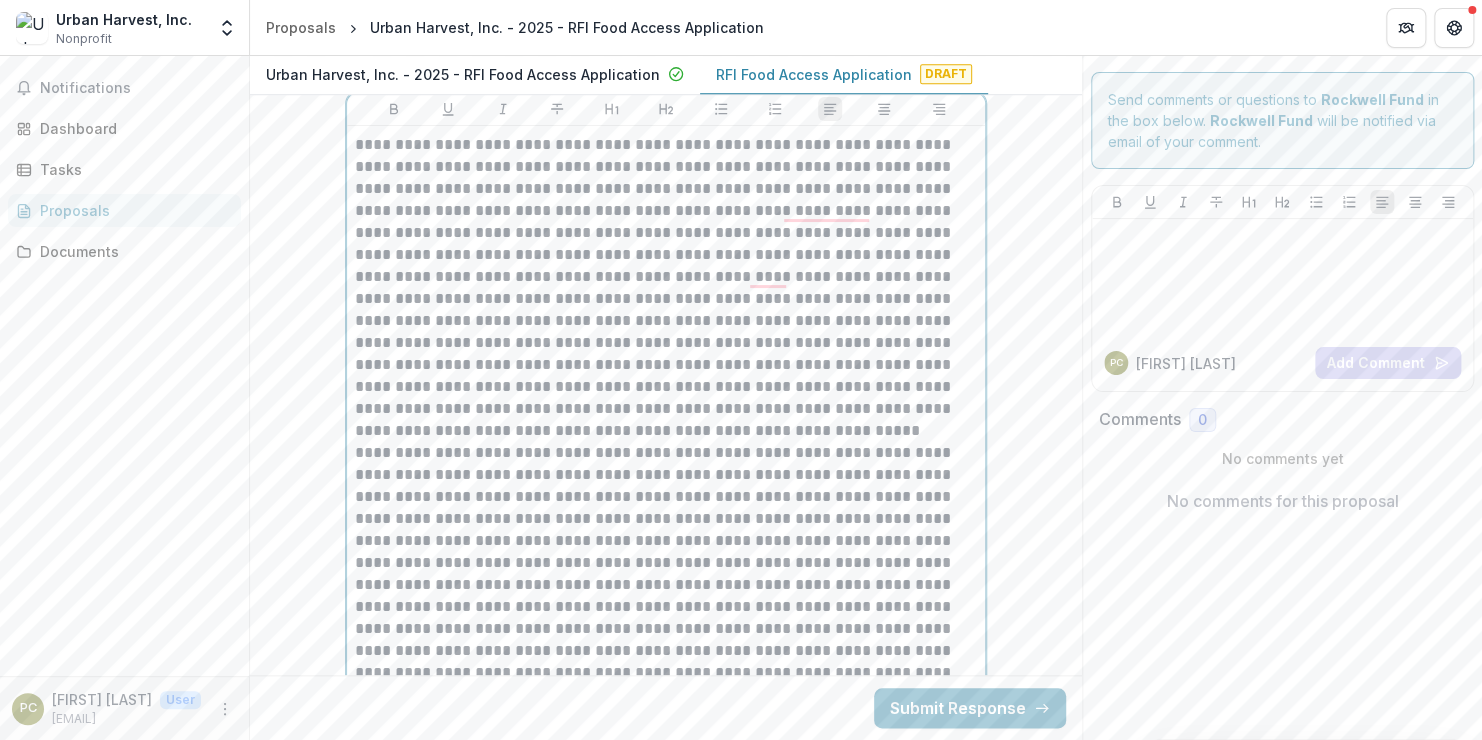click at bounding box center (666, 288) 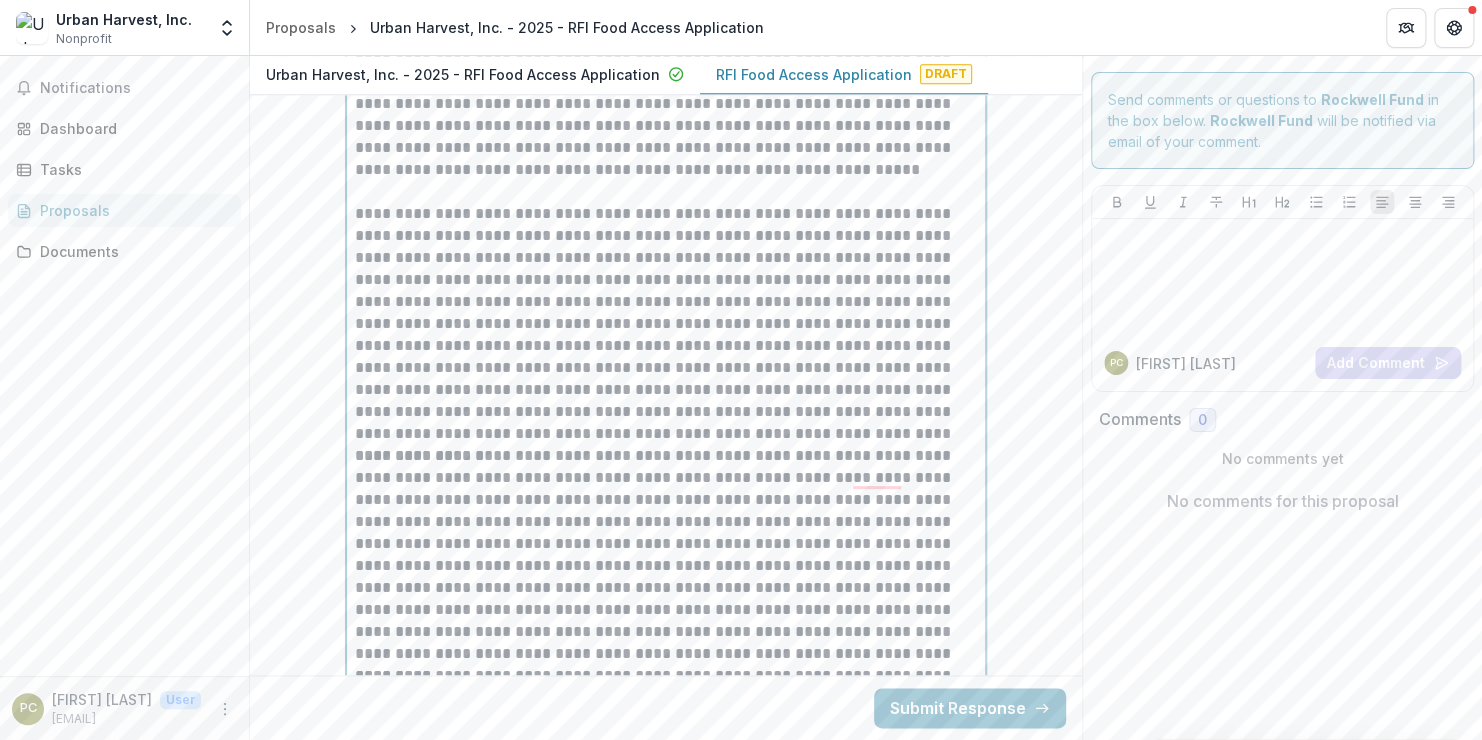 scroll, scrollTop: 4789, scrollLeft: 0, axis: vertical 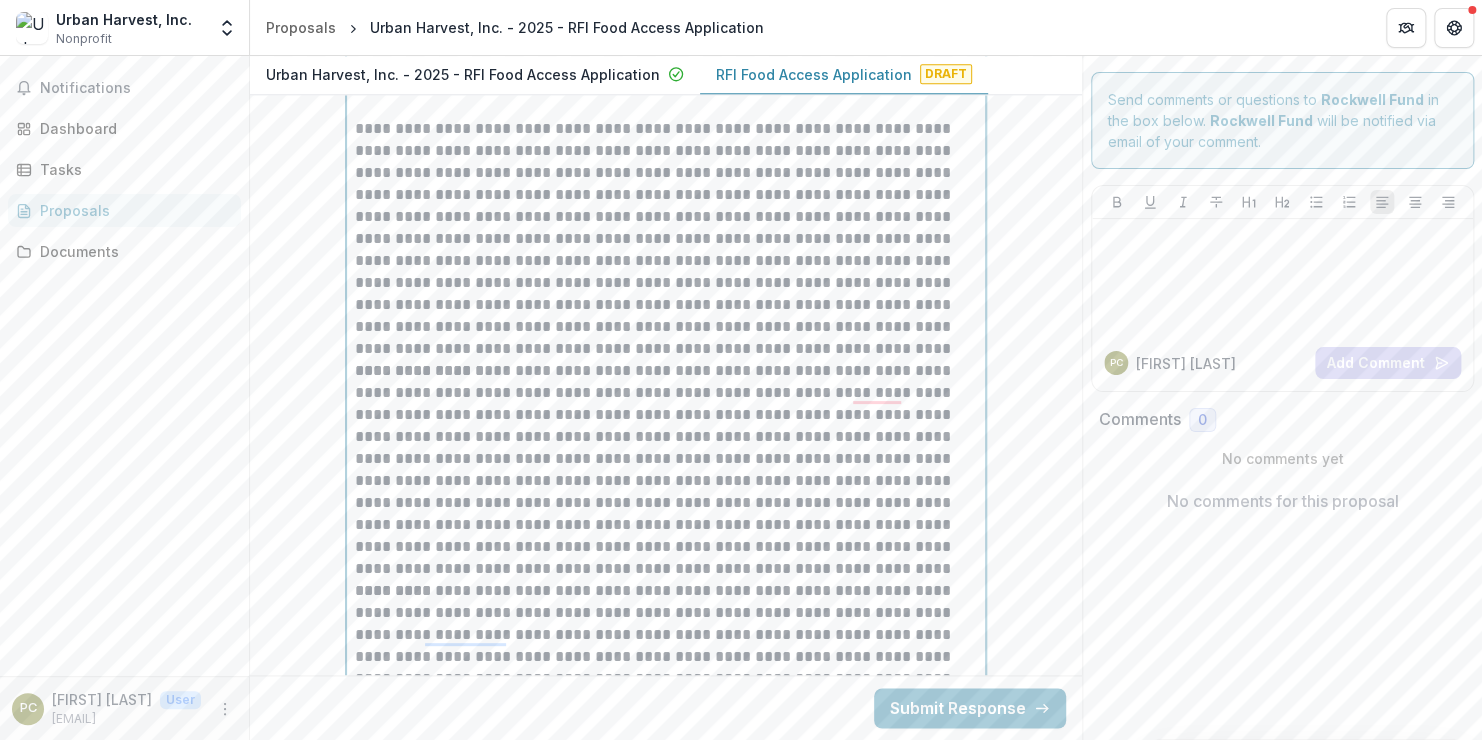 click on "**********" at bounding box center [666, 239] 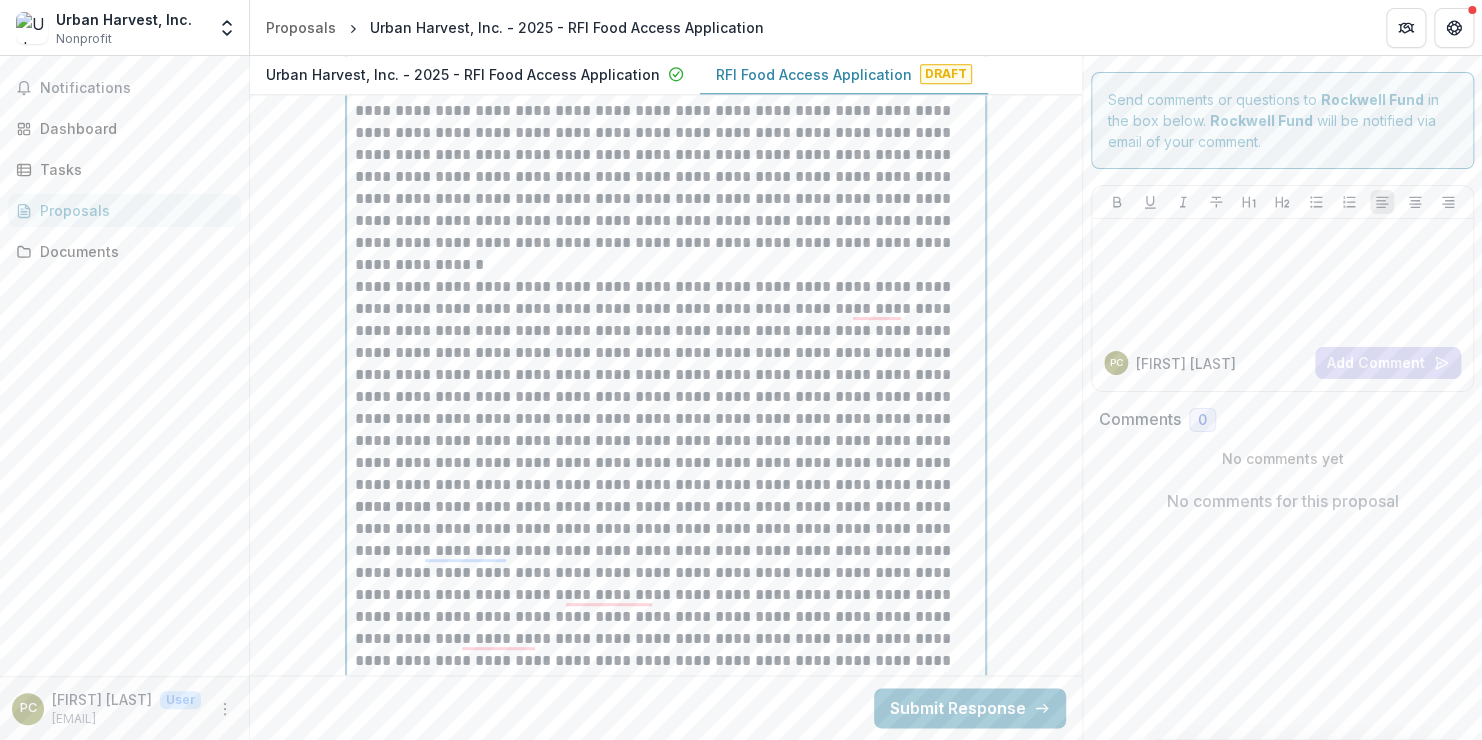 scroll, scrollTop: 5028, scrollLeft: 0, axis: vertical 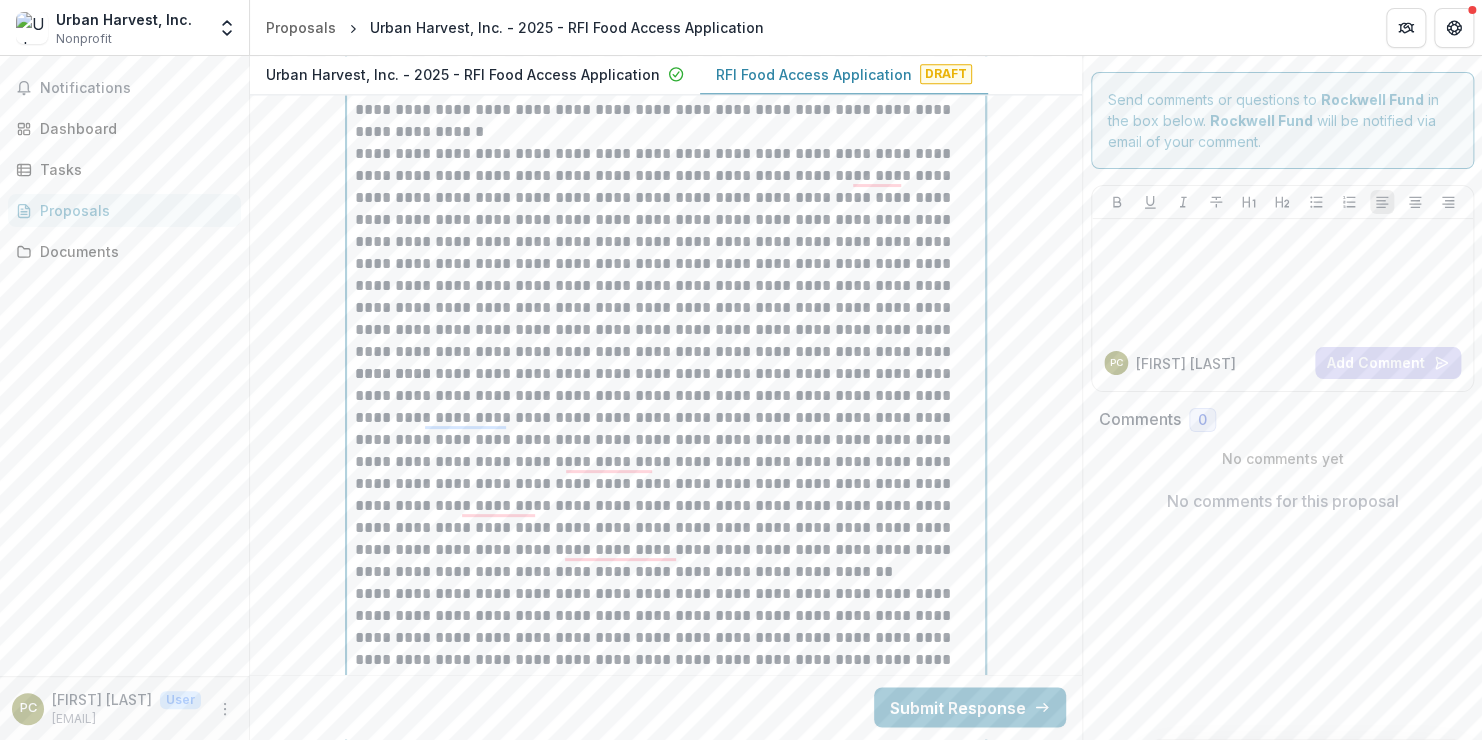 click on "**********" at bounding box center [666, 253] 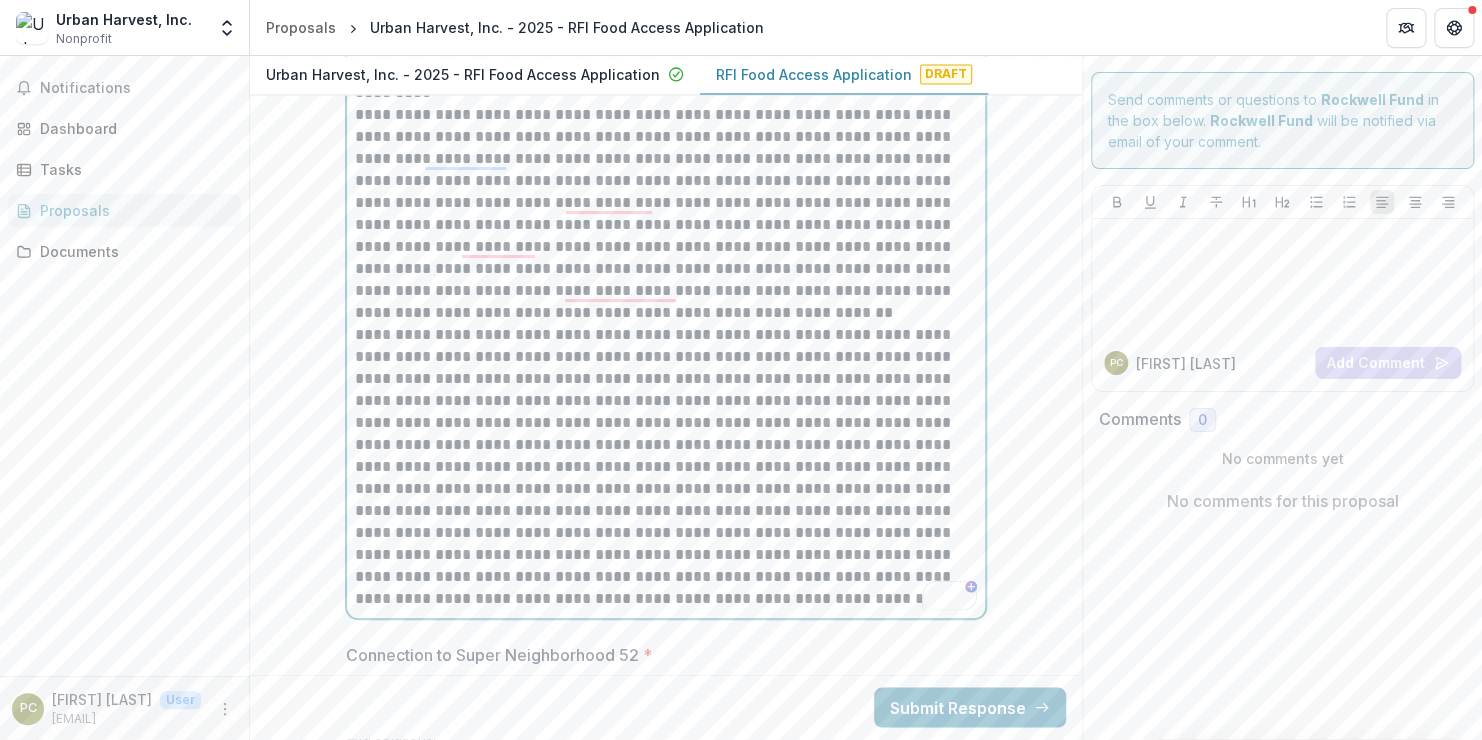 scroll, scrollTop: 5331, scrollLeft: 0, axis: vertical 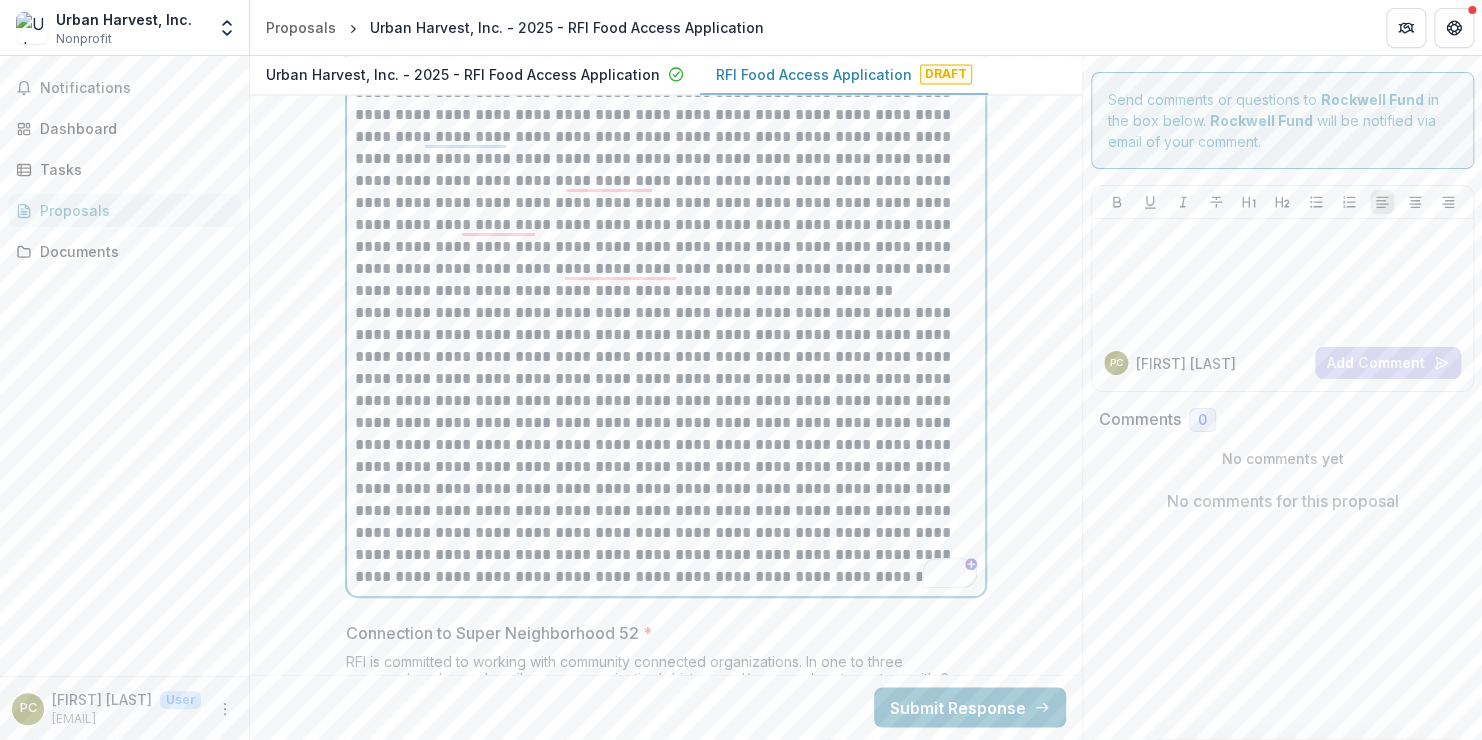 click on "**********" at bounding box center [666, 192] 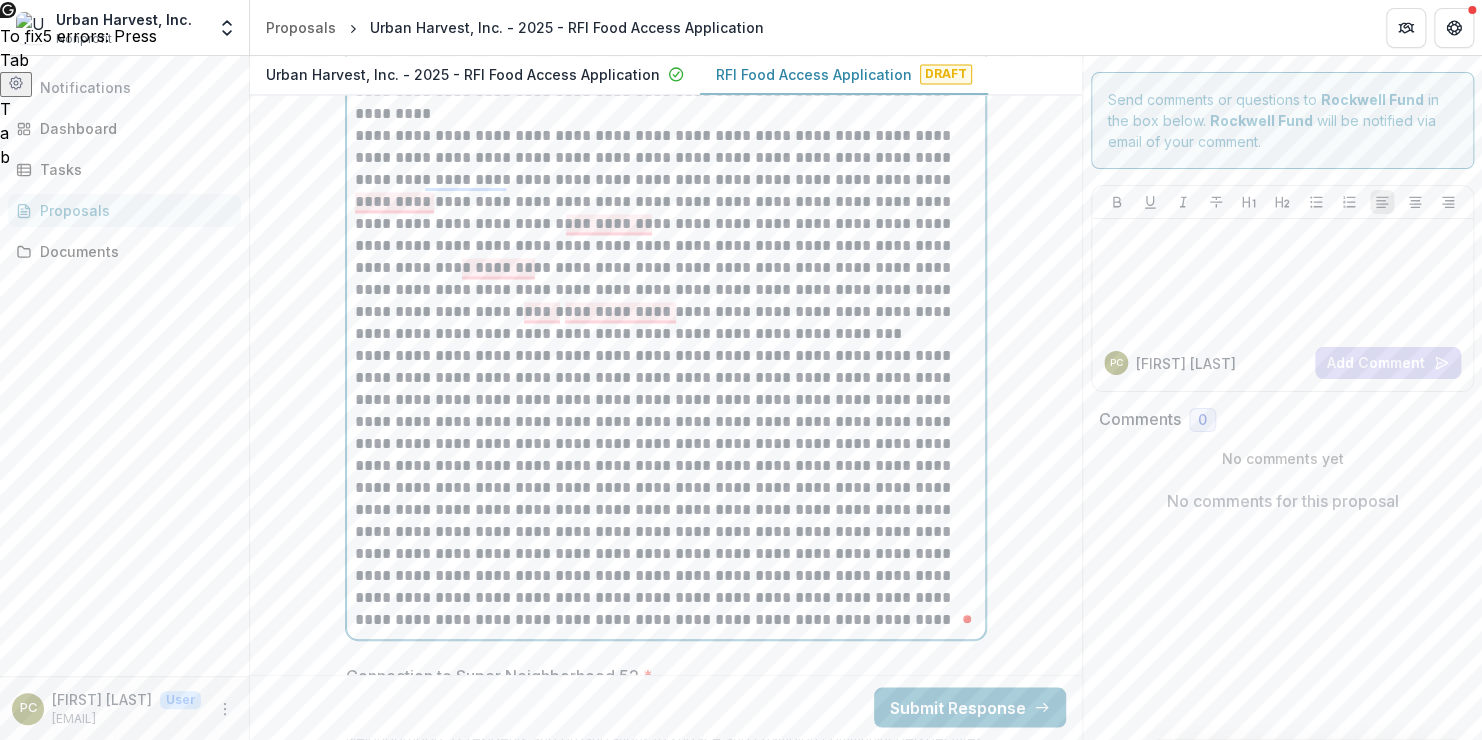 scroll, scrollTop: 5287, scrollLeft: 0, axis: vertical 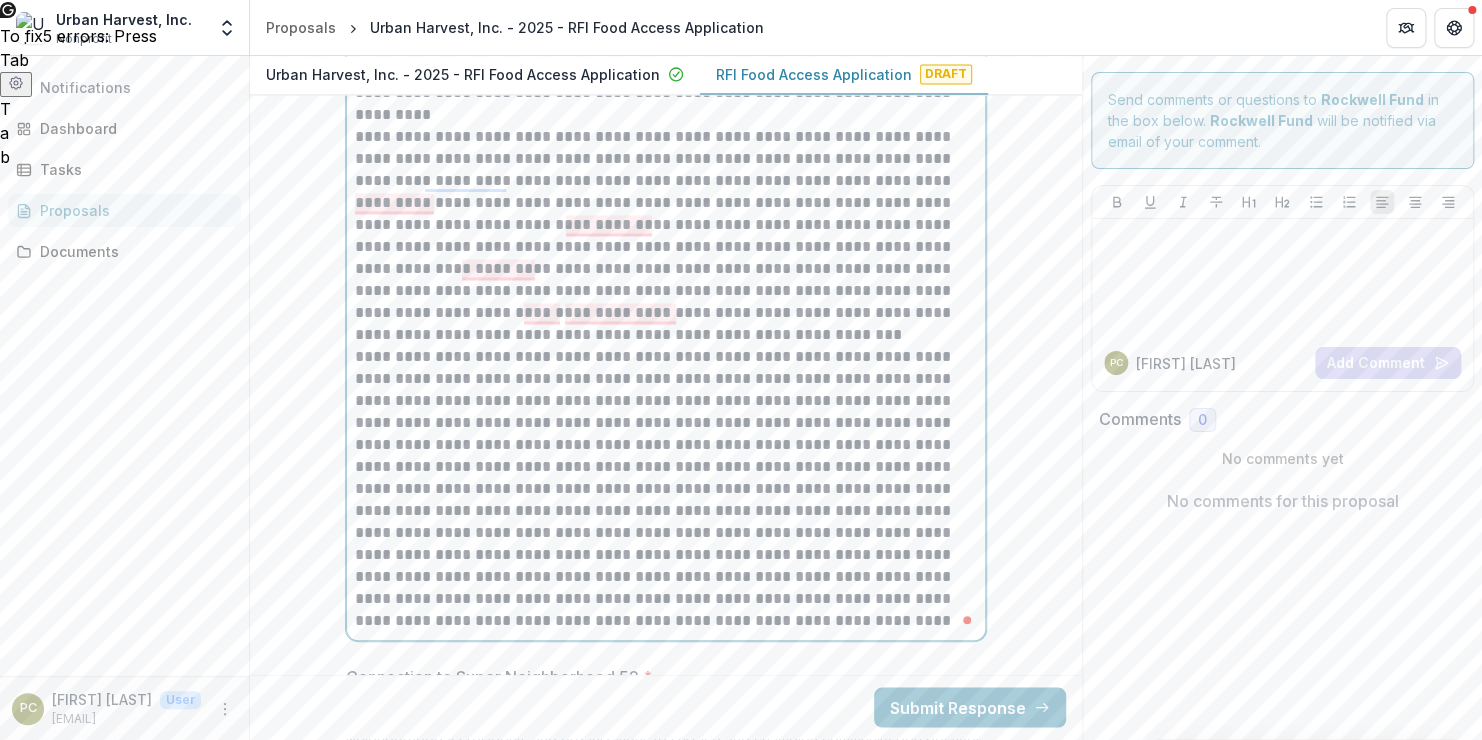 click on "**********" at bounding box center (666, 236) 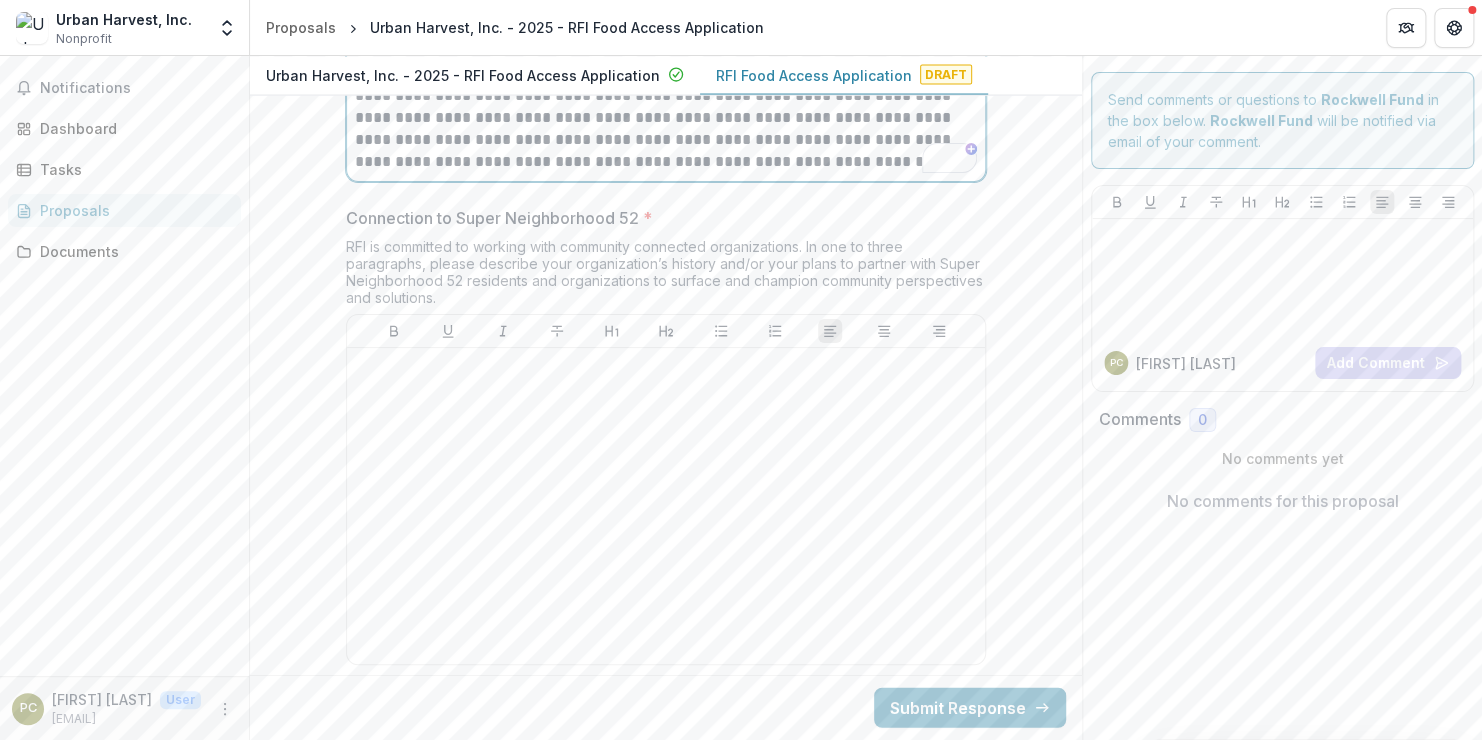 scroll, scrollTop: 5941, scrollLeft: 0, axis: vertical 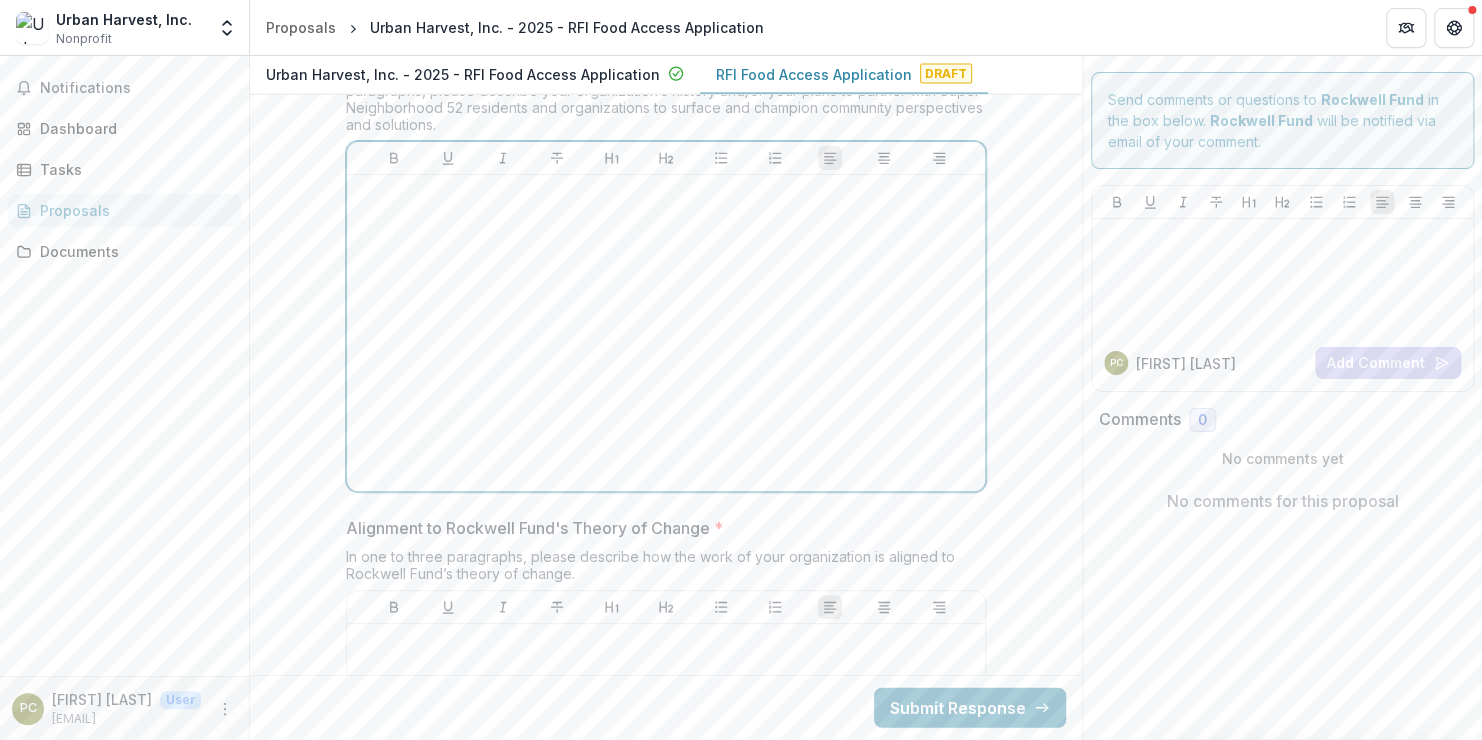 click at bounding box center (666, 333) 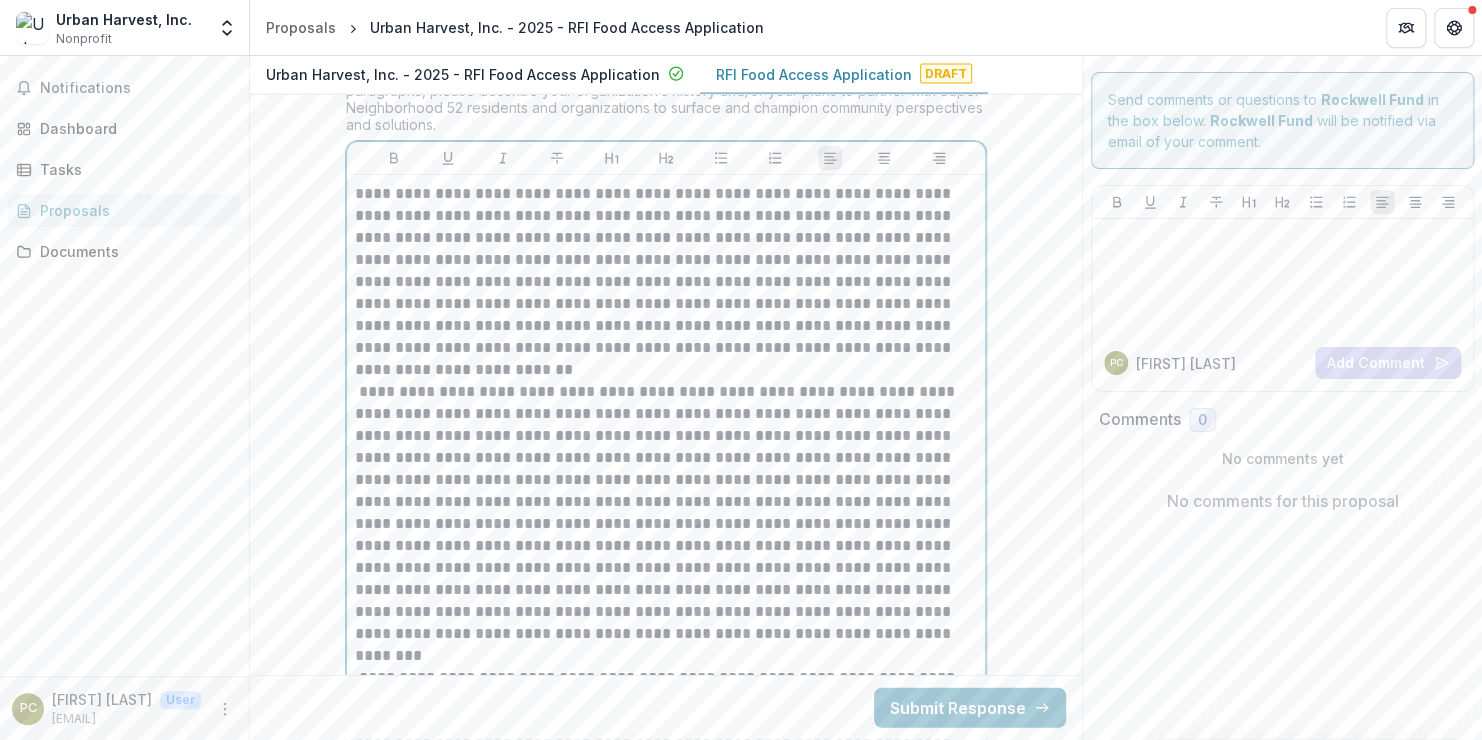 scroll, scrollTop: 6000, scrollLeft: 0, axis: vertical 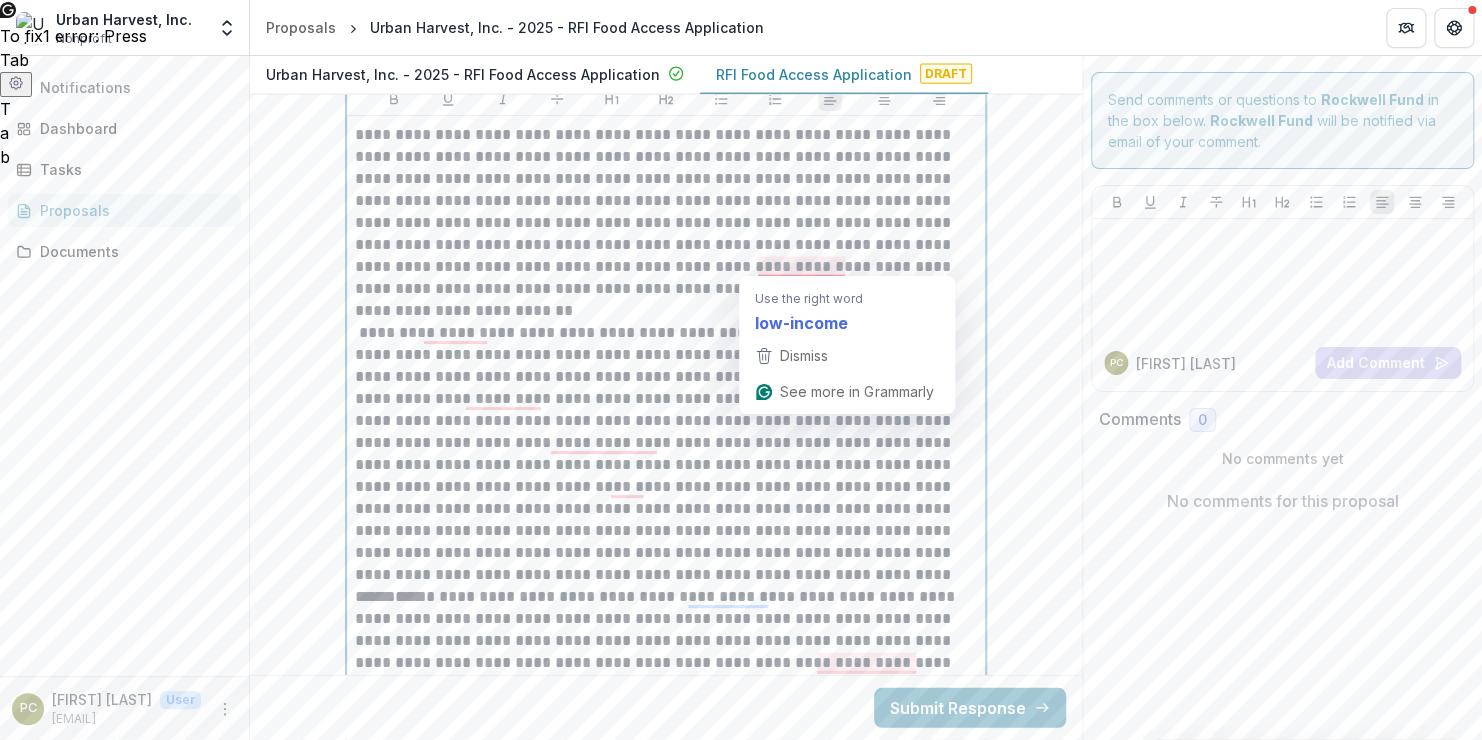 click on "**********" at bounding box center (666, 223) 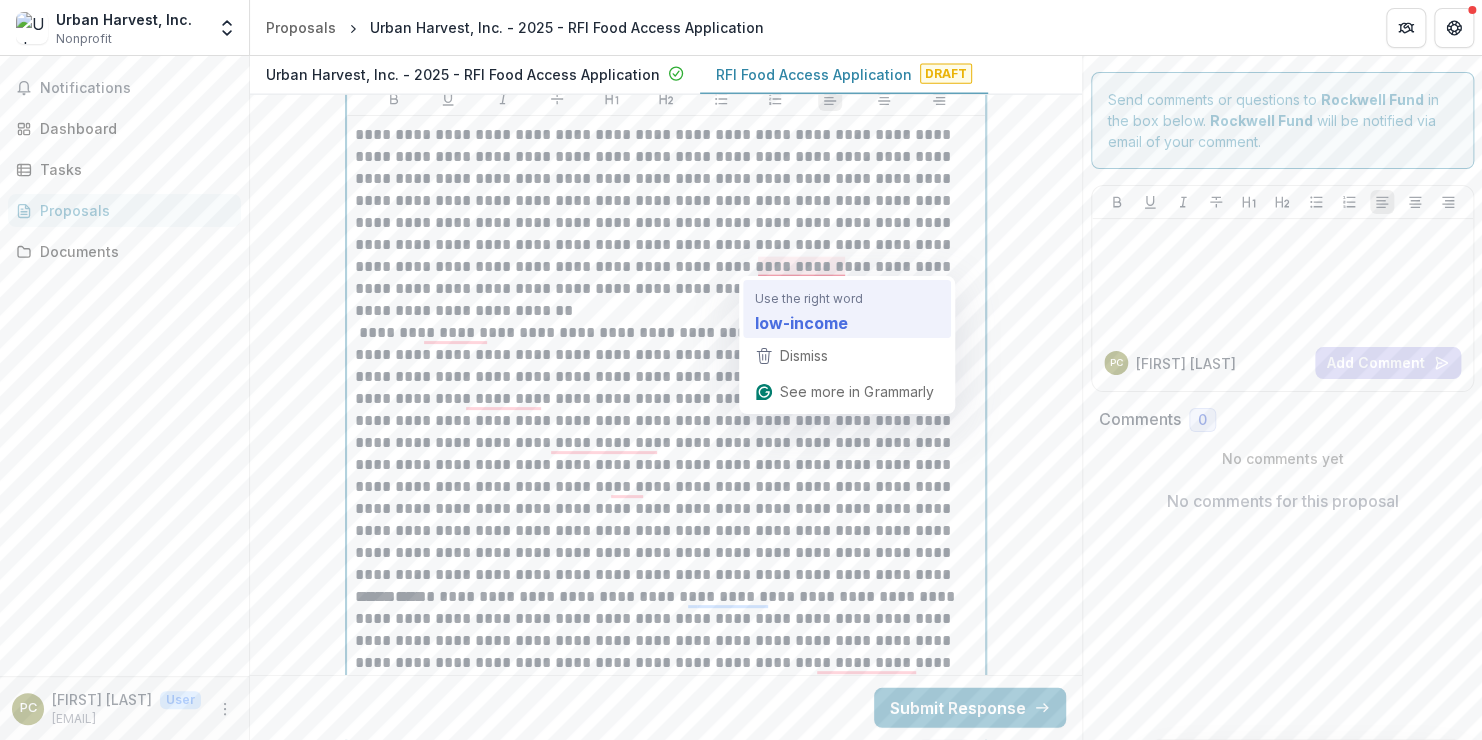 type 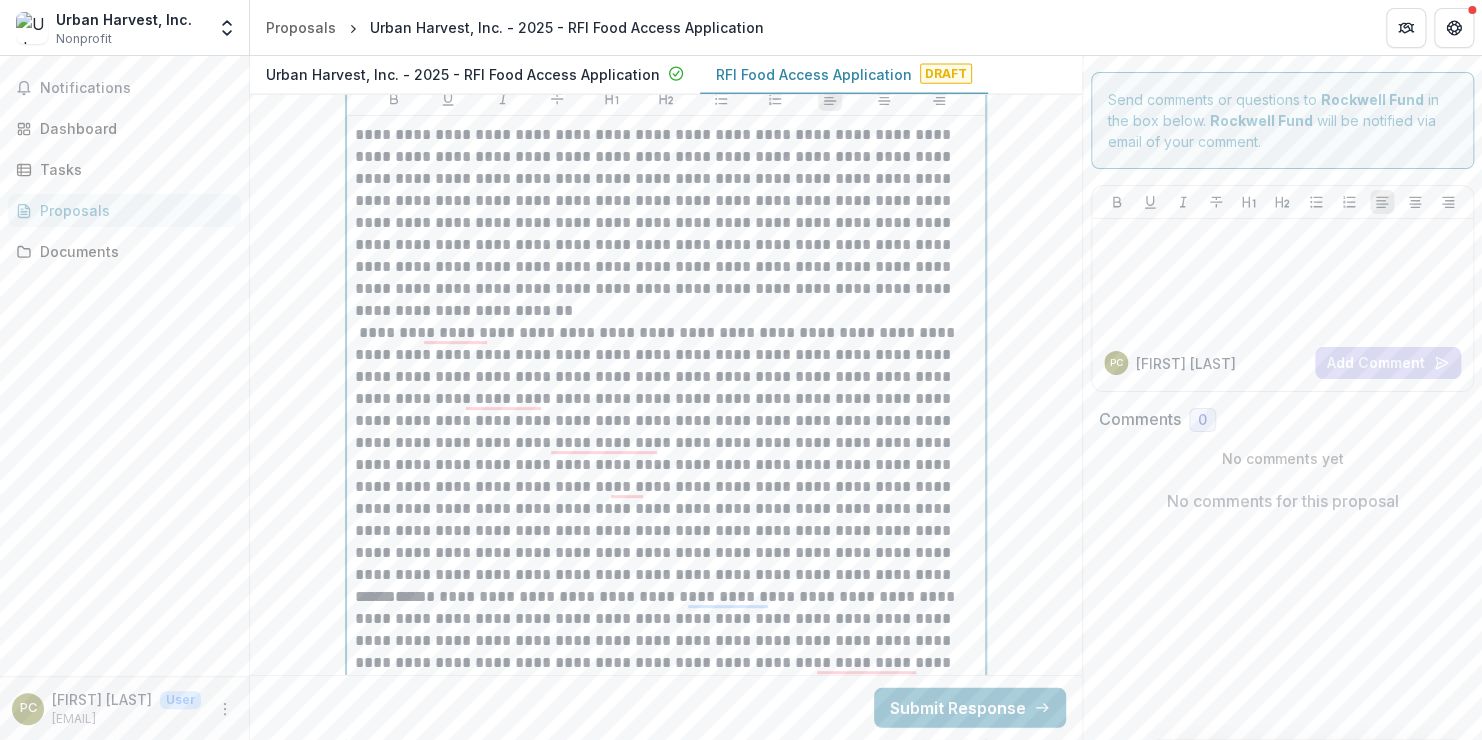 click on "**********" at bounding box center (666, 223) 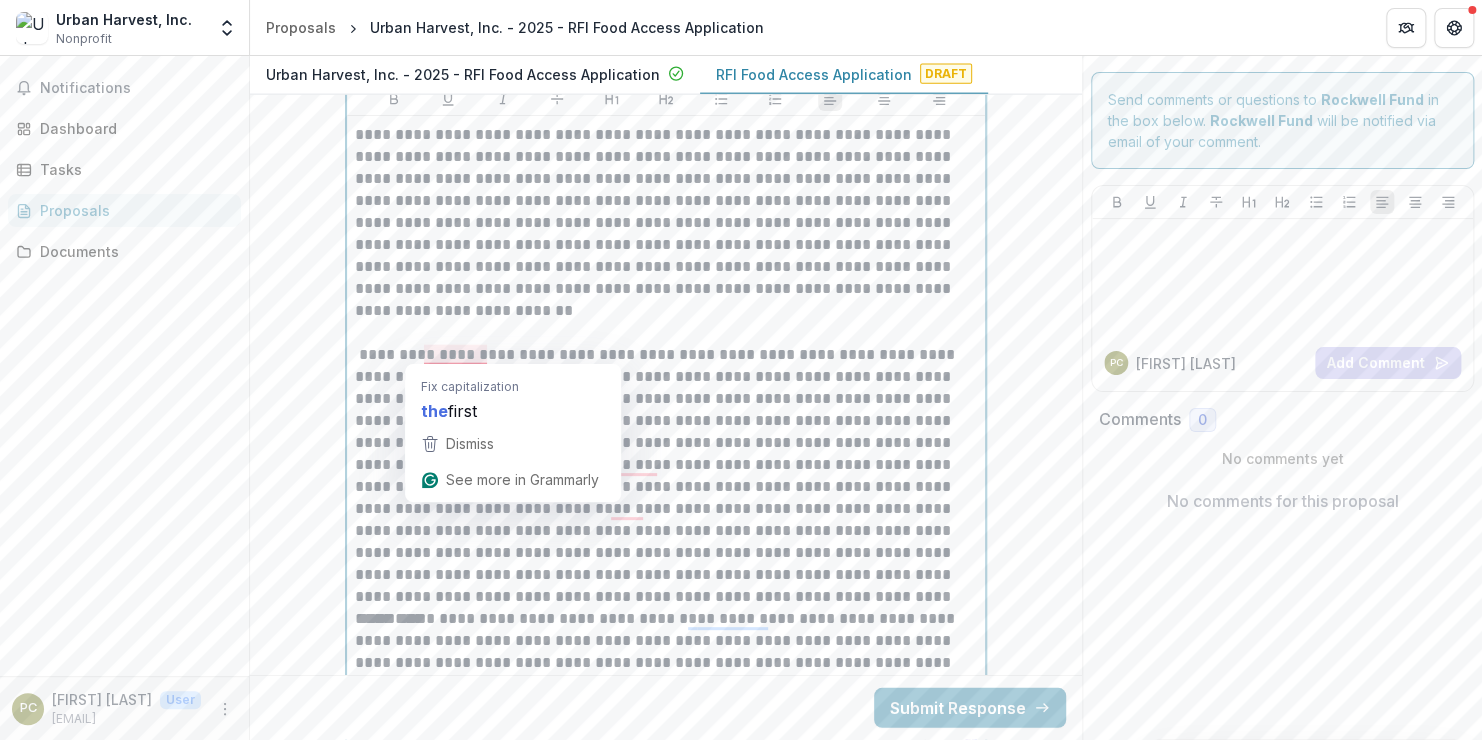 click on "**********" at bounding box center (666, 476) 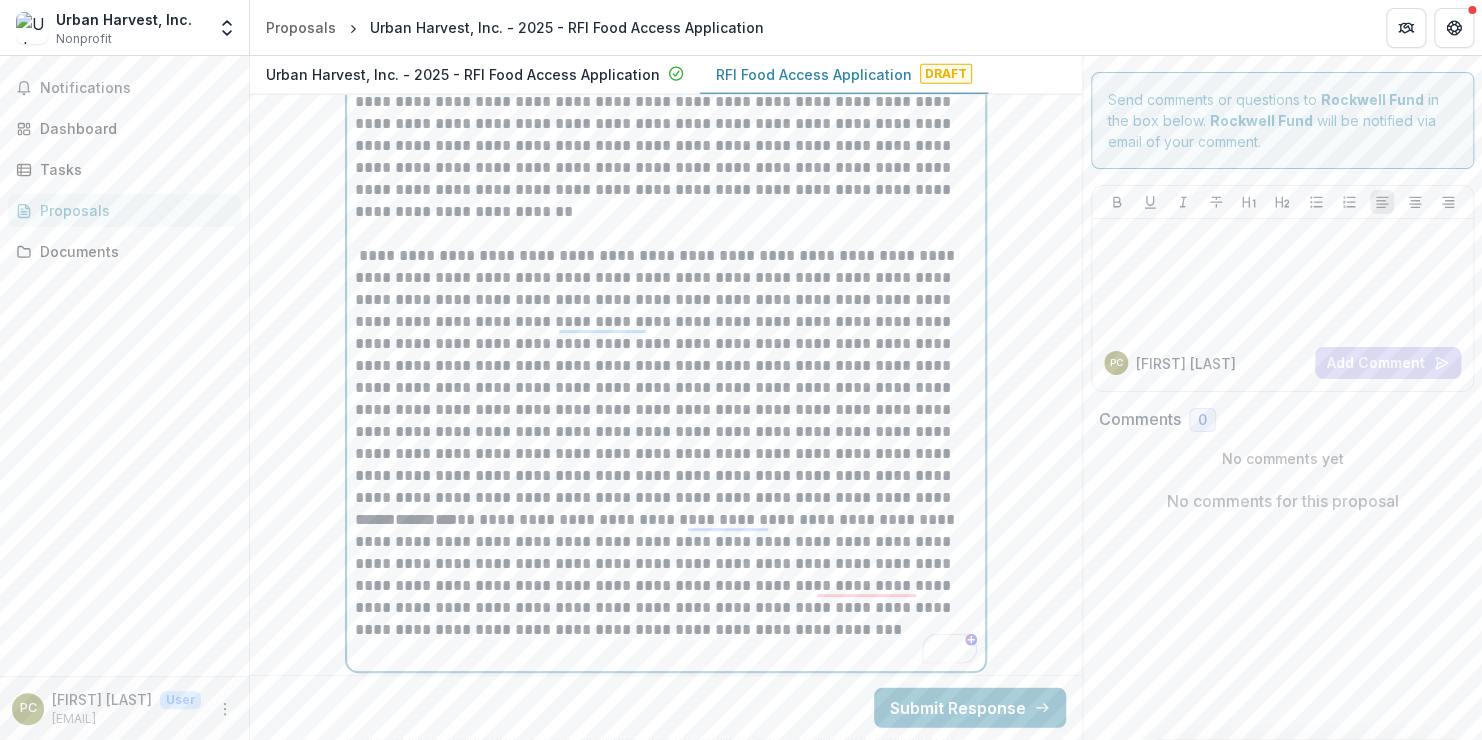 scroll, scrollTop: 6143, scrollLeft: 0, axis: vertical 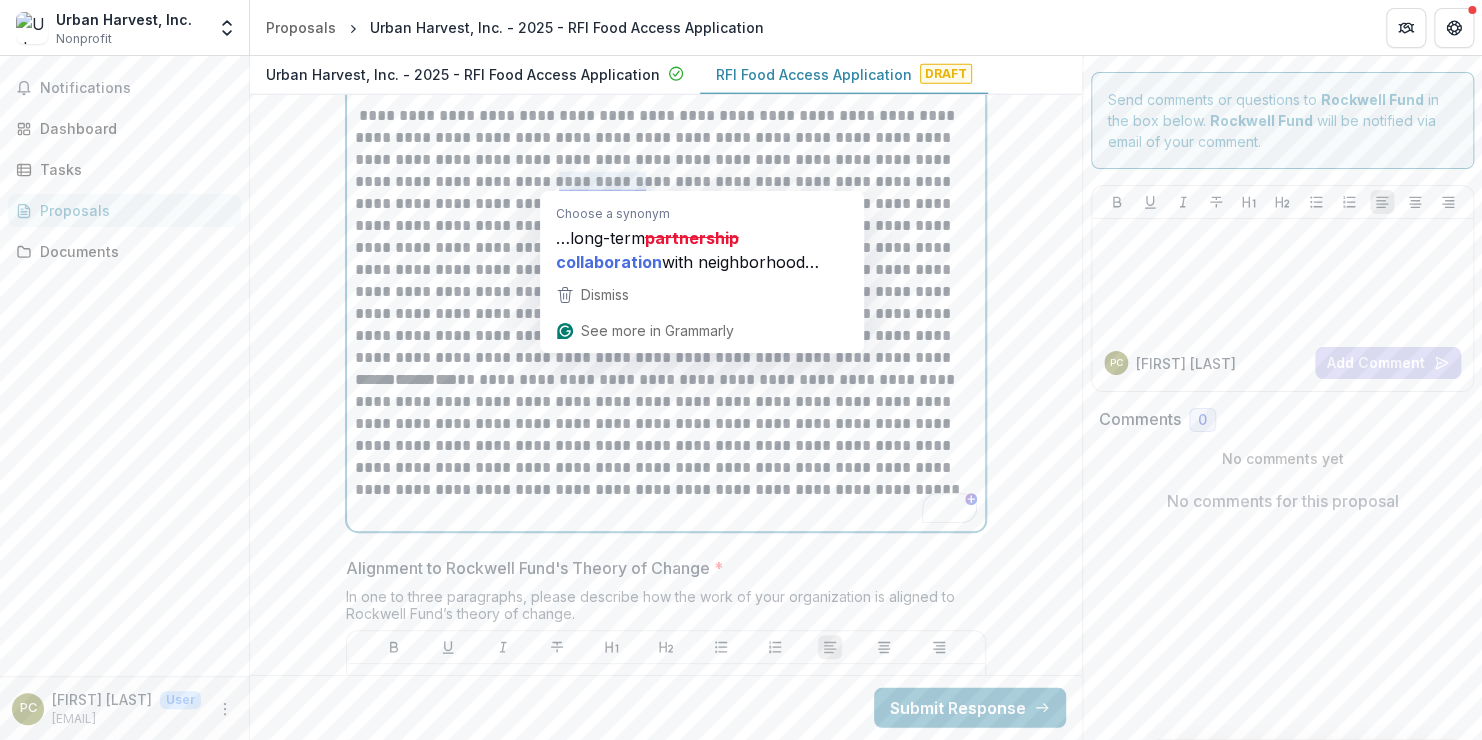 click on "**********" at bounding box center [666, 237] 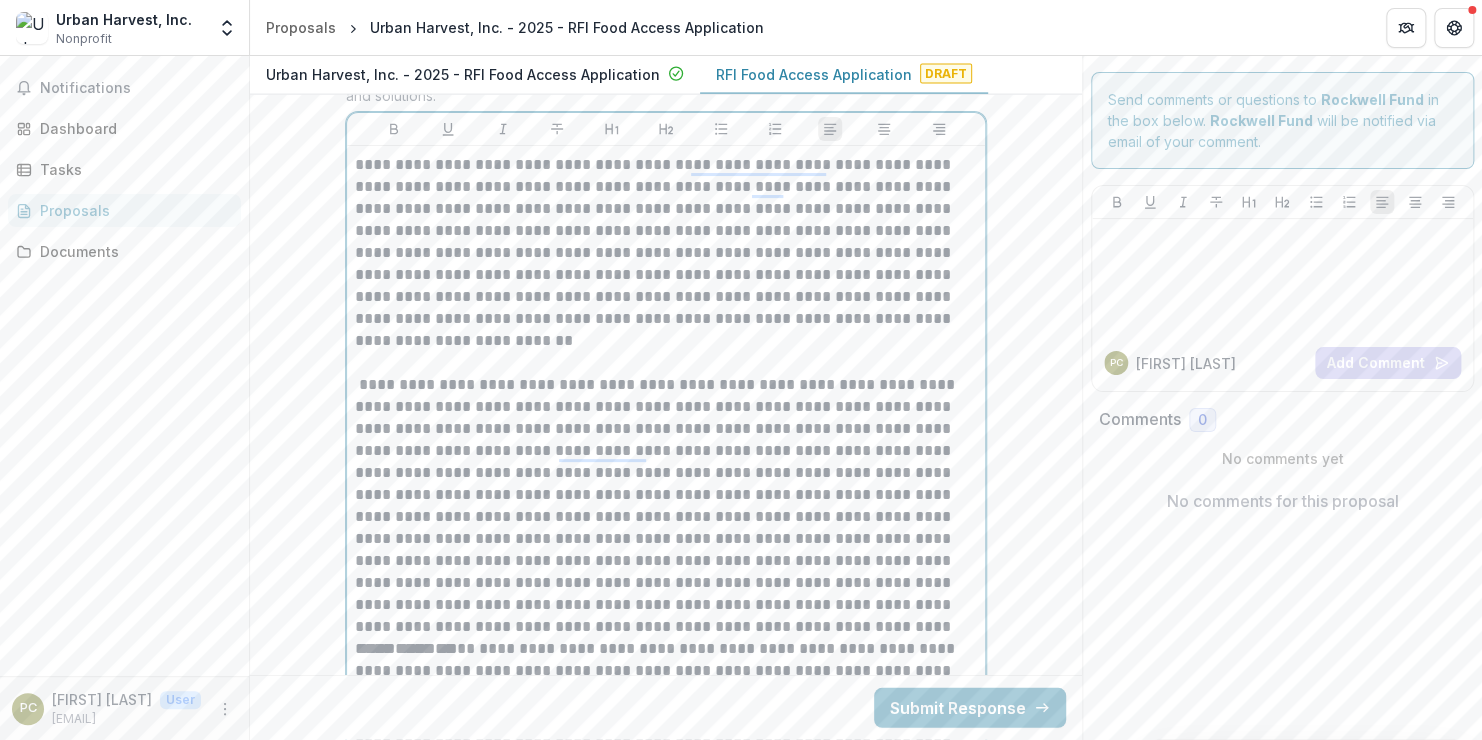 scroll, scrollTop: 5972, scrollLeft: 0, axis: vertical 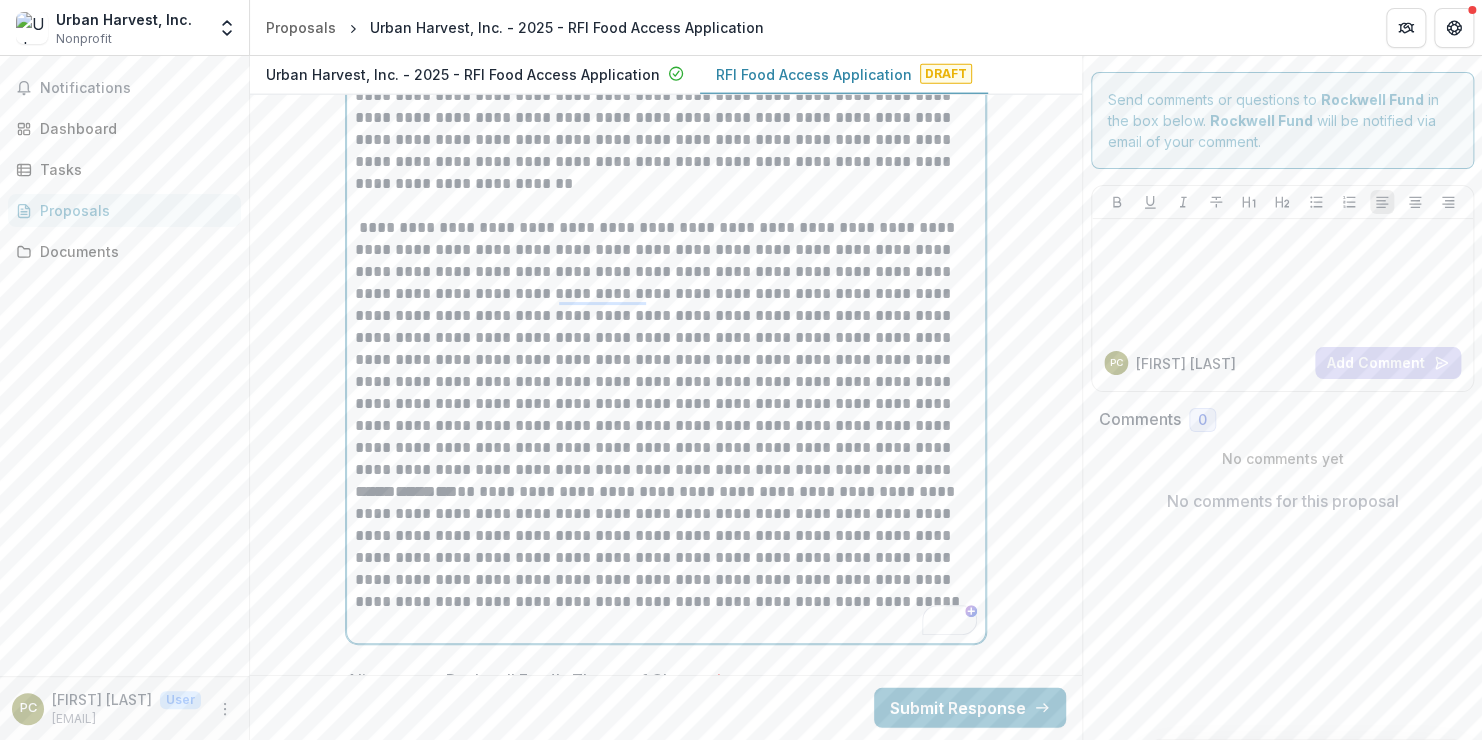 click on "**********" at bounding box center [666, 349] 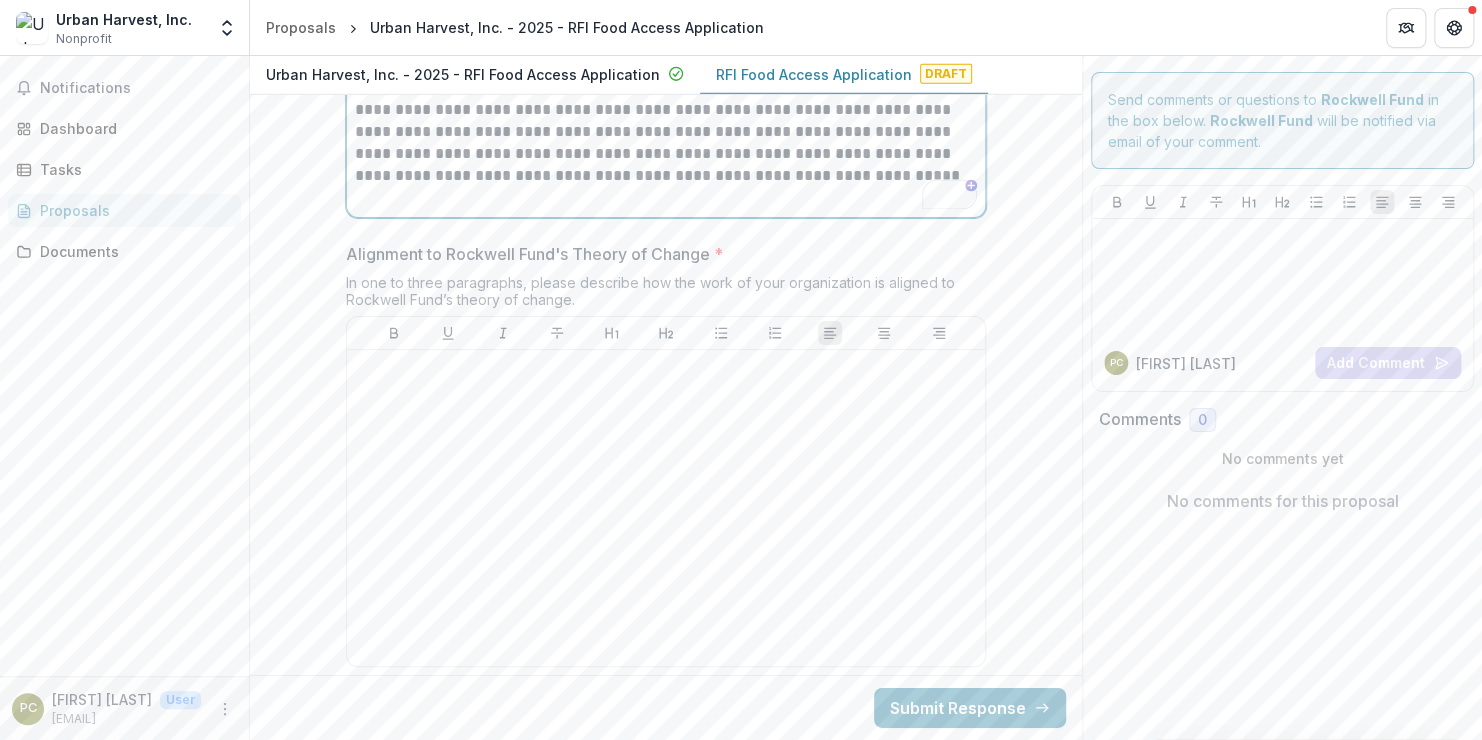 scroll, scrollTop: 6576, scrollLeft: 0, axis: vertical 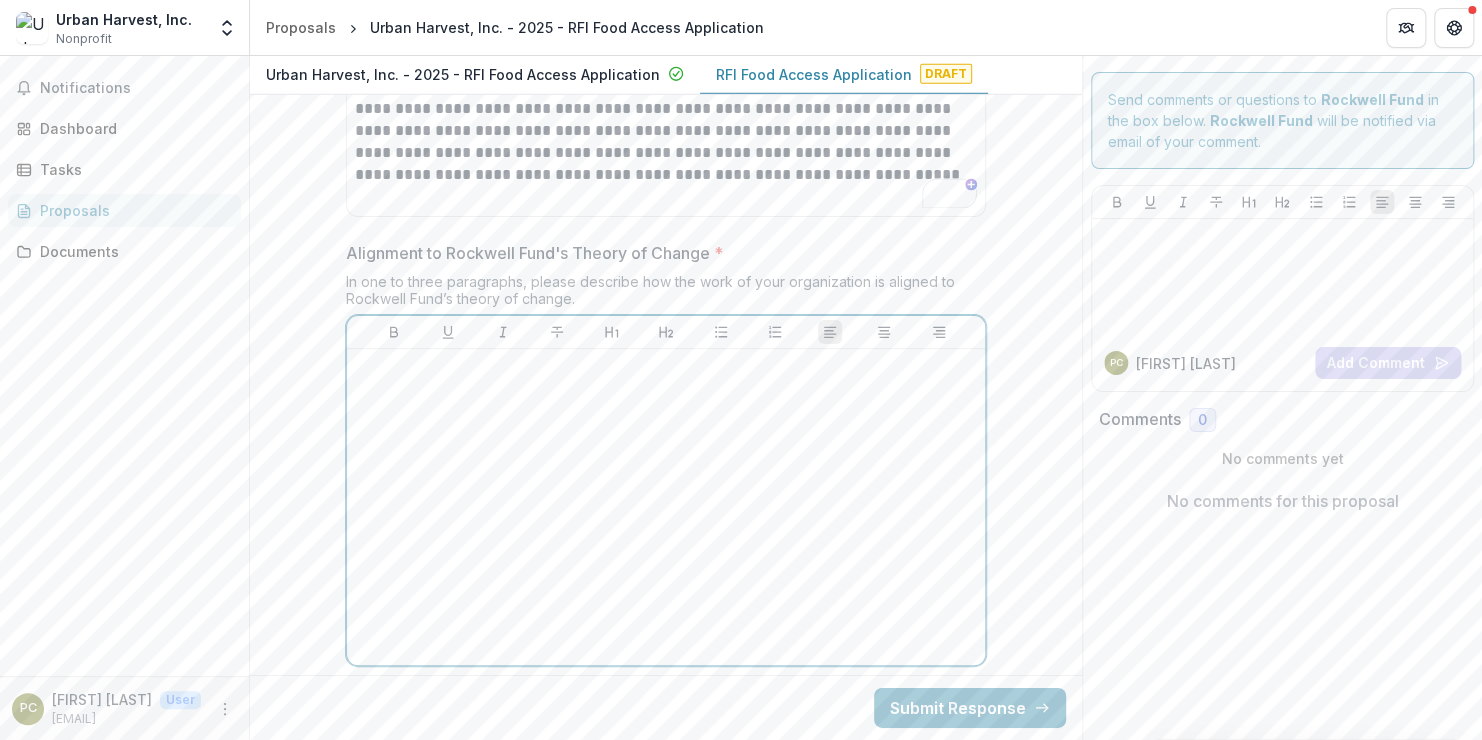 click at bounding box center [666, 507] 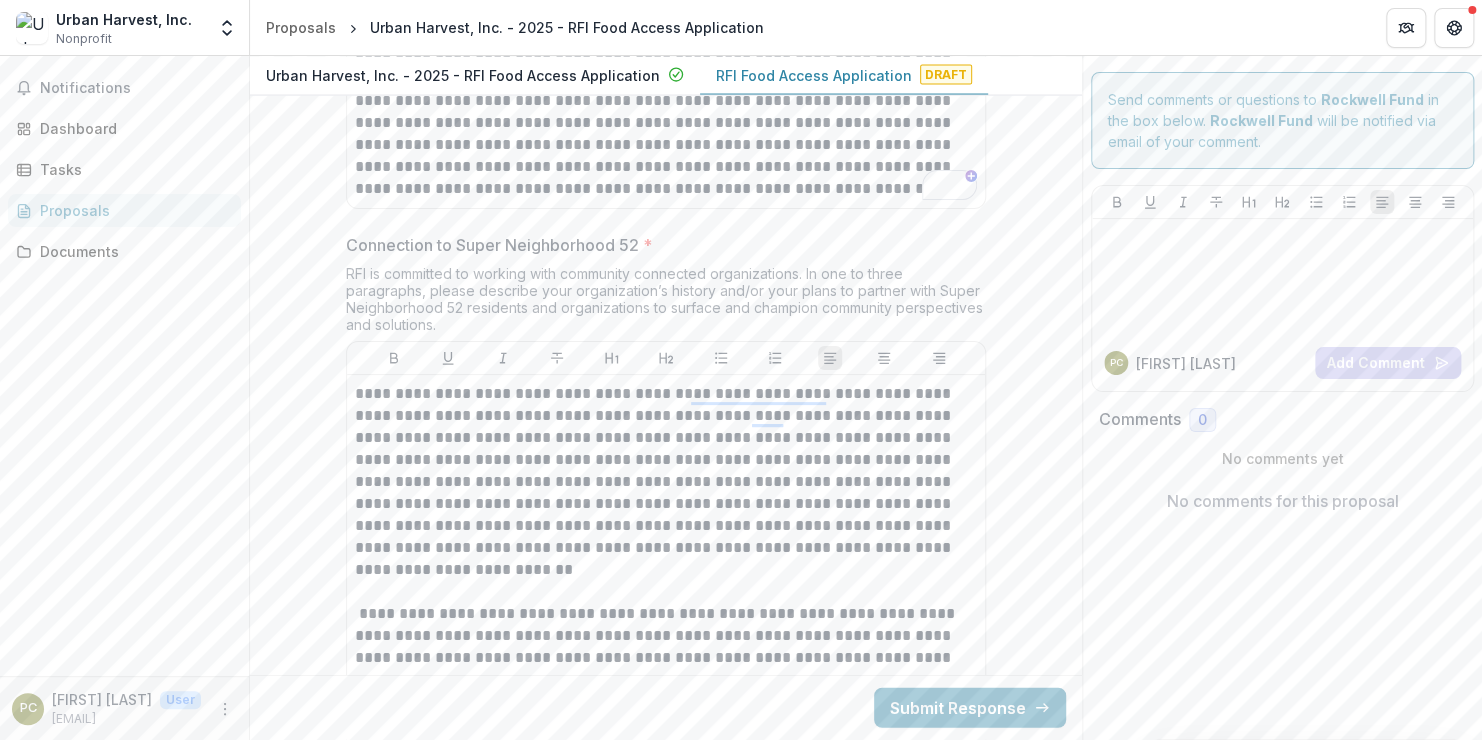 scroll, scrollTop: 5721, scrollLeft: 0, axis: vertical 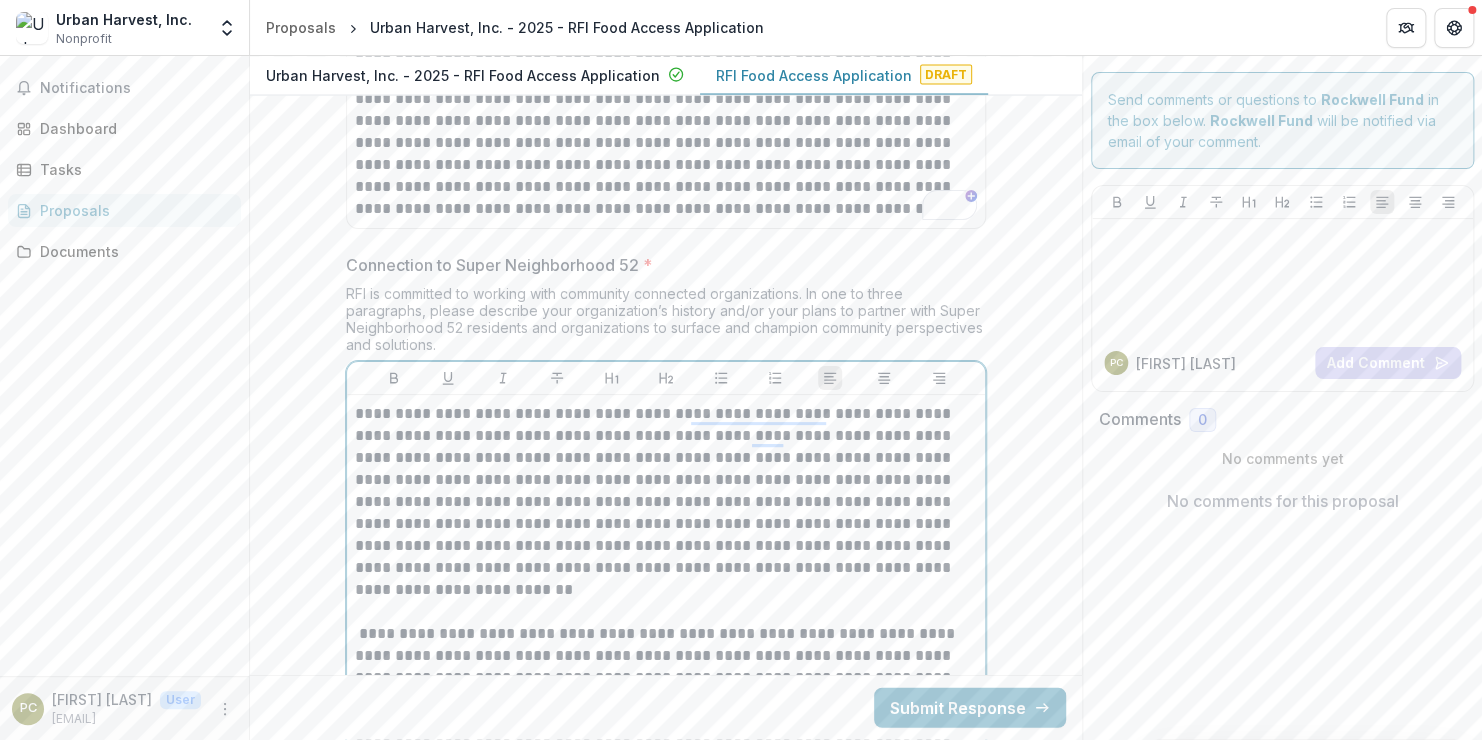 click on "**********" at bounding box center [666, 502] 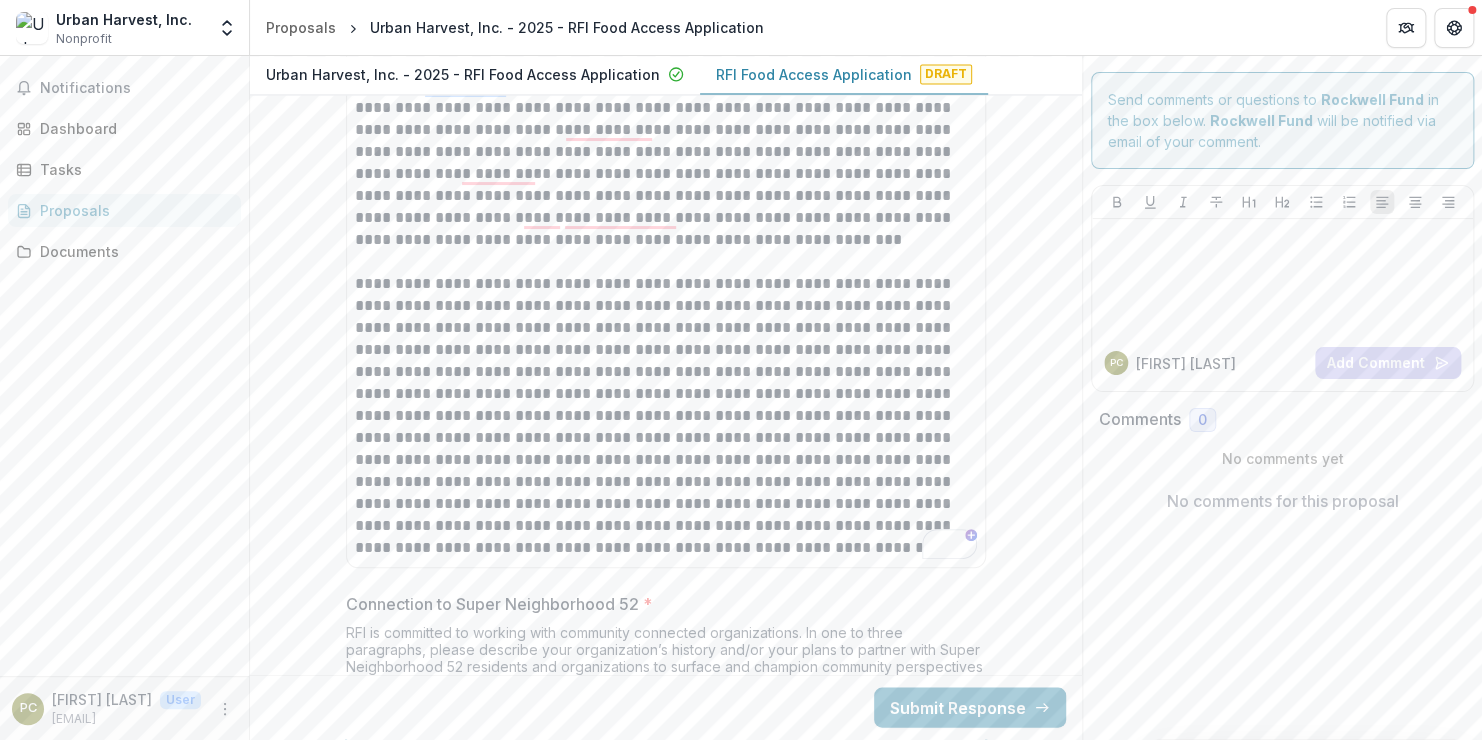 scroll, scrollTop: 5383, scrollLeft: 0, axis: vertical 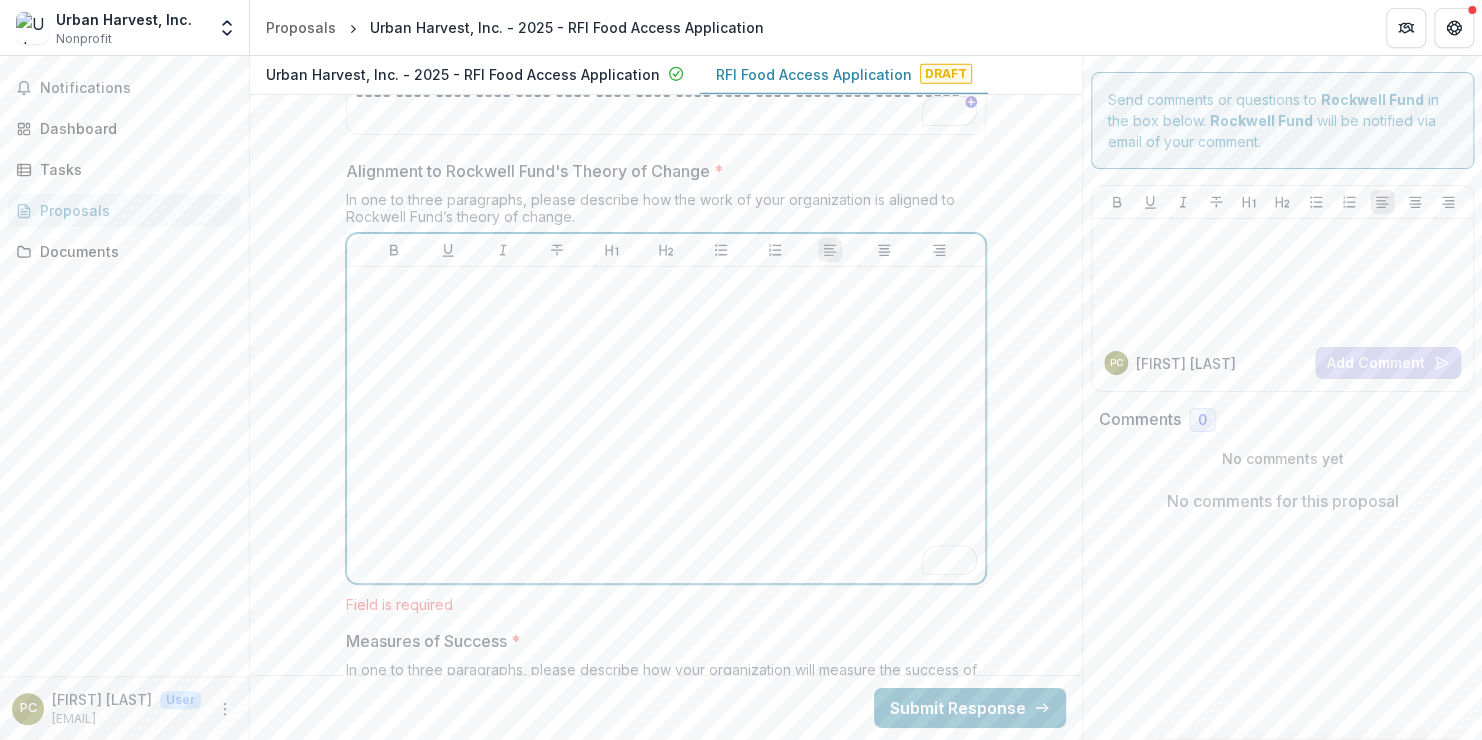 click at bounding box center (666, 425) 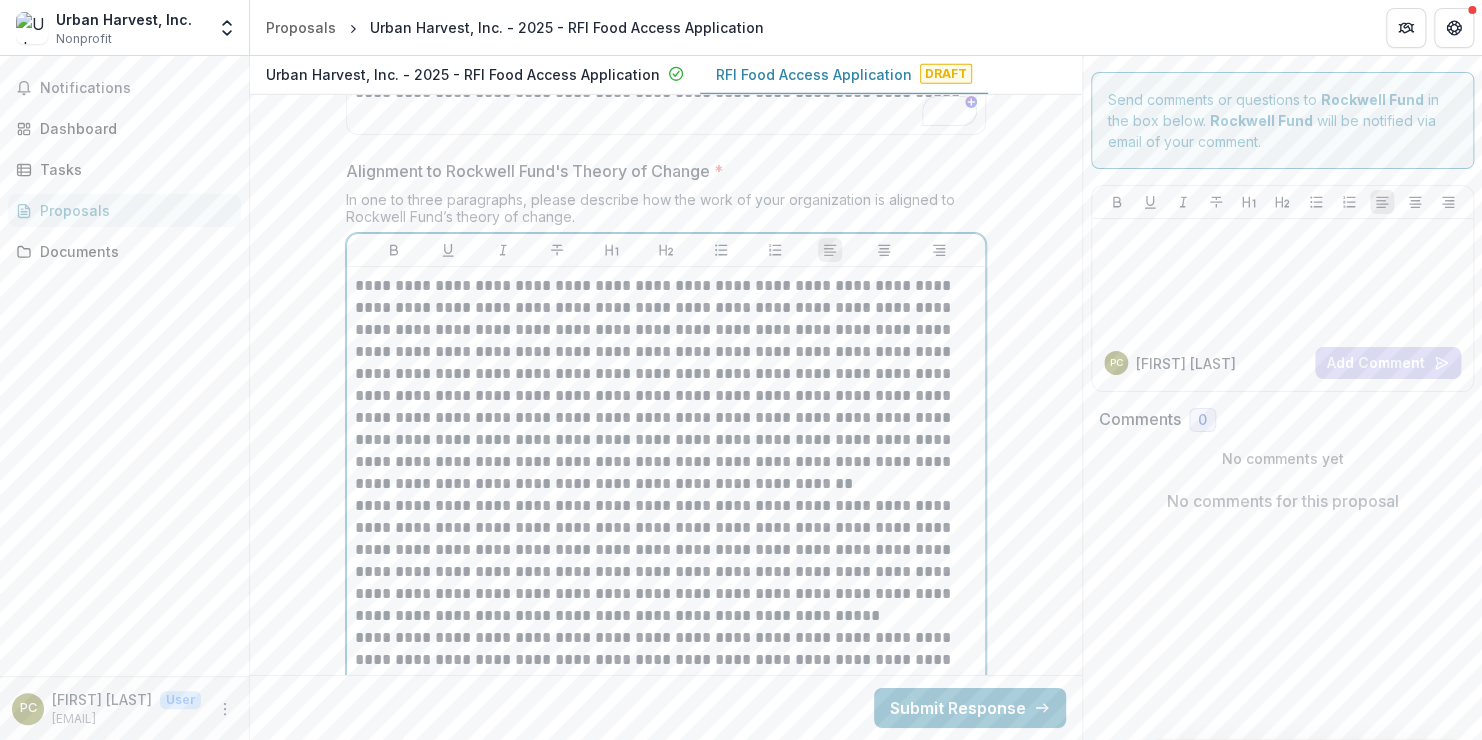 scroll, scrollTop: 6720, scrollLeft: 0, axis: vertical 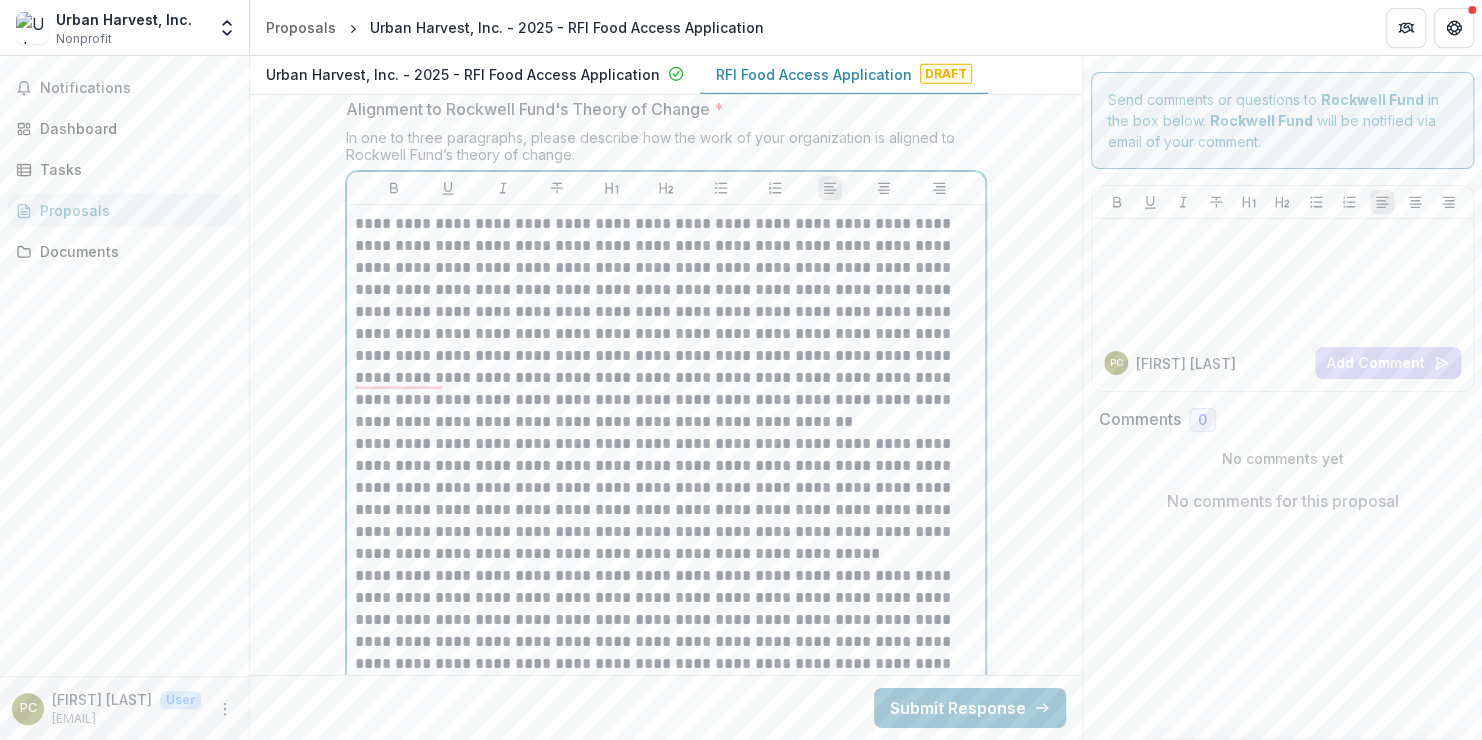 click on "**********" at bounding box center [666, 323] 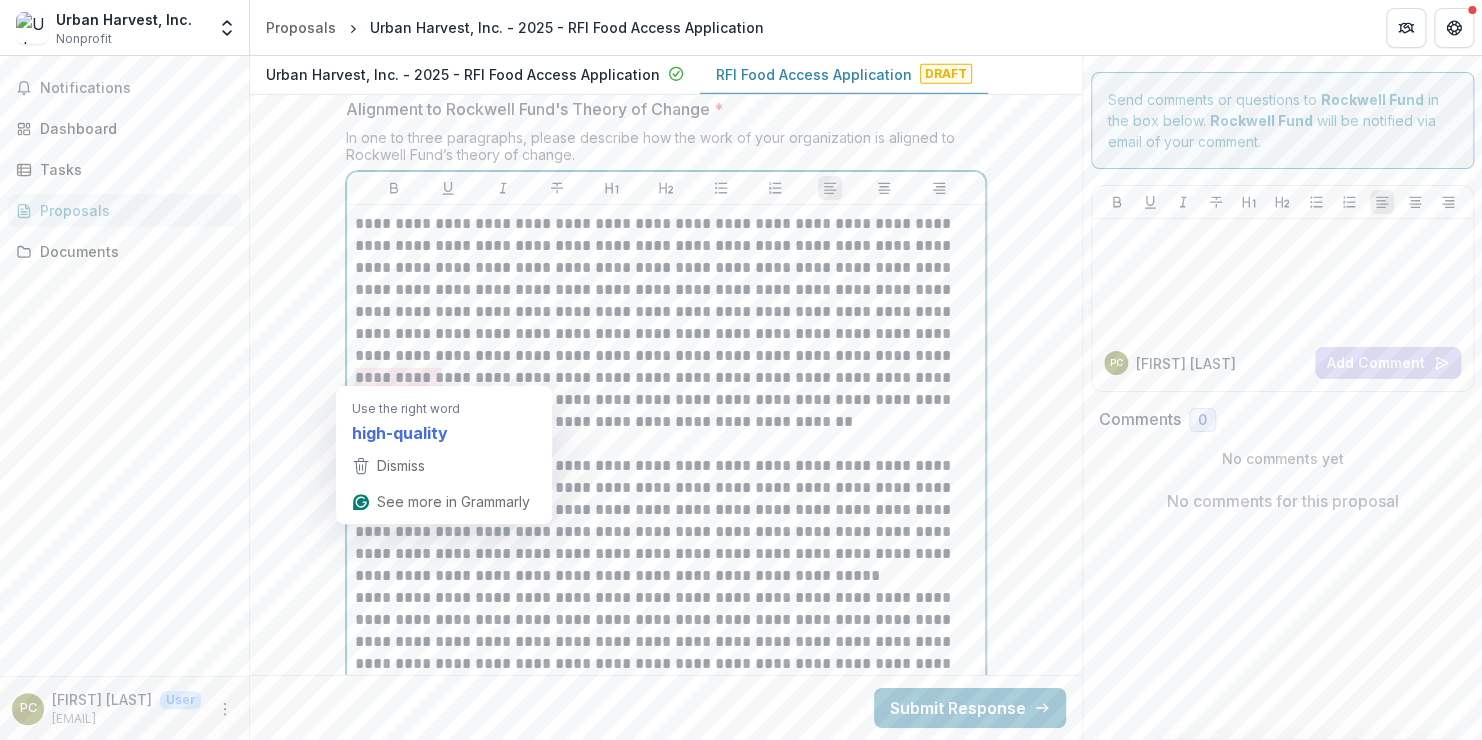 click on "**********" at bounding box center [666, 323] 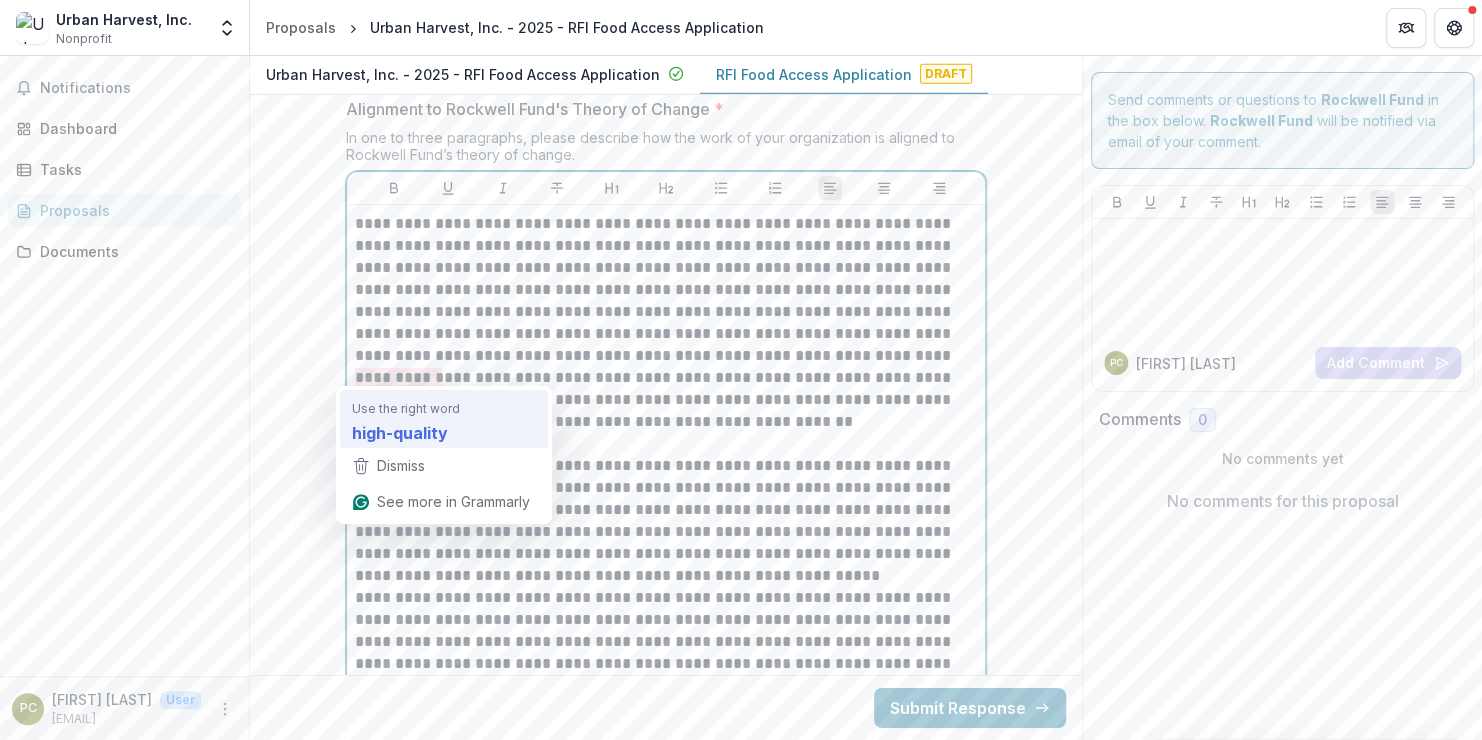 type 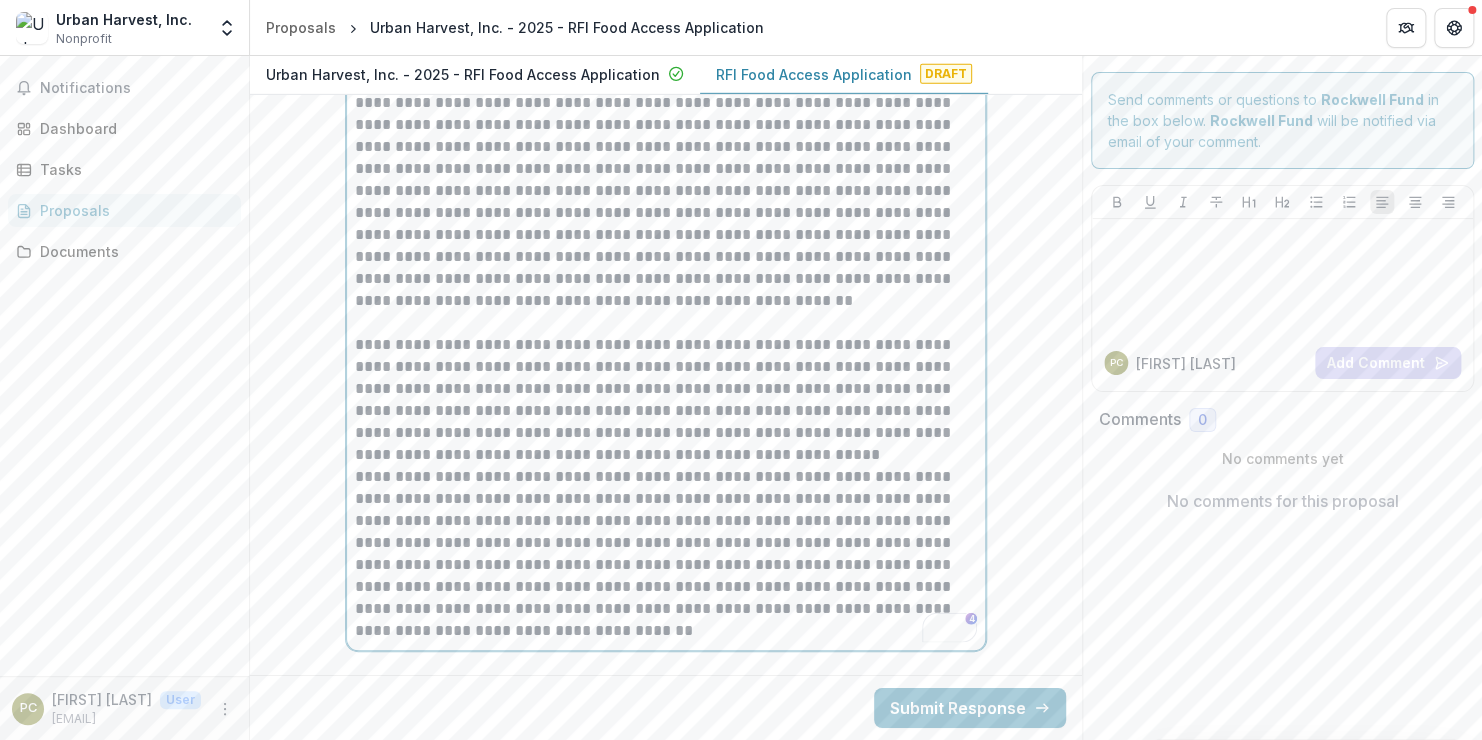 scroll, scrollTop: 6956, scrollLeft: 0, axis: vertical 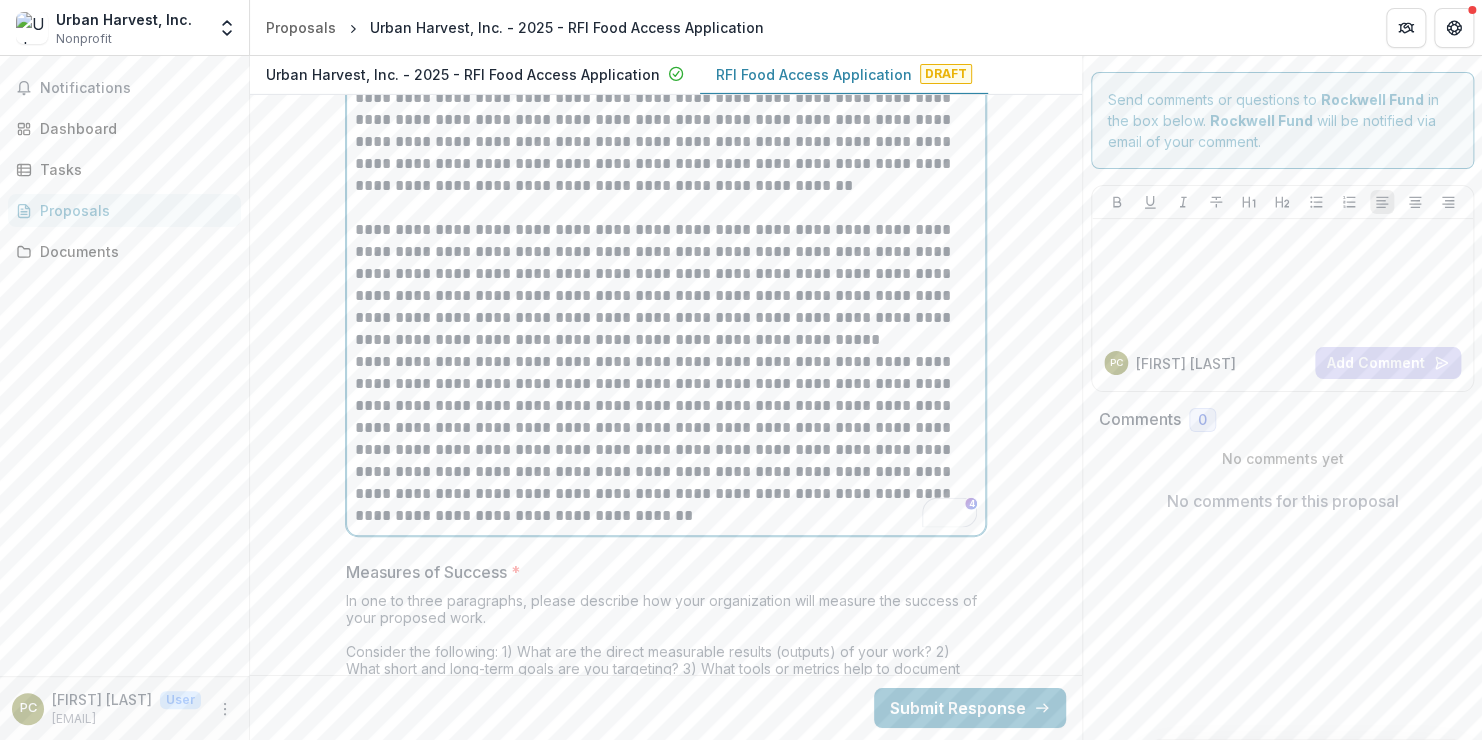 click on "**********" at bounding box center [666, 285] 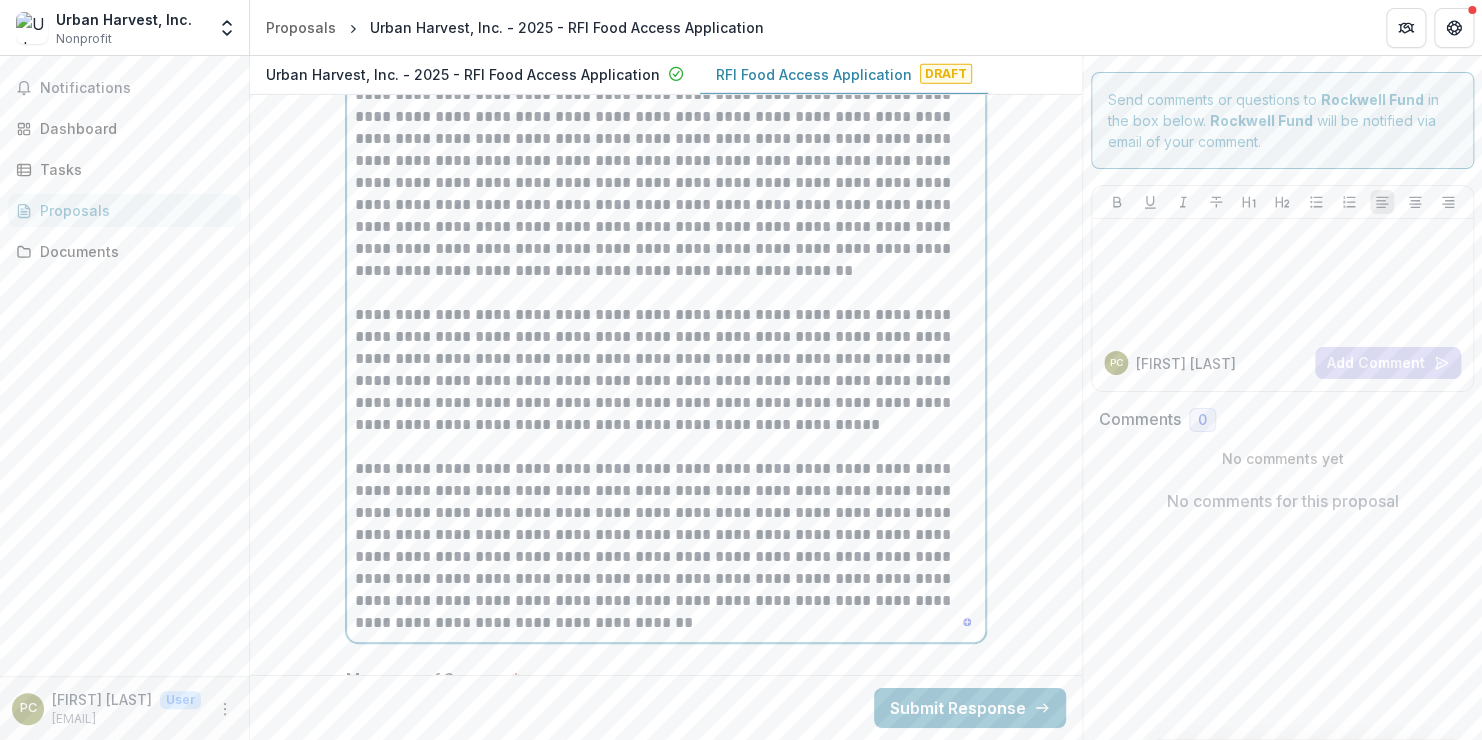 scroll, scrollTop: 6899, scrollLeft: 0, axis: vertical 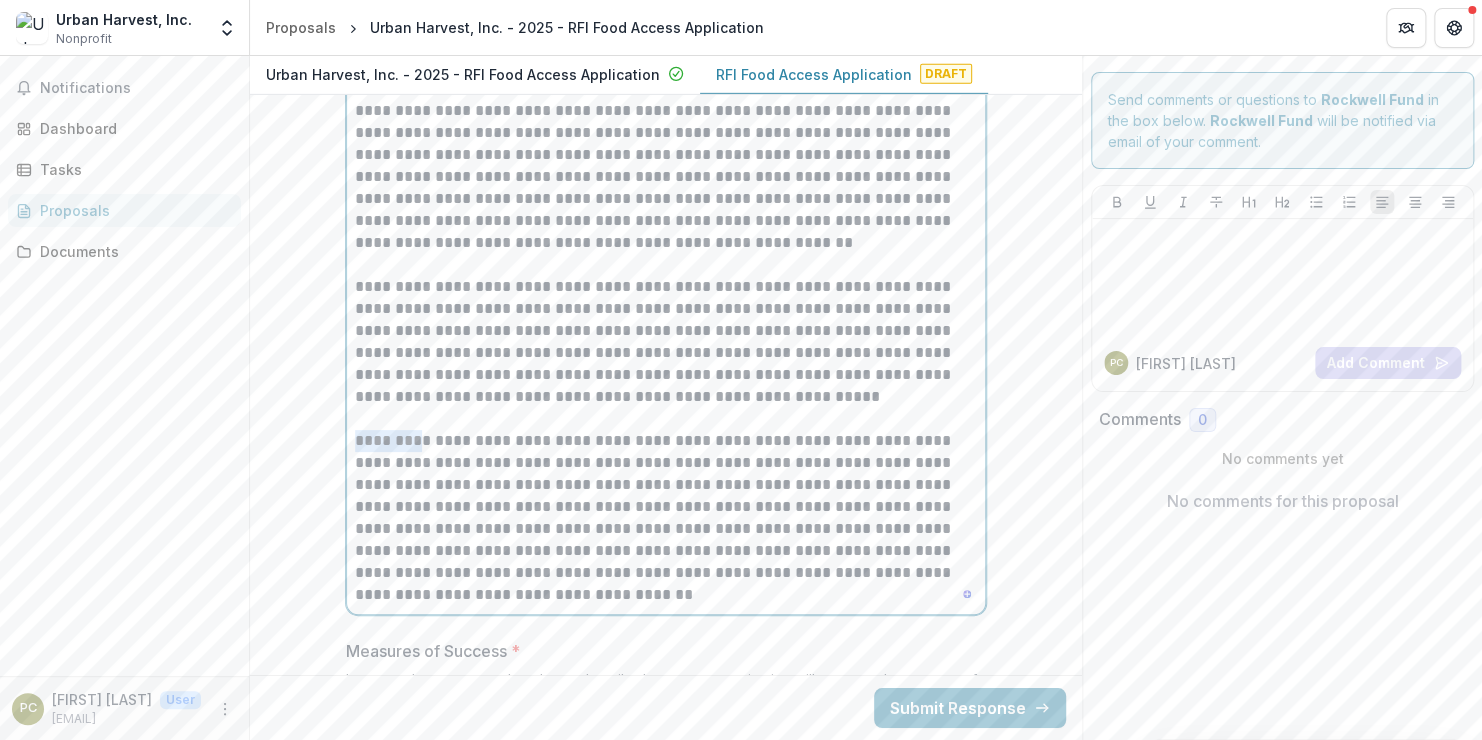 drag, startPoint x: 403, startPoint y: 435, endPoint x: 349, endPoint y: 432, distance: 54.08327 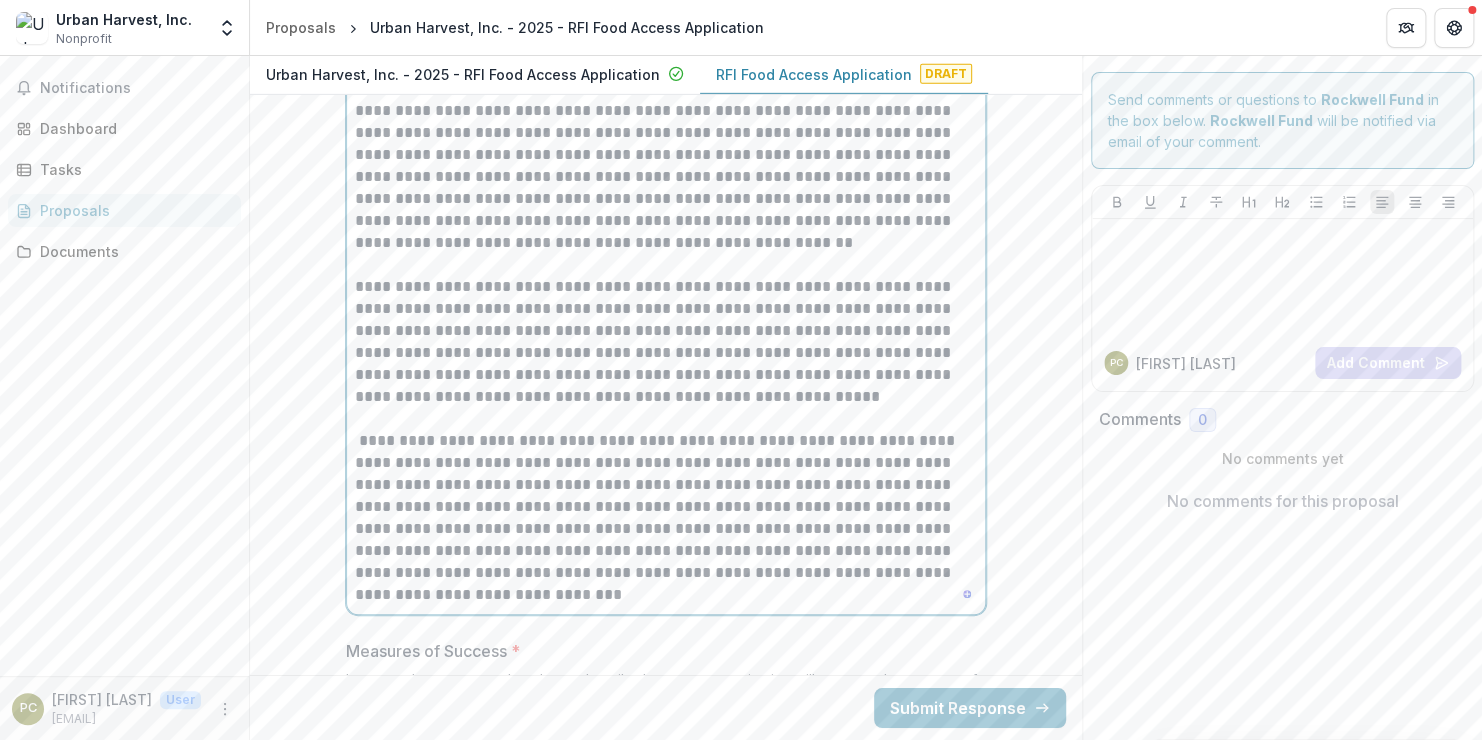 click on "**********" at bounding box center [666, 518] 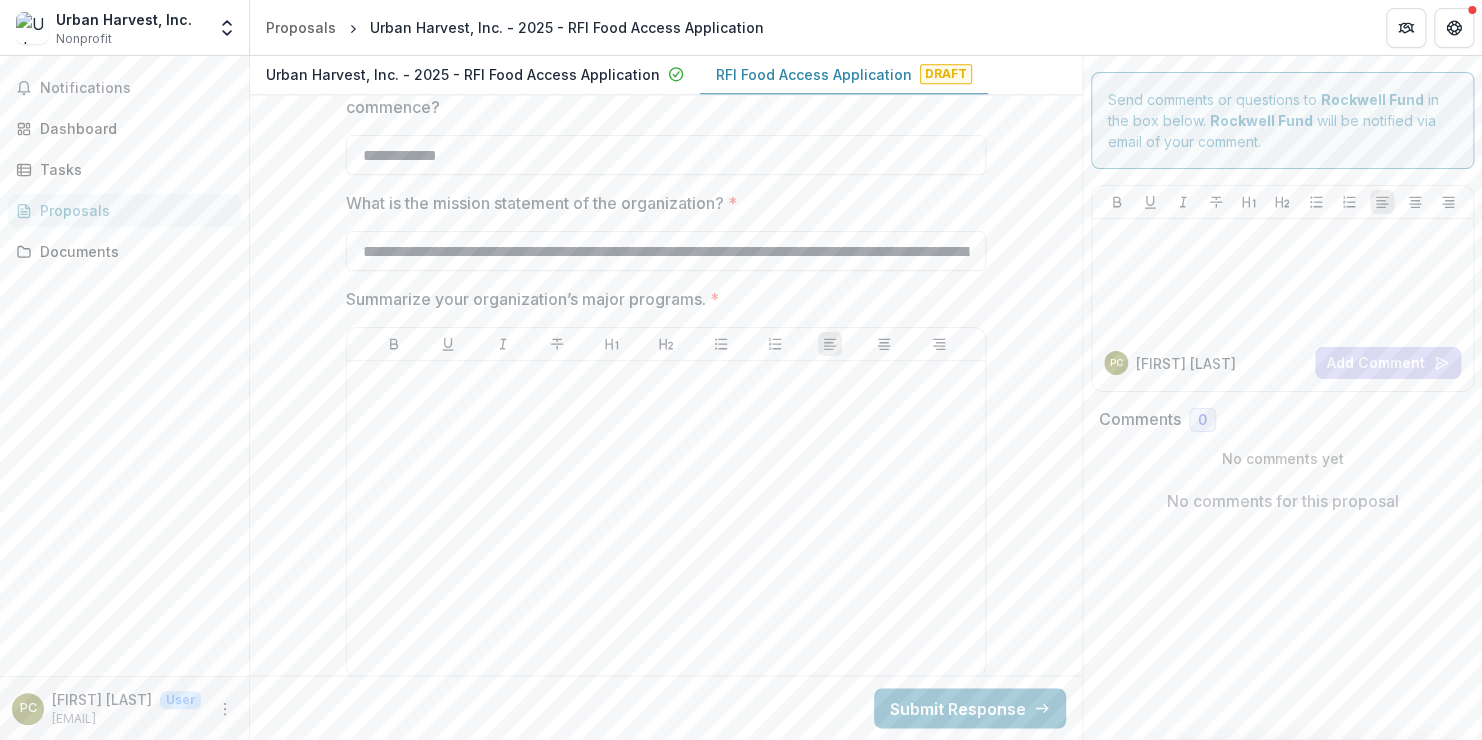 scroll, scrollTop: 8631, scrollLeft: 0, axis: vertical 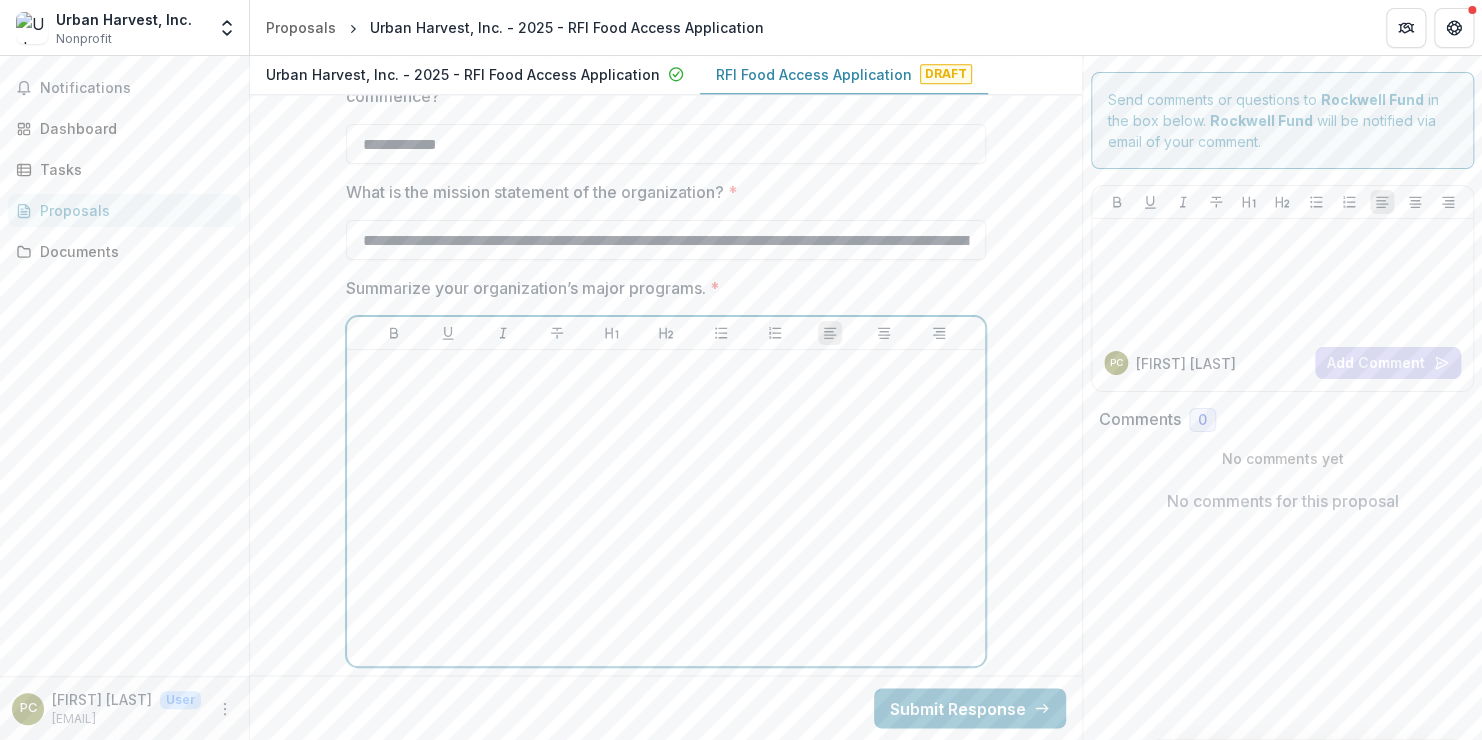 click at bounding box center (666, 508) 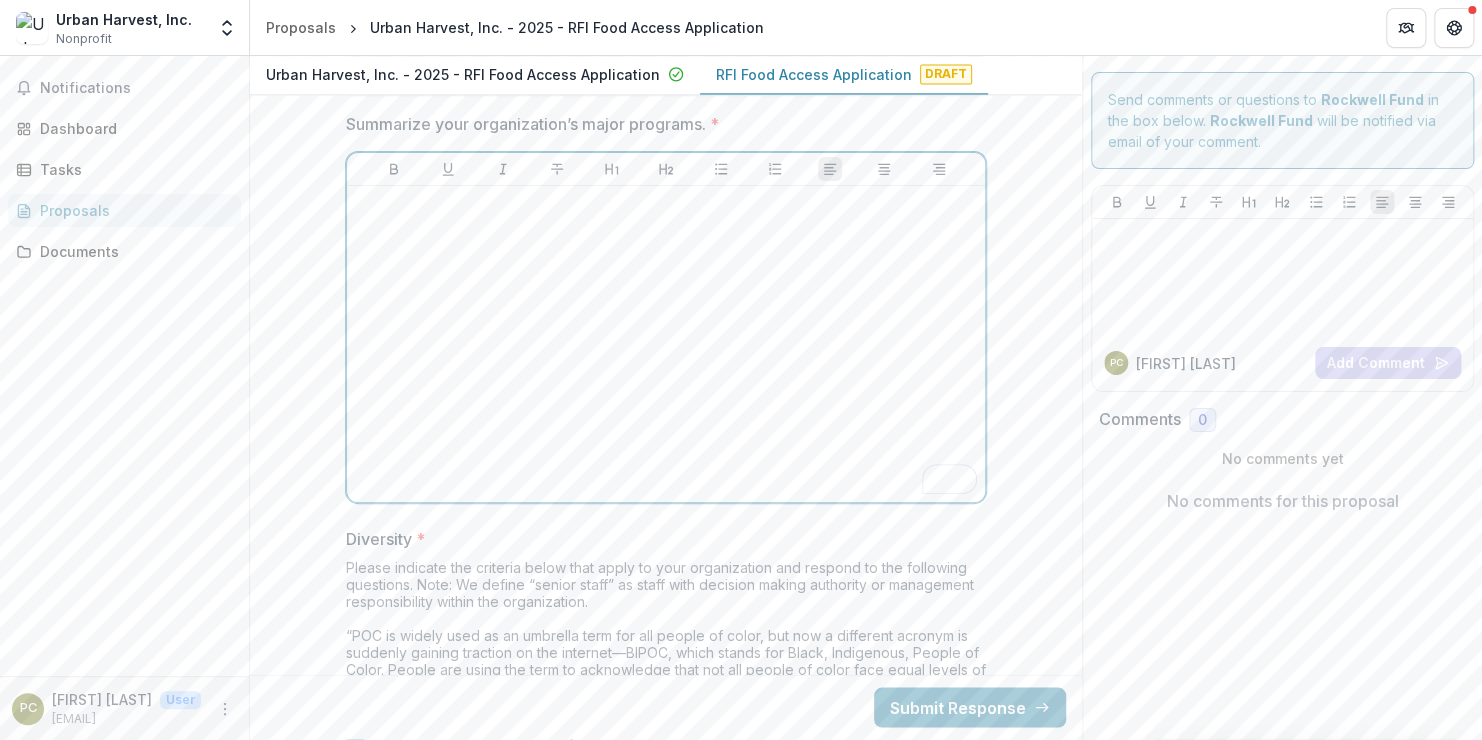 scroll, scrollTop: 8796, scrollLeft: 0, axis: vertical 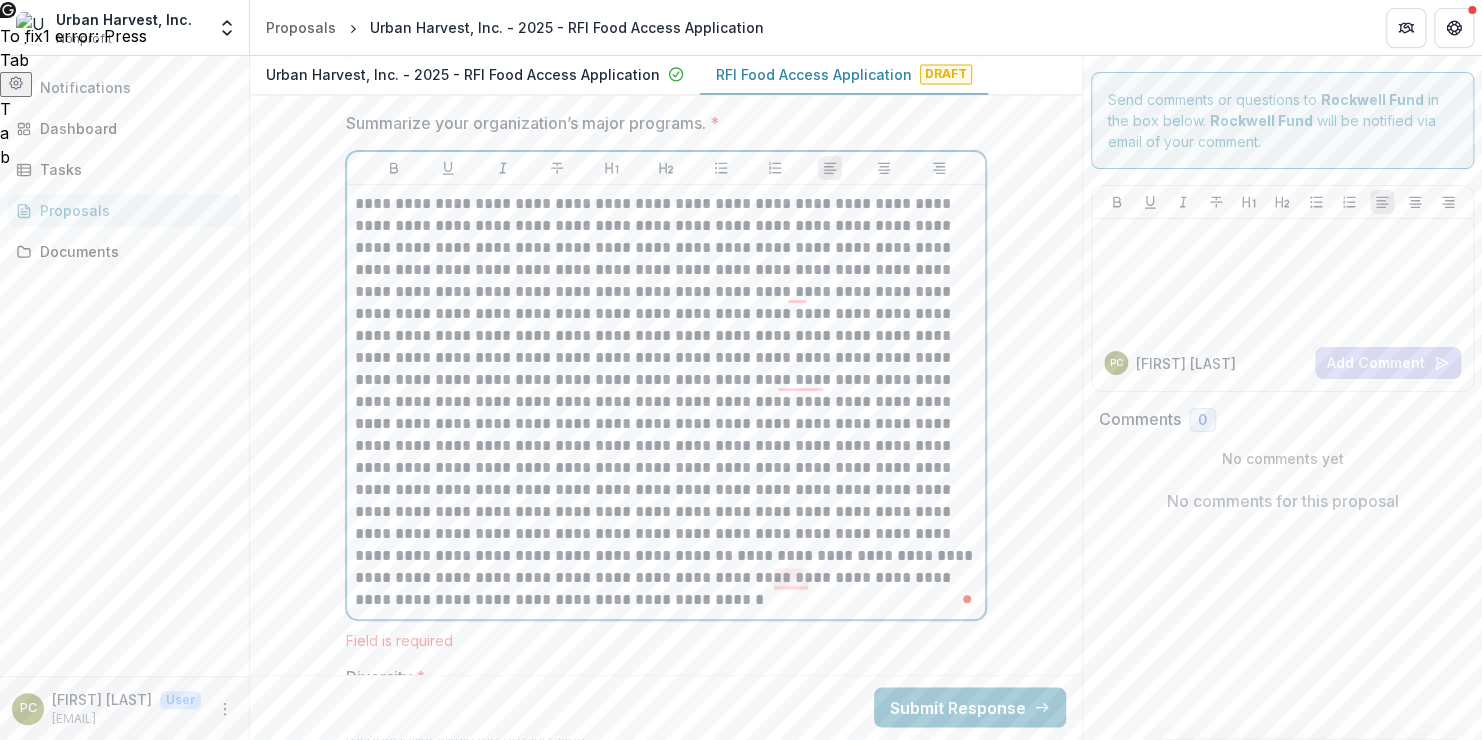 click on "**********" at bounding box center [666, 303] 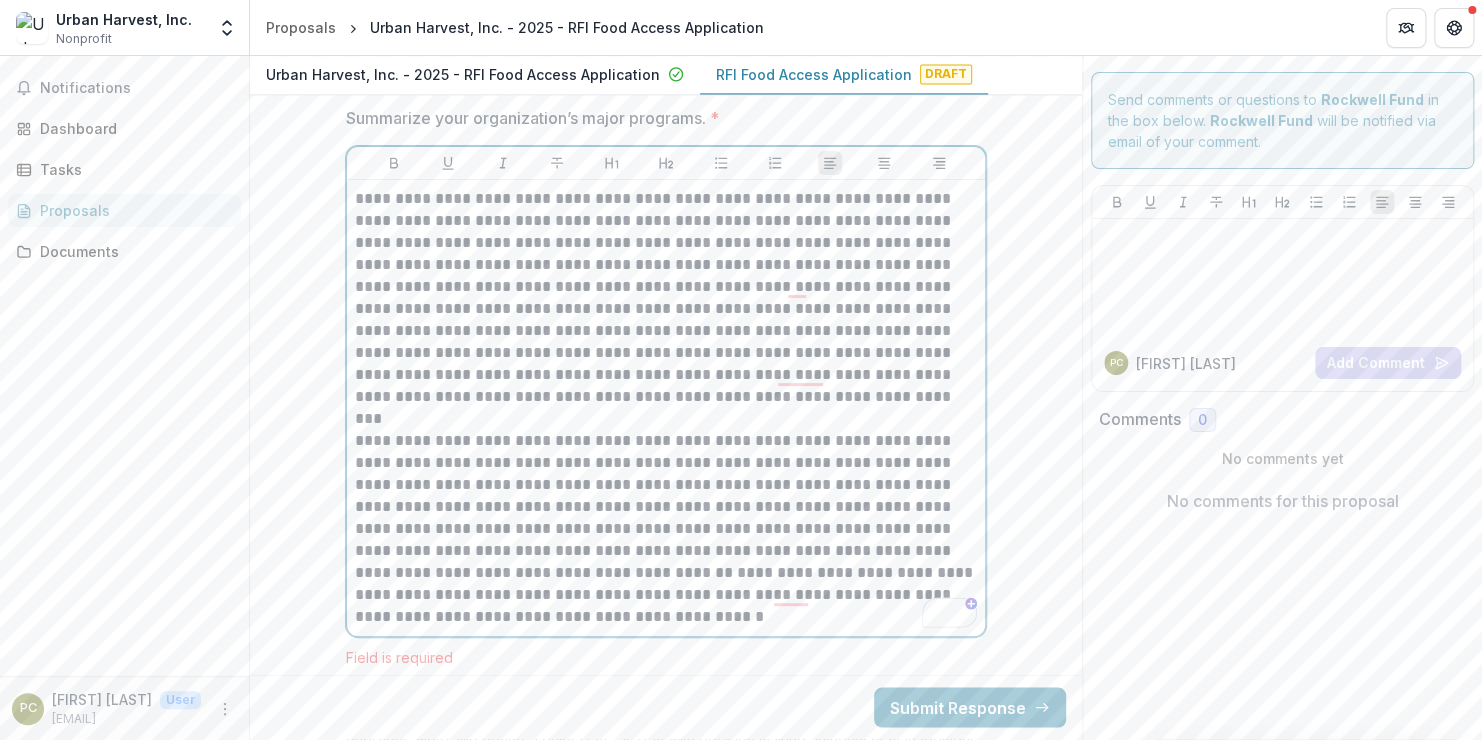 scroll, scrollTop: 8752, scrollLeft: 0, axis: vertical 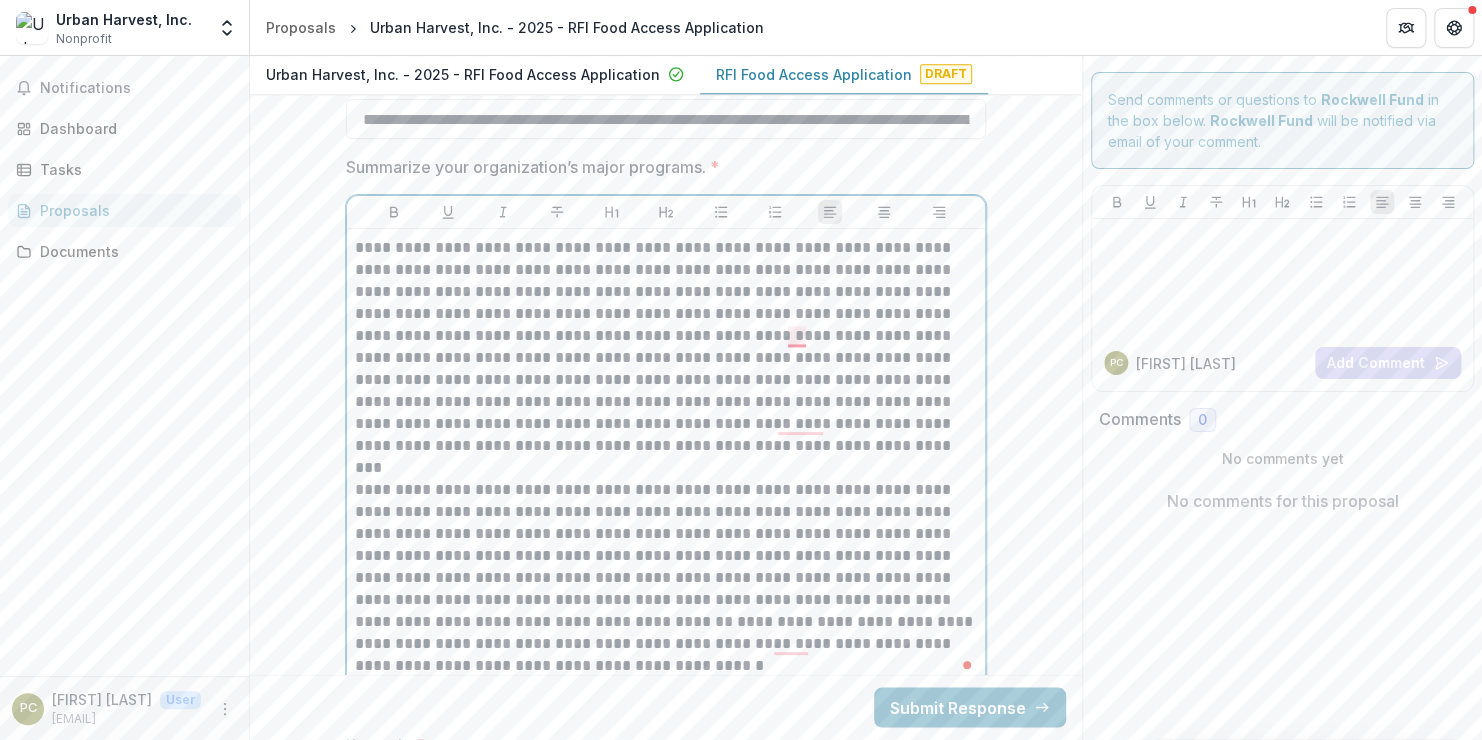 click on "**********" at bounding box center (666, 347) 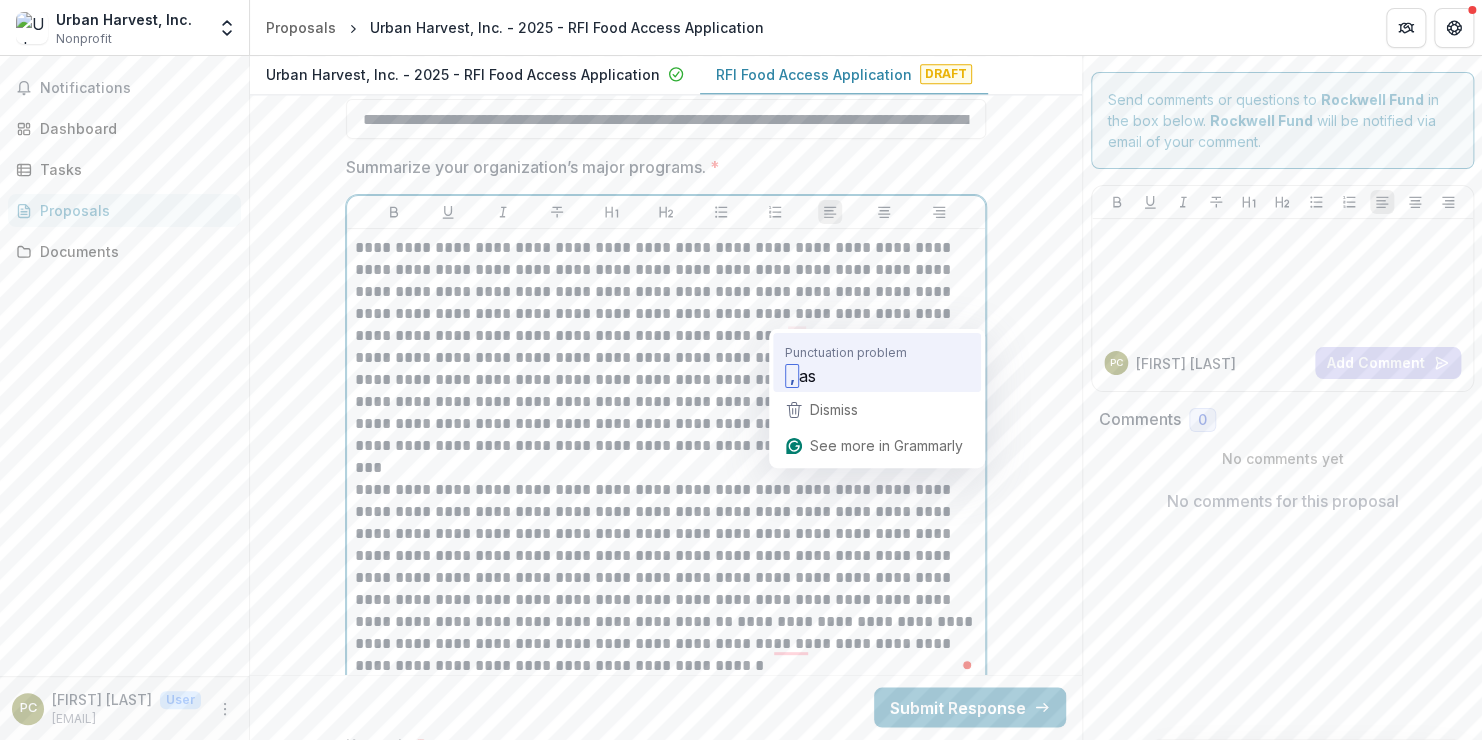 type 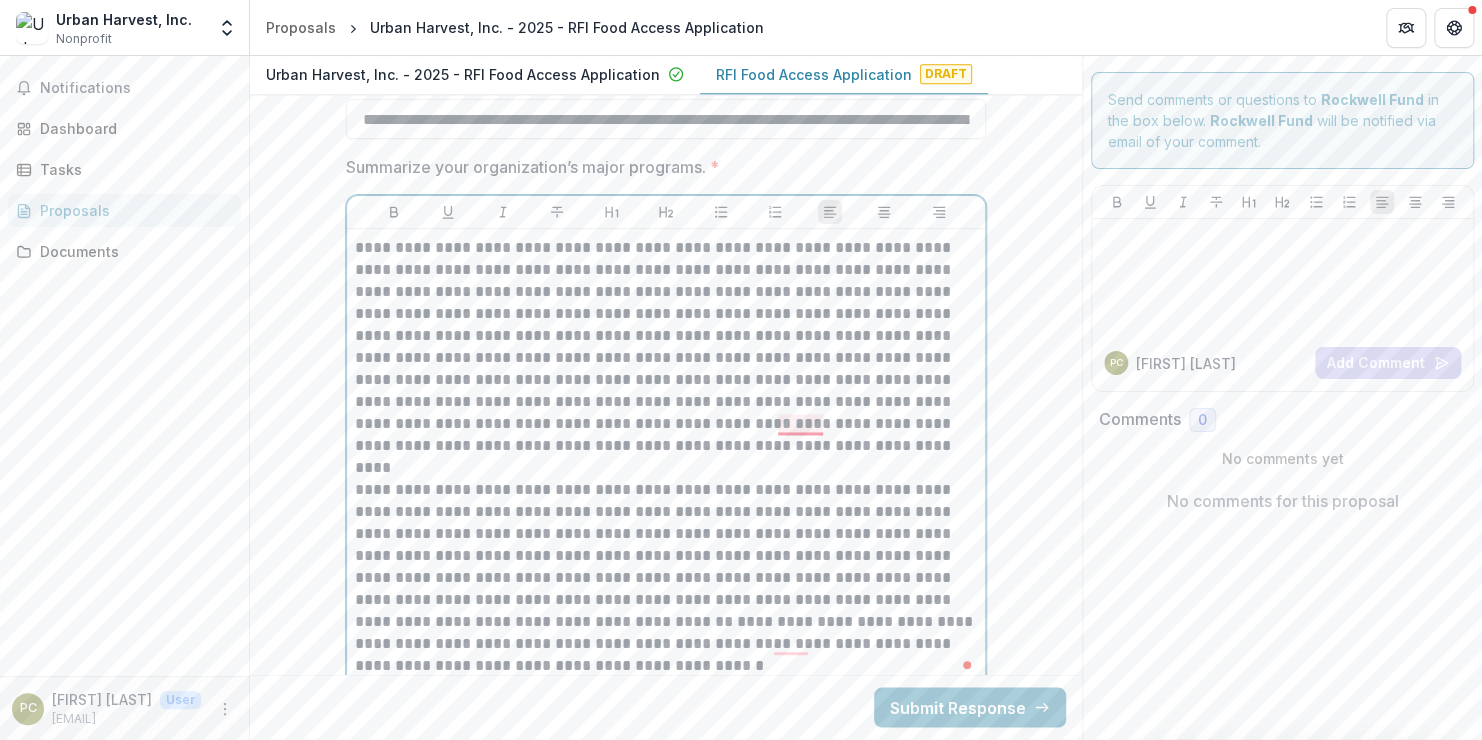 click on "**********" at bounding box center [666, 347] 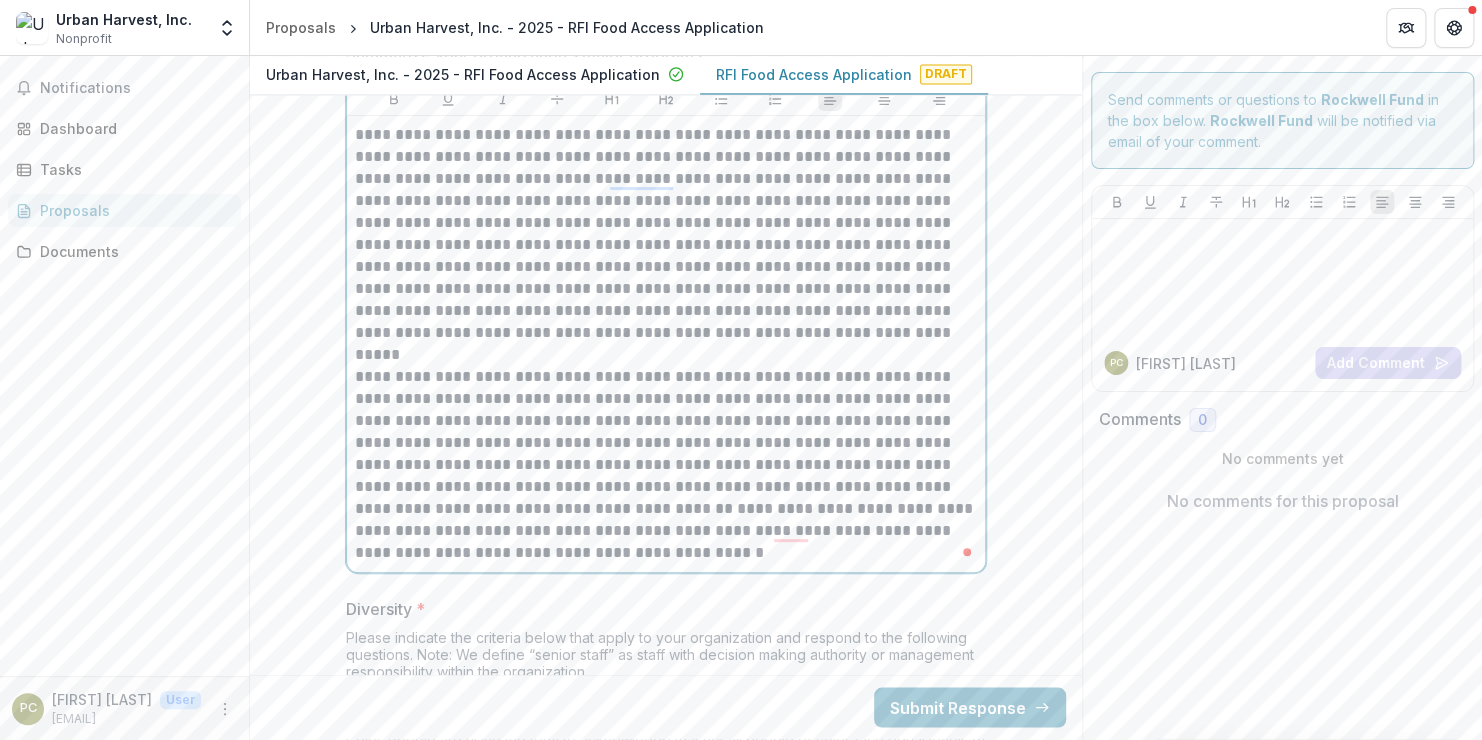 scroll, scrollTop: 8877, scrollLeft: 0, axis: vertical 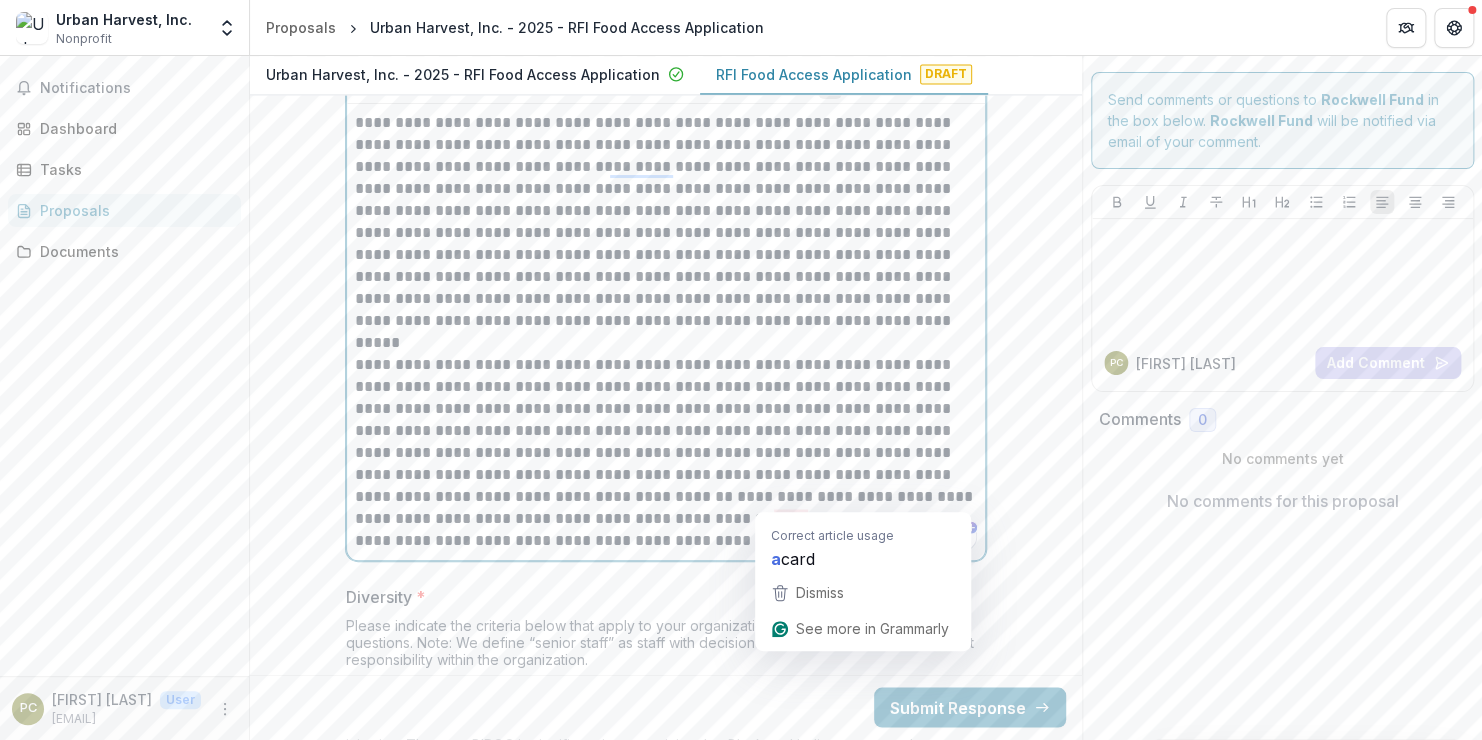 click on "**********" at bounding box center (666, 453) 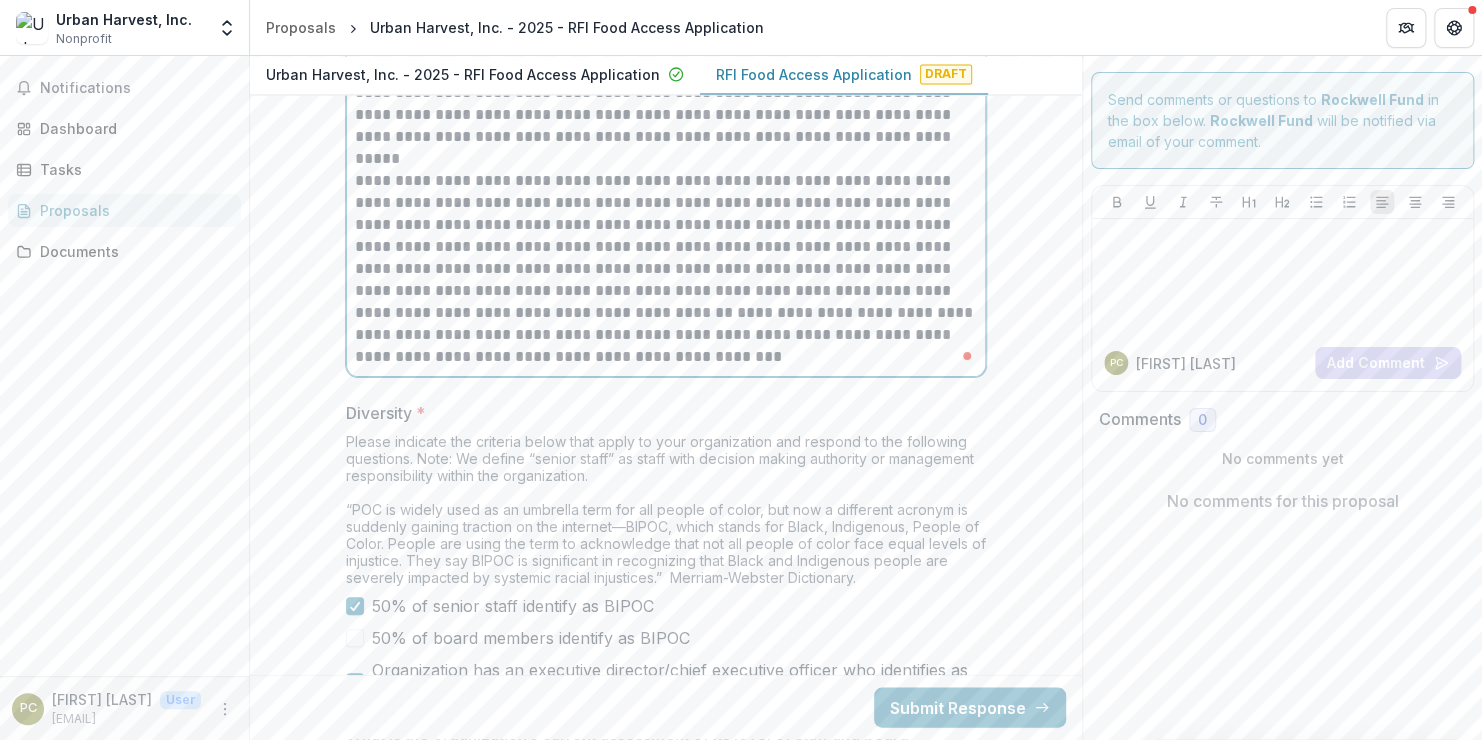 scroll, scrollTop: 9063, scrollLeft: 0, axis: vertical 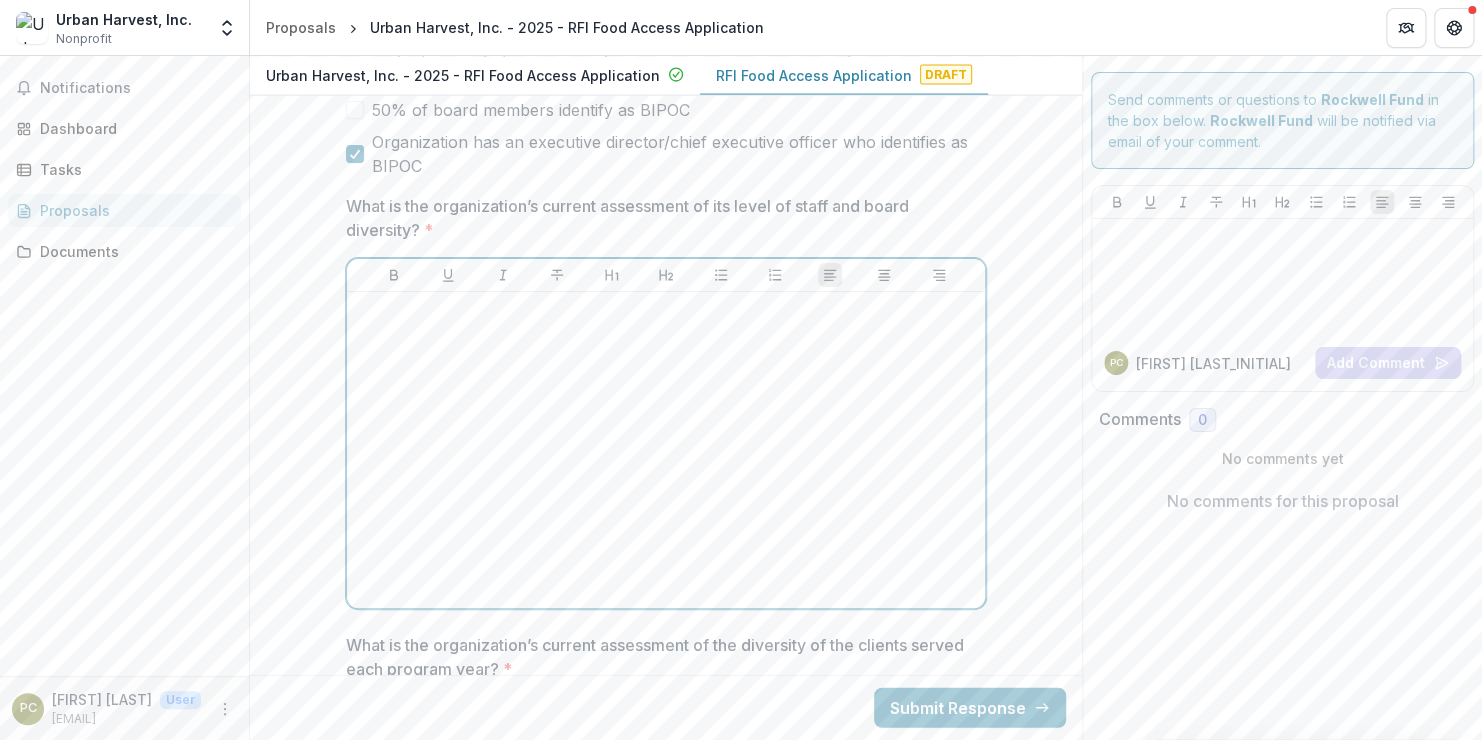 click at bounding box center (666, 450) 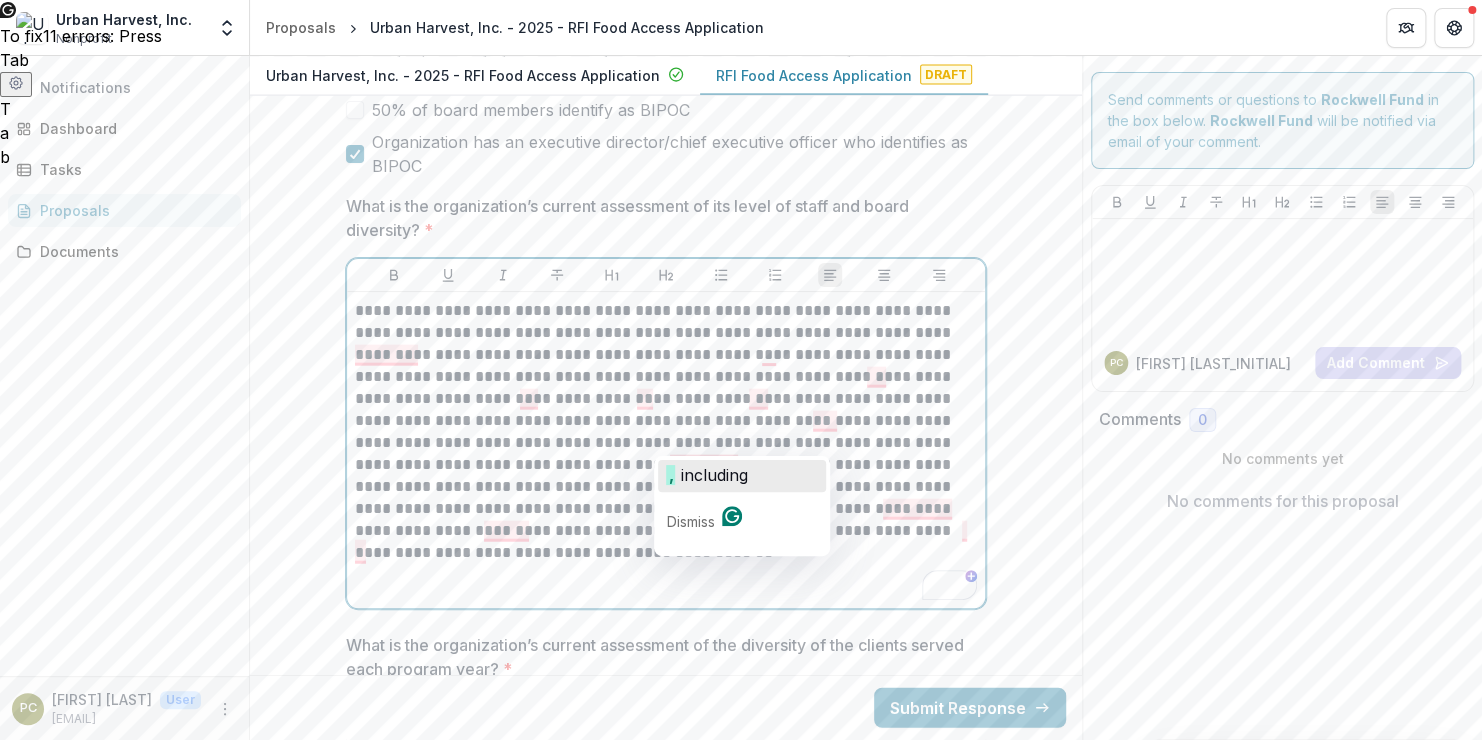 click on ",   including" 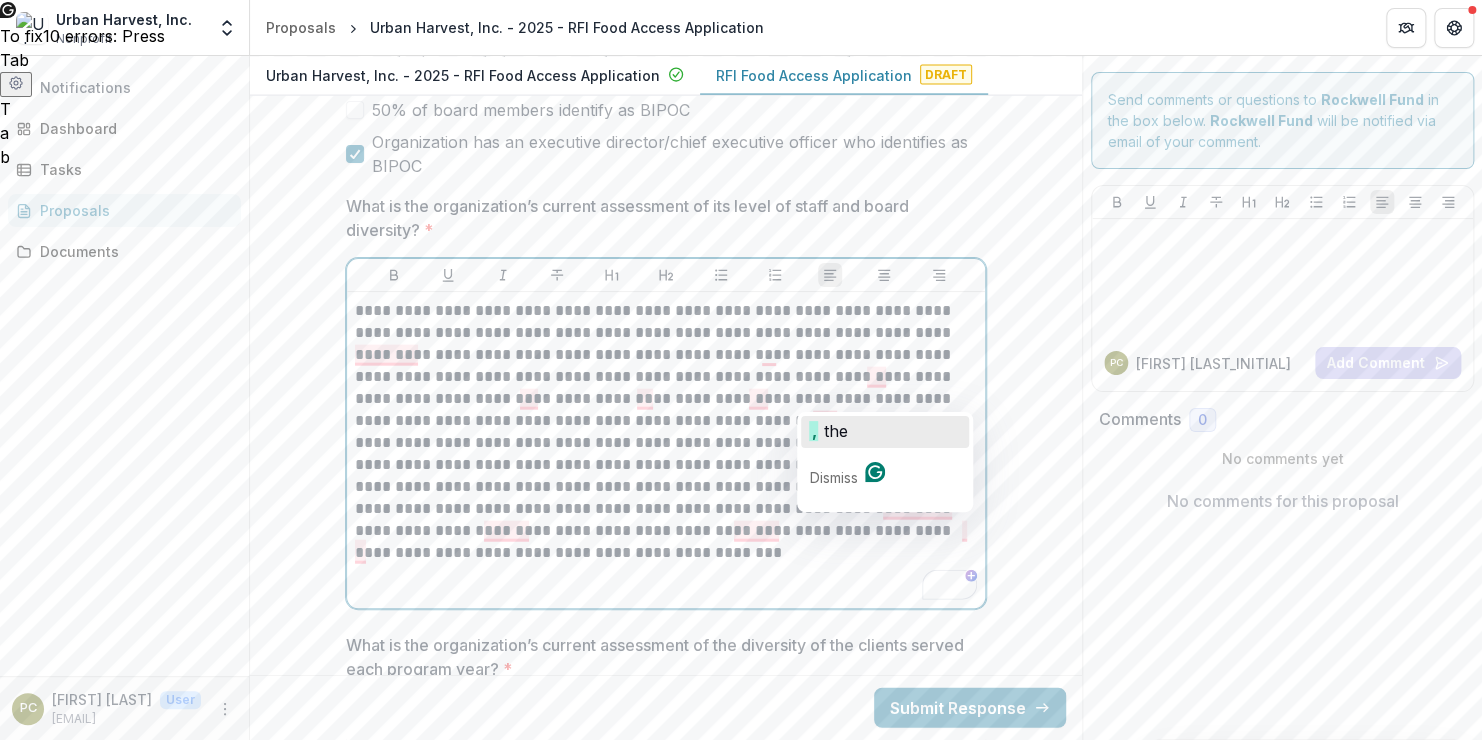 click on "the" 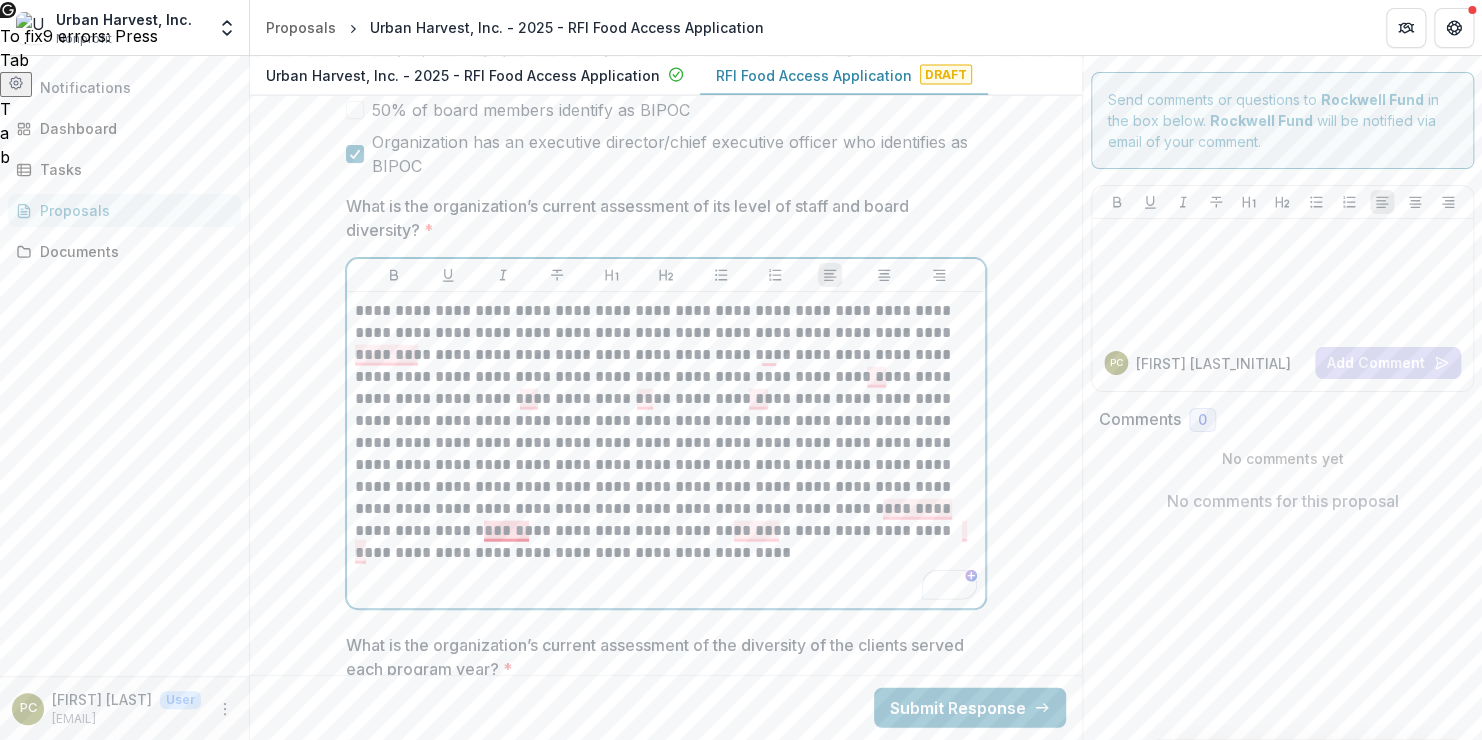 click on "**********" at bounding box center (666, 432) 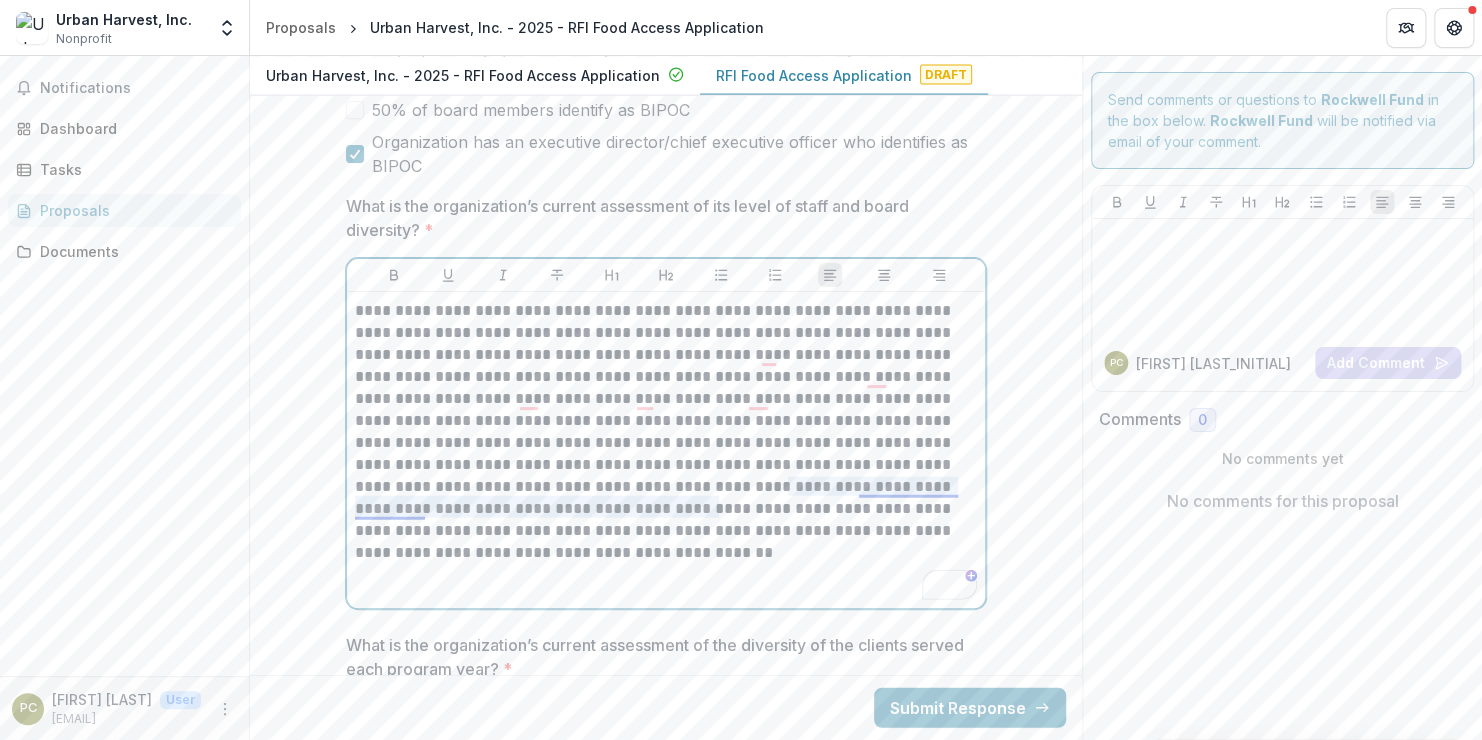click on "**********" at bounding box center (666, 432) 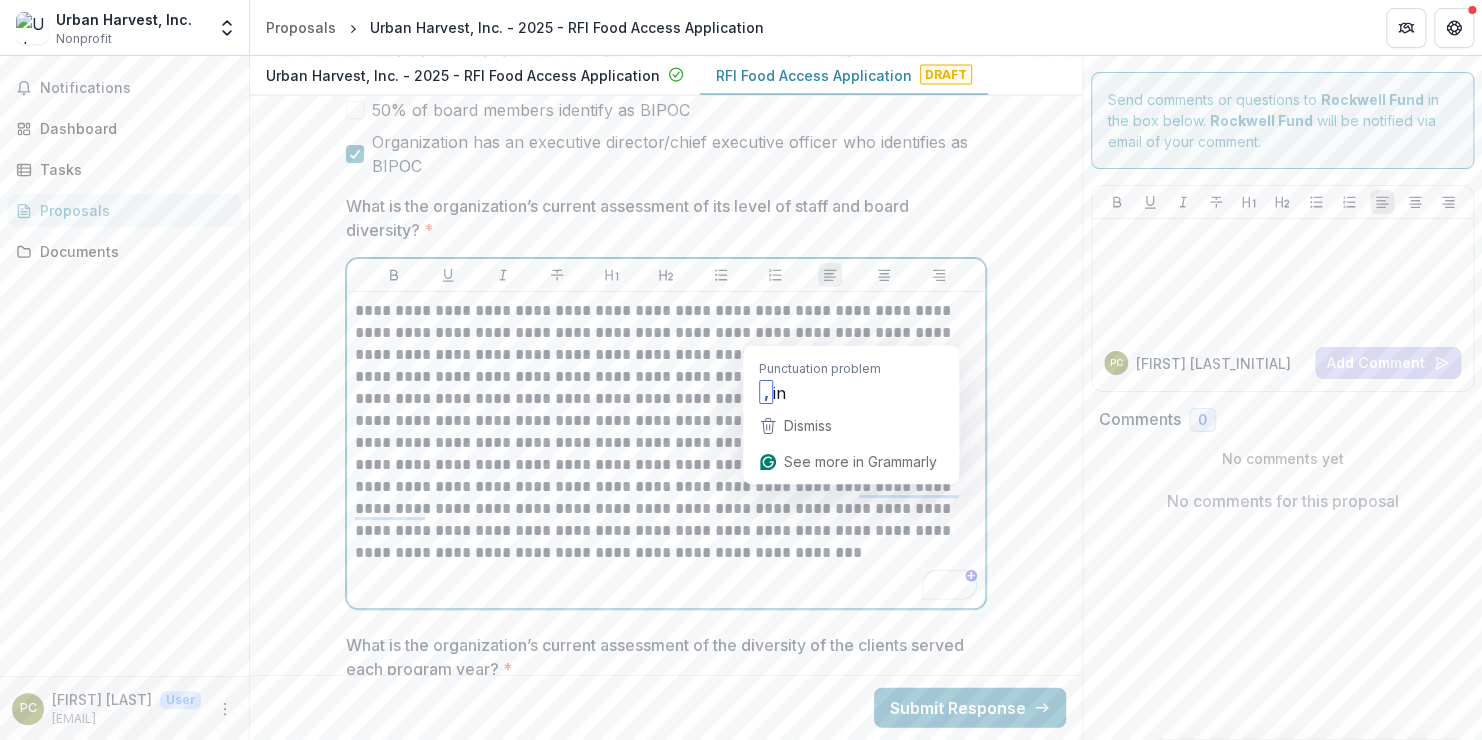 click on "**********" at bounding box center [666, 432] 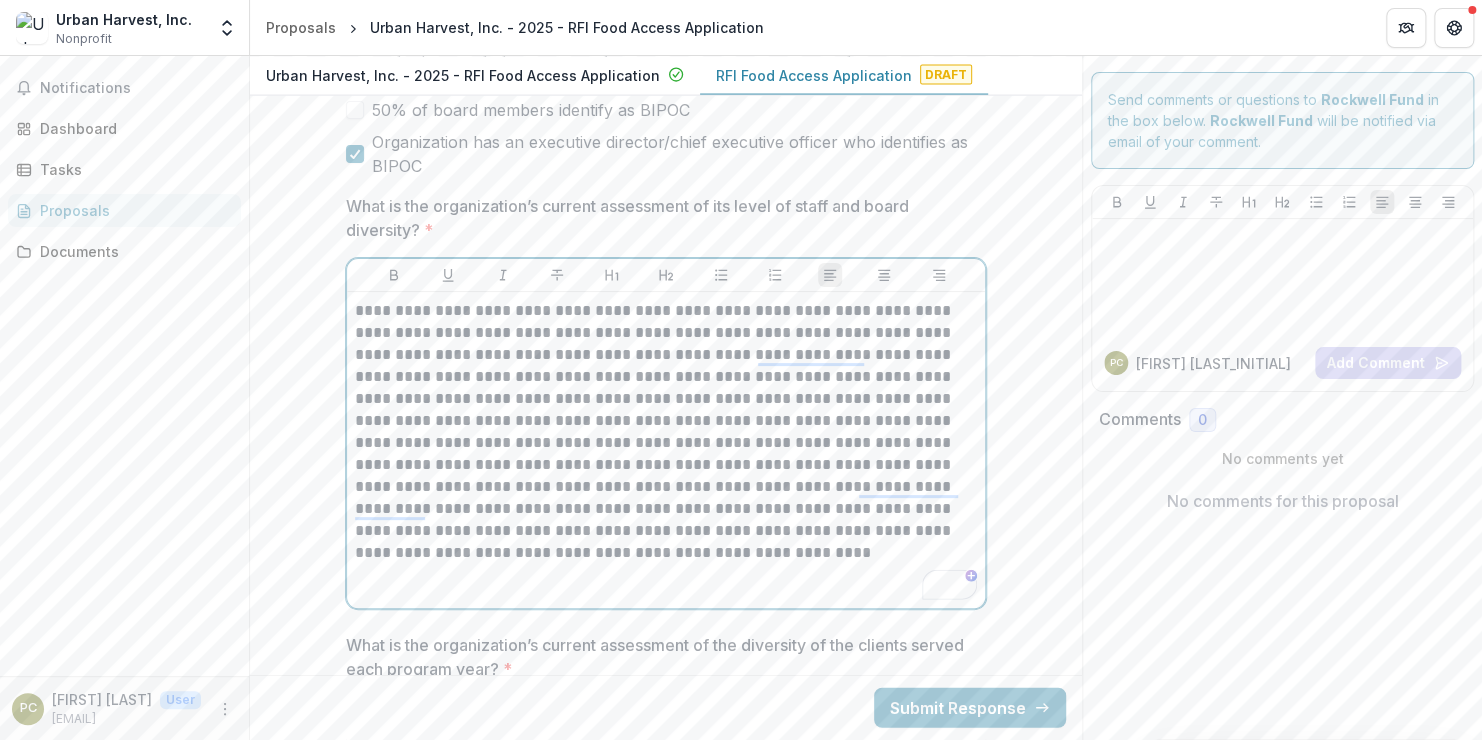 click on "**********" at bounding box center (666, 432) 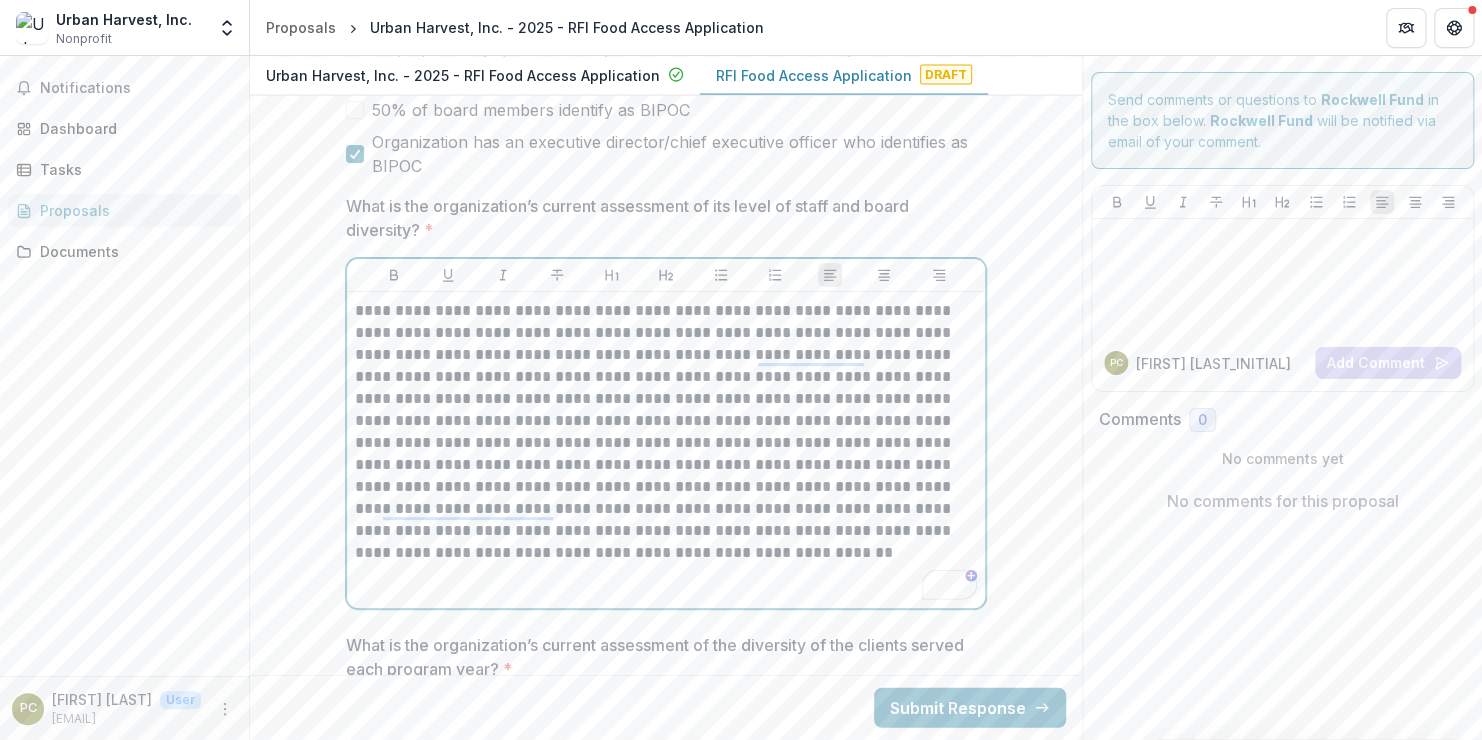 click on "**********" at bounding box center (666, 432) 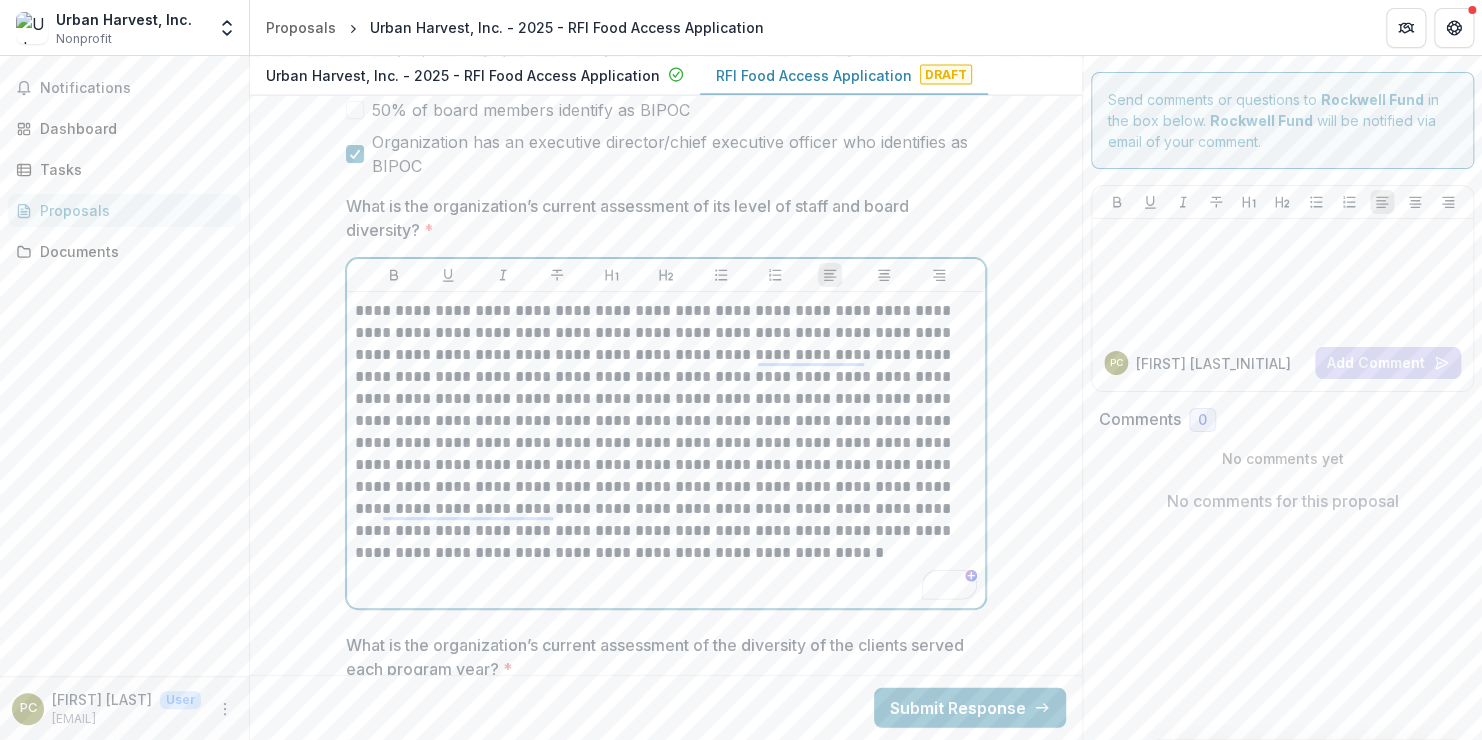 click on "**********" at bounding box center (666, 432) 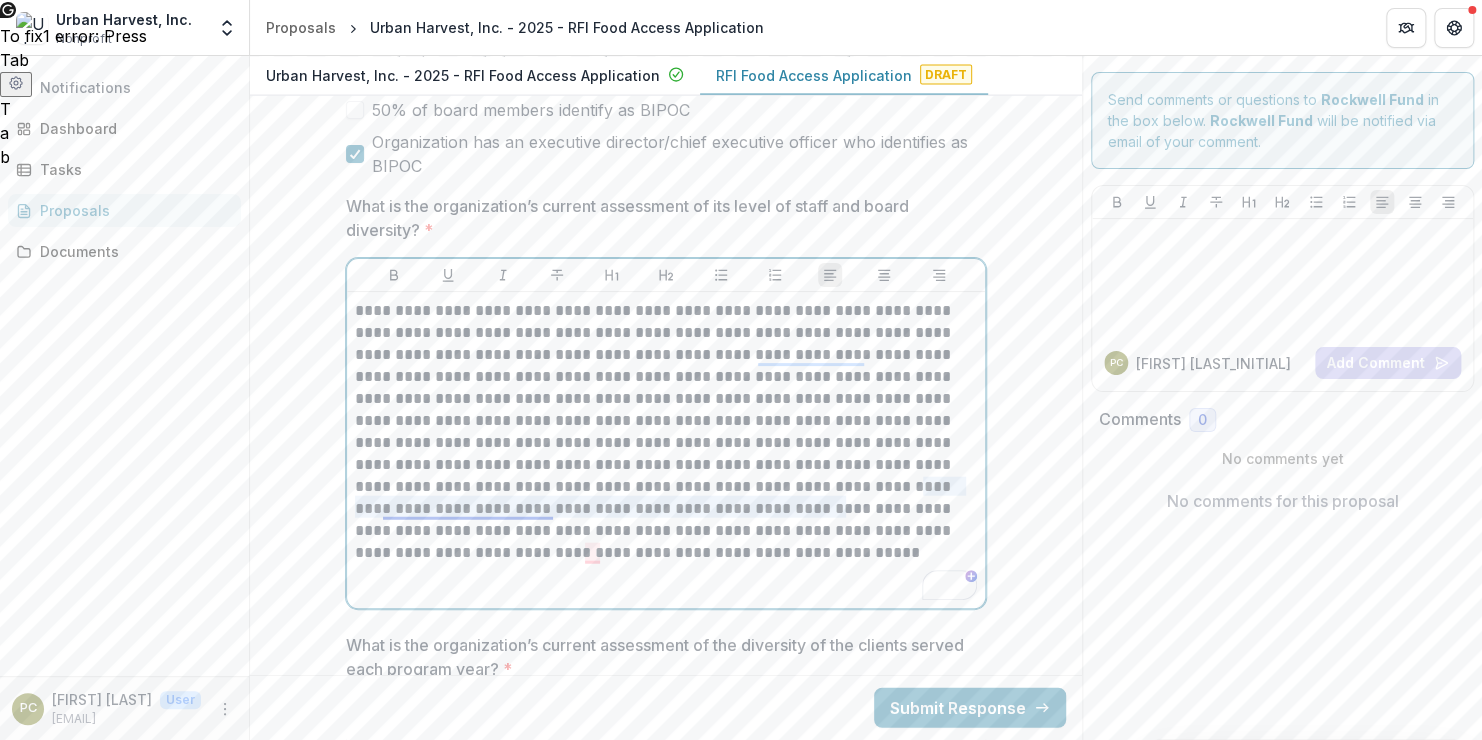 click on "**********" at bounding box center [666, 432] 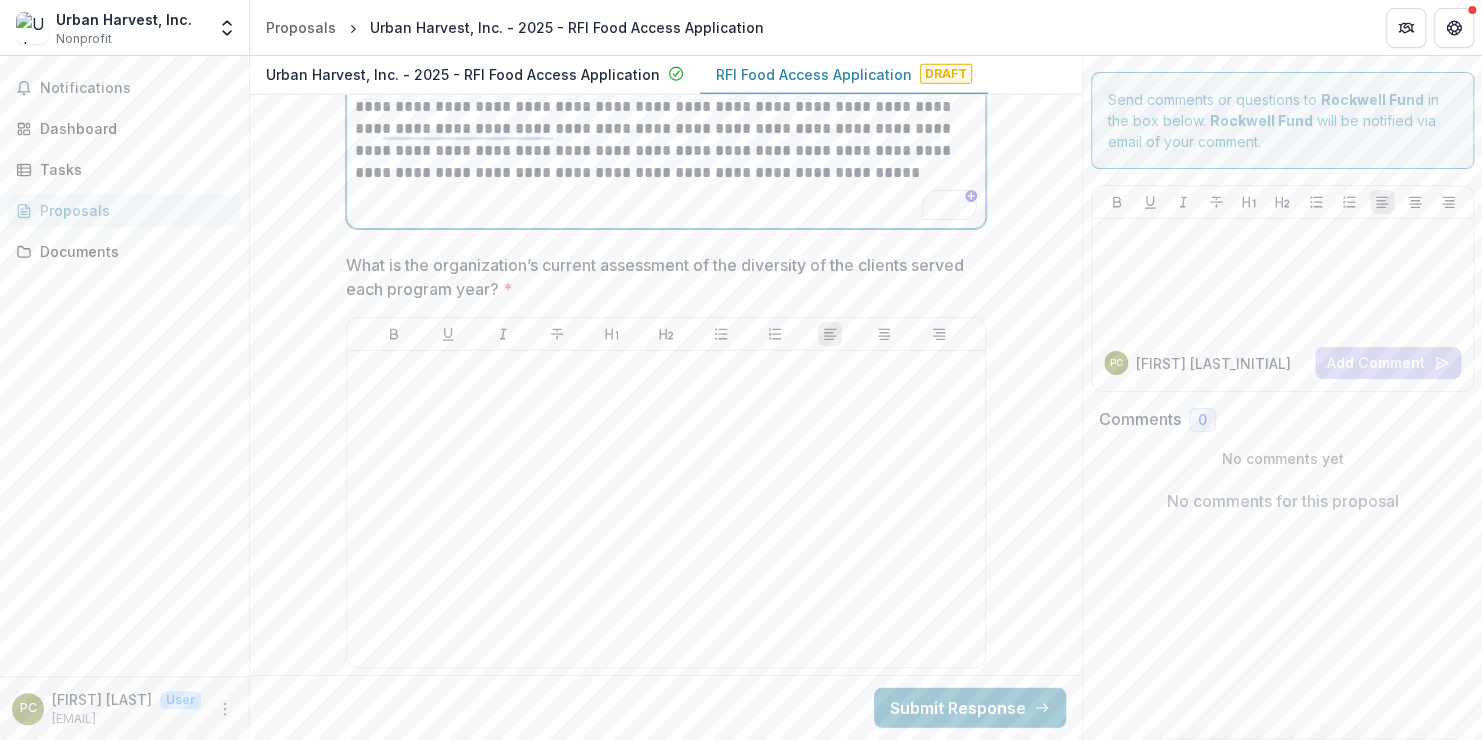 scroll, scrollTop: 9971, scrollLeft: 0, axis: vertical 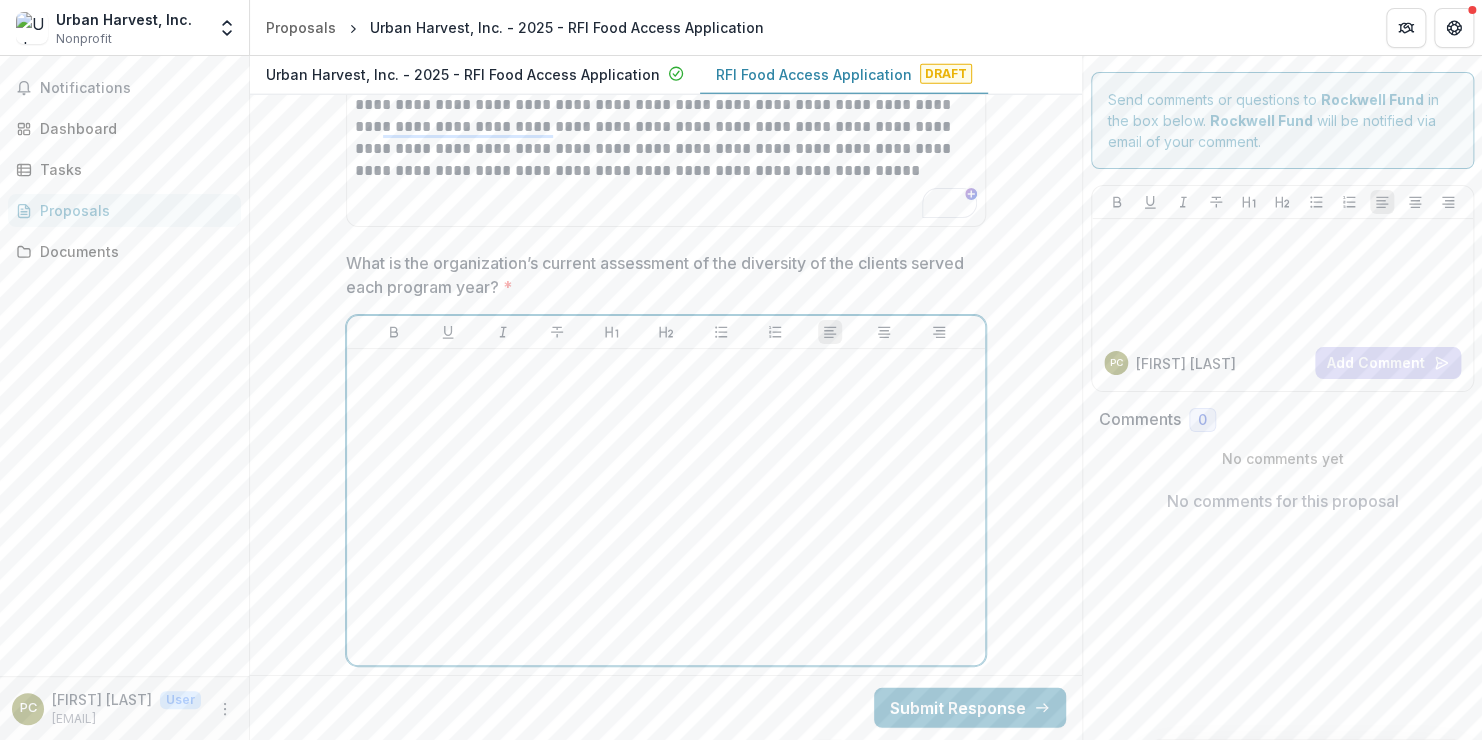 click at bounding box center [666, 507] 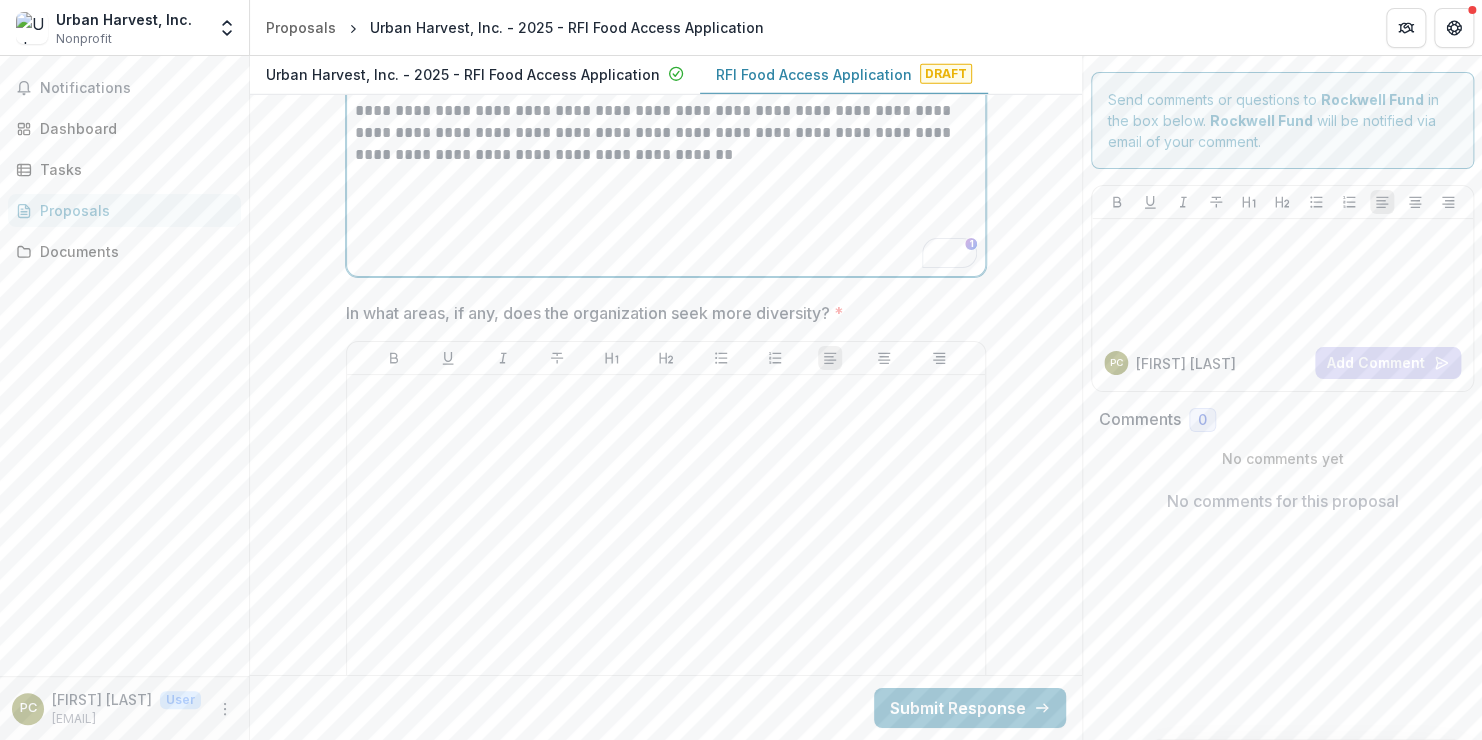 scroll, scrollTop: 10360, scrollLeft: 0, axis: vertical 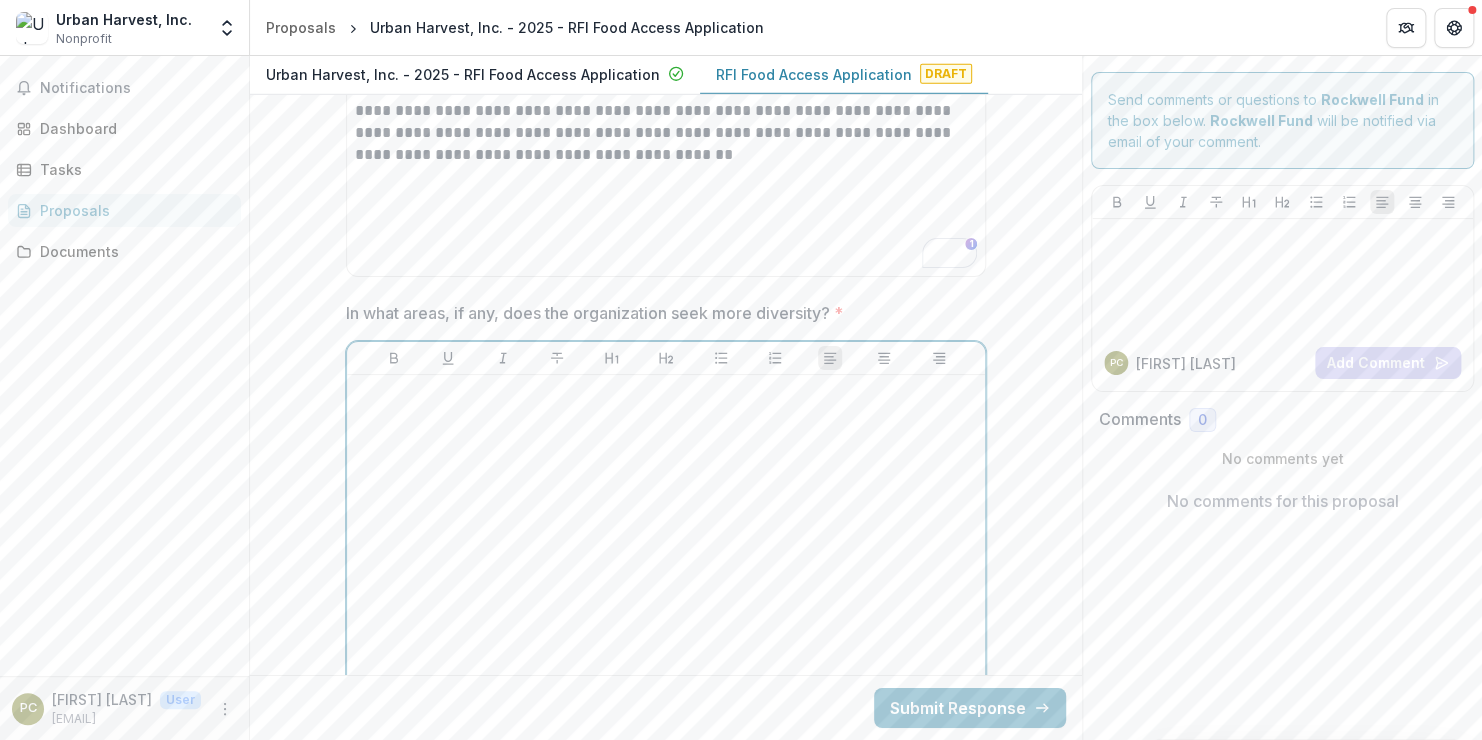click at bounding box center [666, 533] 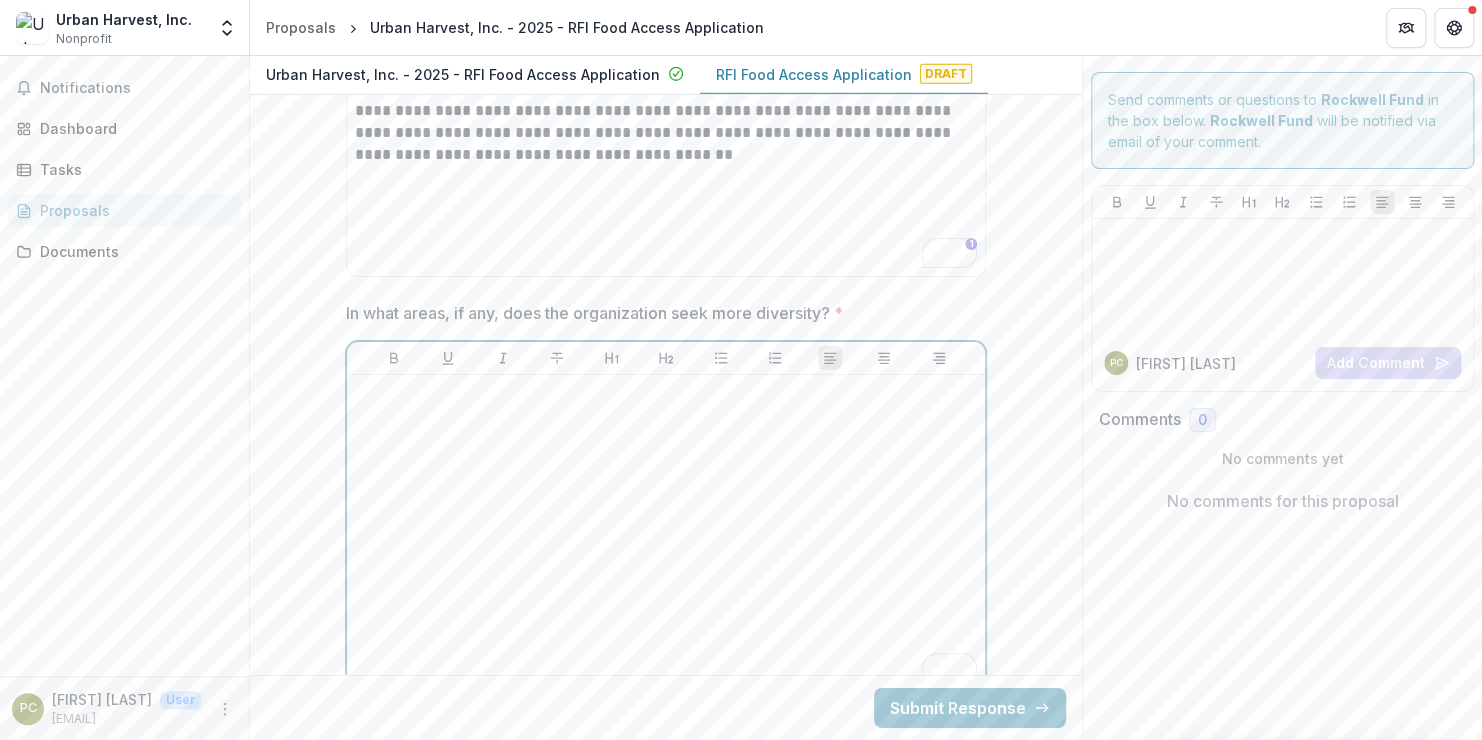 scroll, scrollTop: 10556, scrollLeft: 0, axis: vertical 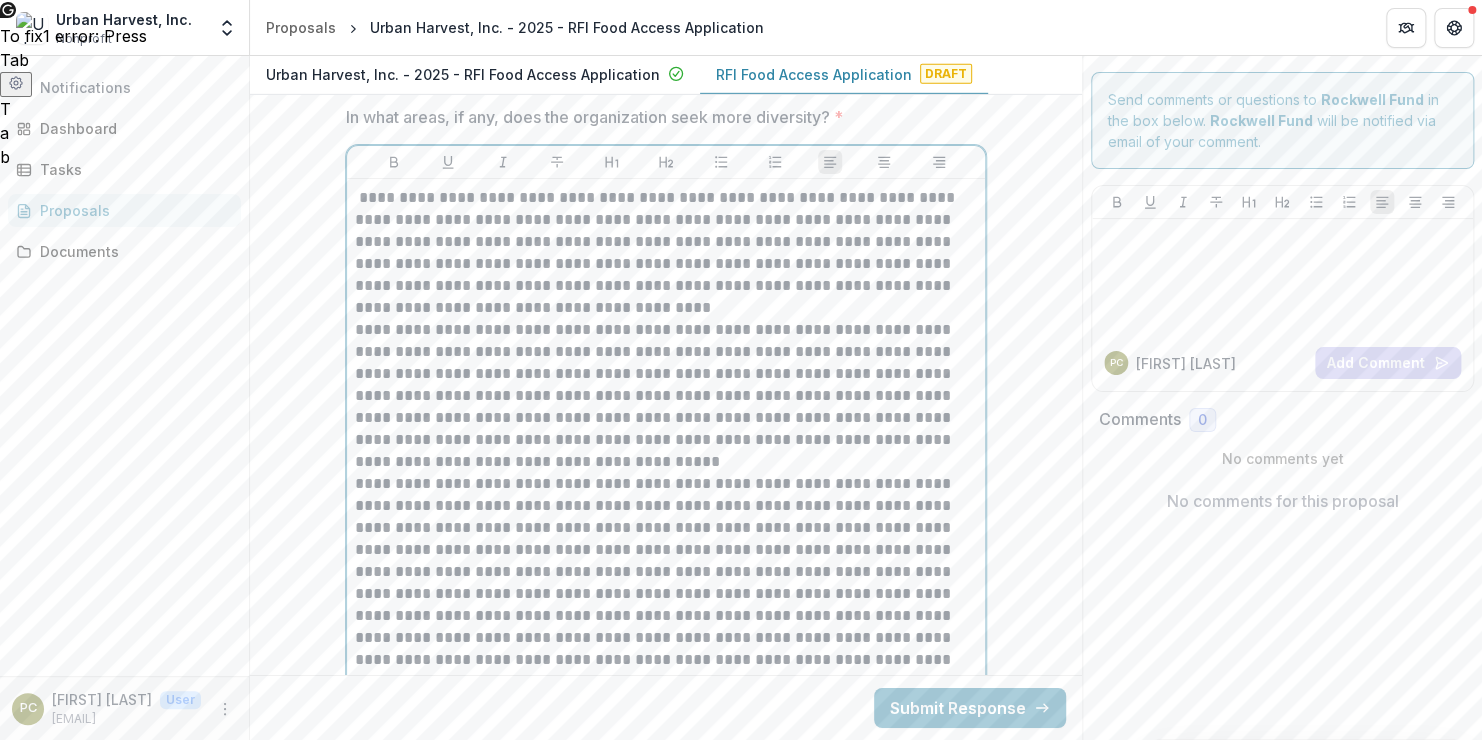 click on "**********" at bounding box center [666, 253] 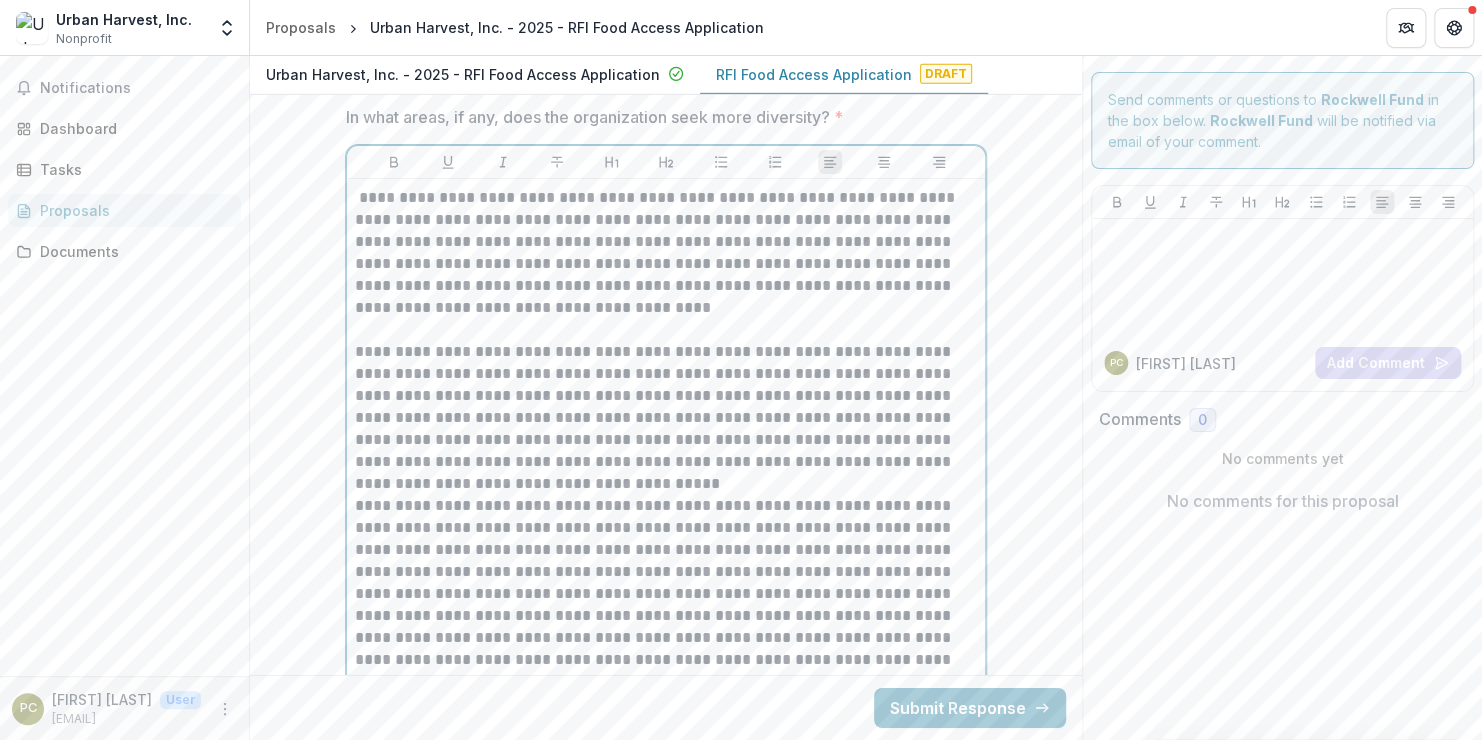 click on "**********" at bounding box center (666, 418) 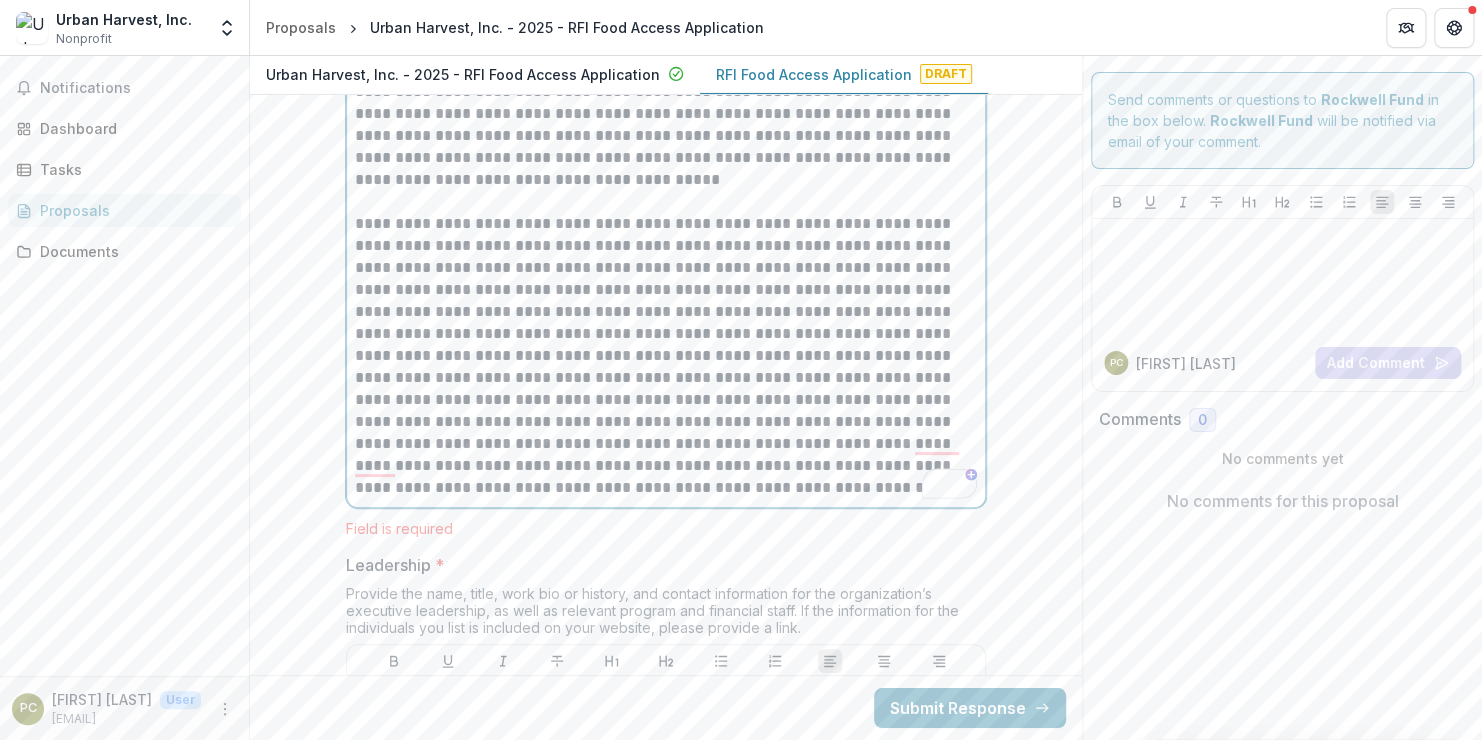 scroll, scrollTop: 10860, scrollLeft: 0, axis: vertical 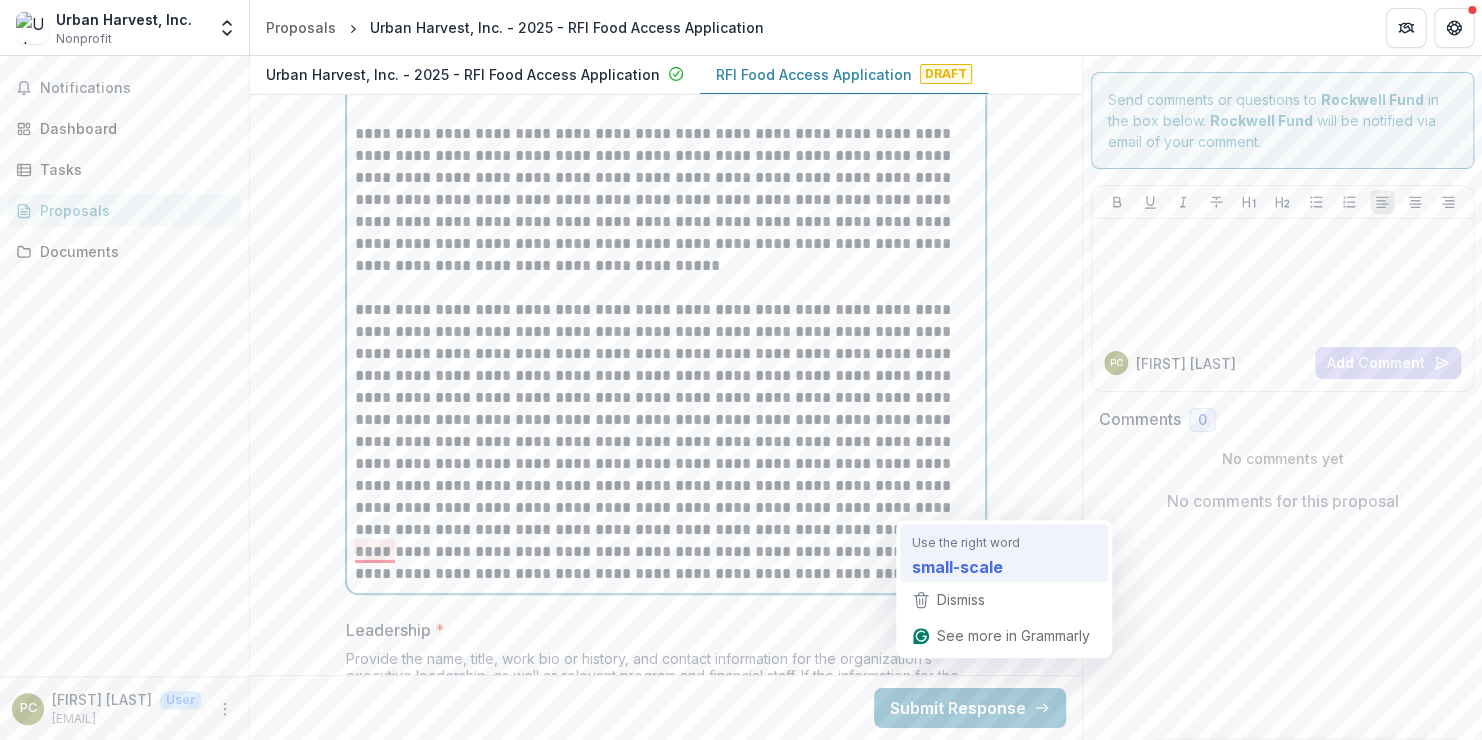 type 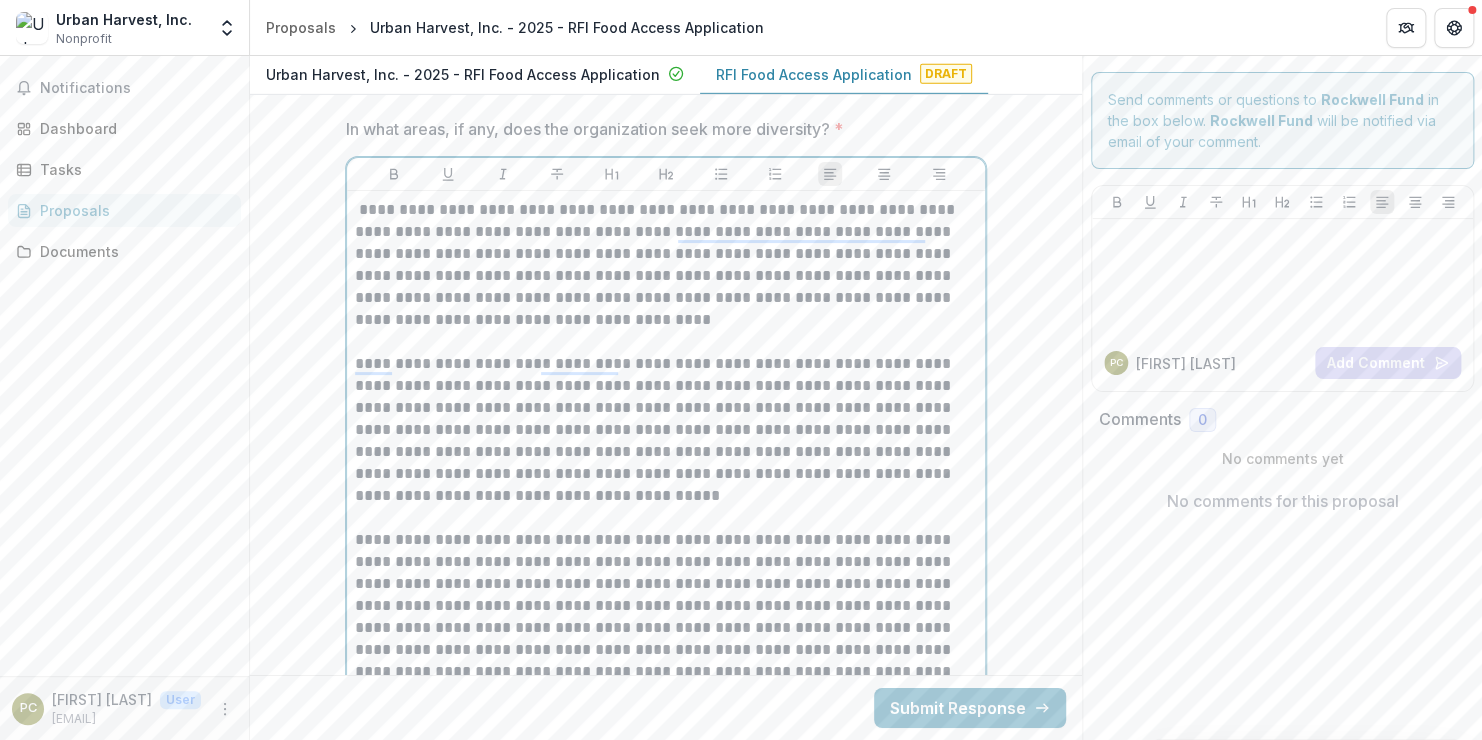 scroll, scrollTop: 10542, scrollLeft: 0, axis: vertical 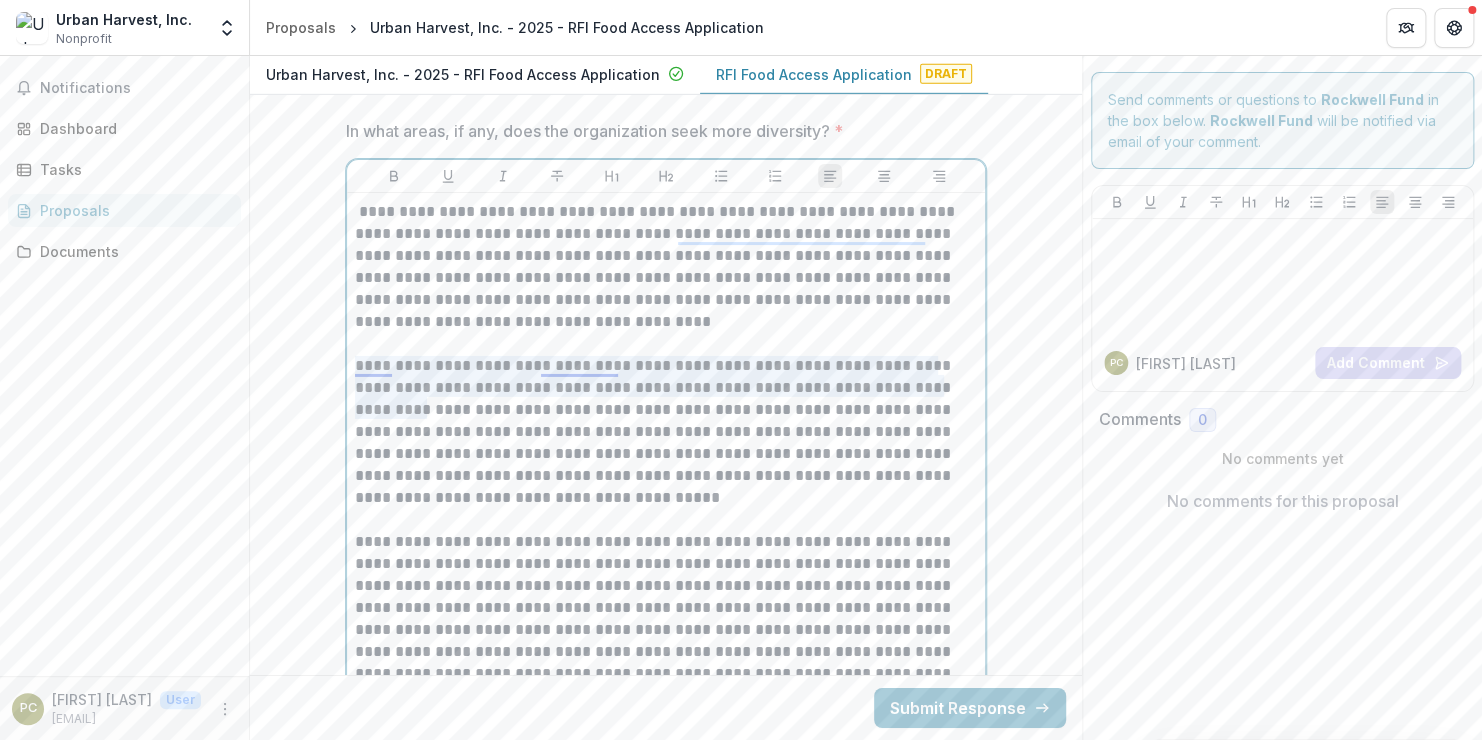click on "**********" at bounding box center (666, 432) 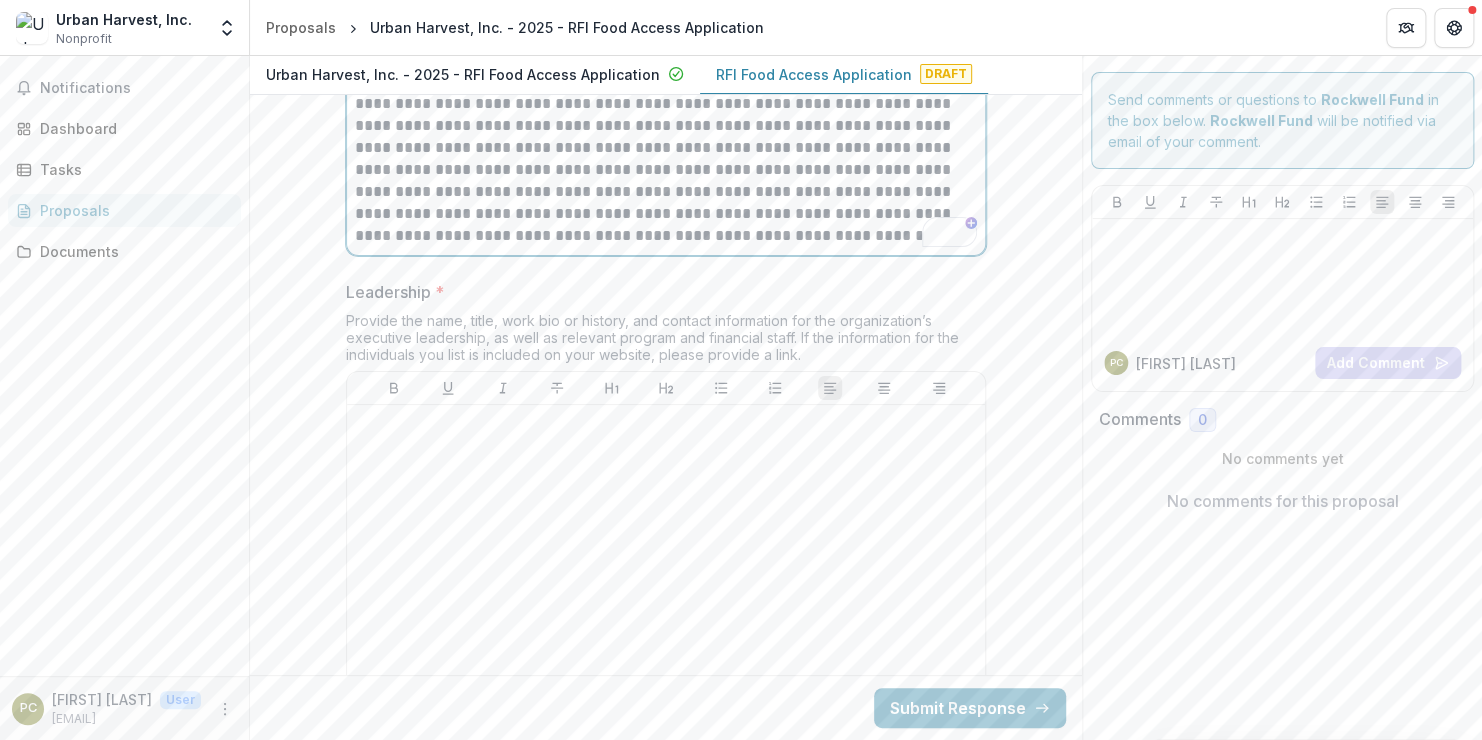 scroll, scrollTop: 11131, scrollLeft: 0, axis: vertical 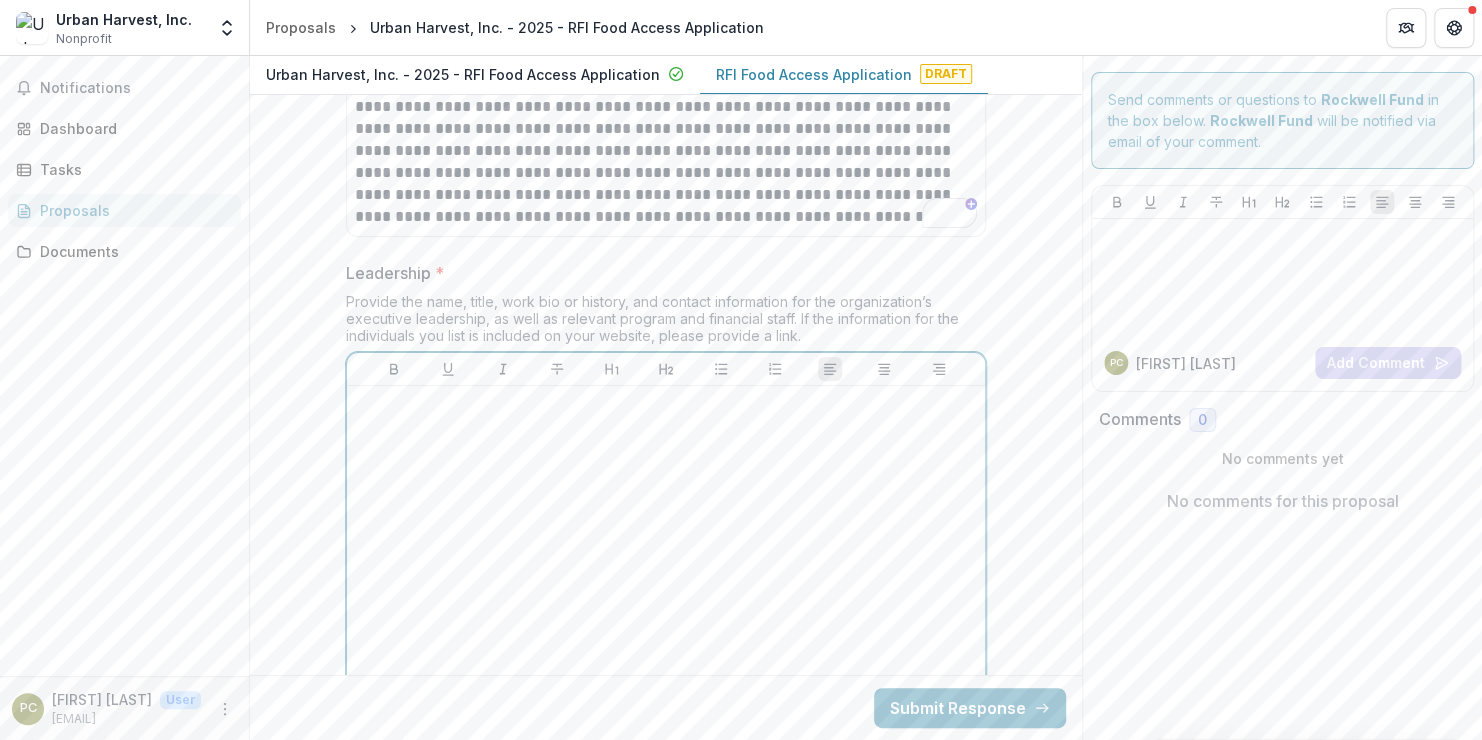 click at bounding box center (666, 544) 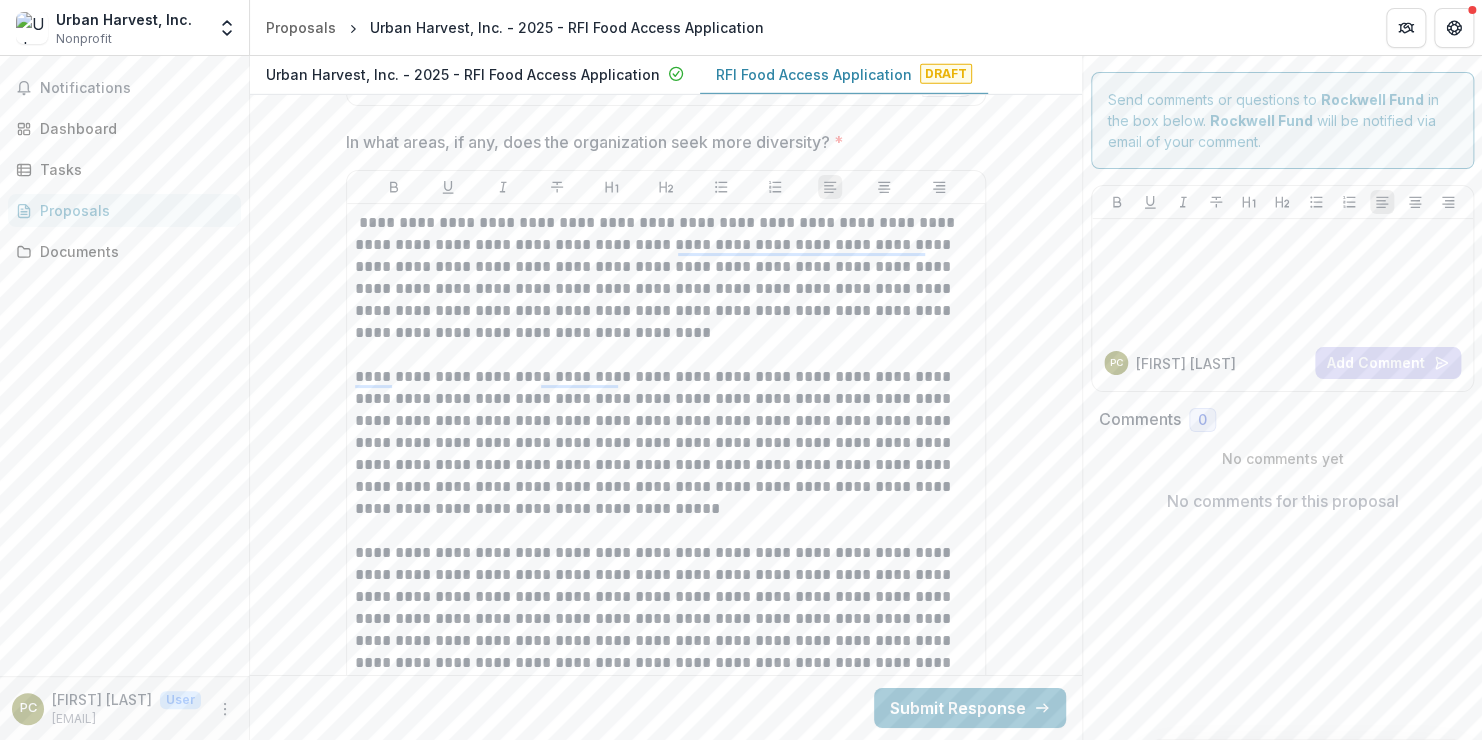 scroll, scrollTop: 10532, scrollLeft: 0, axis: vertical 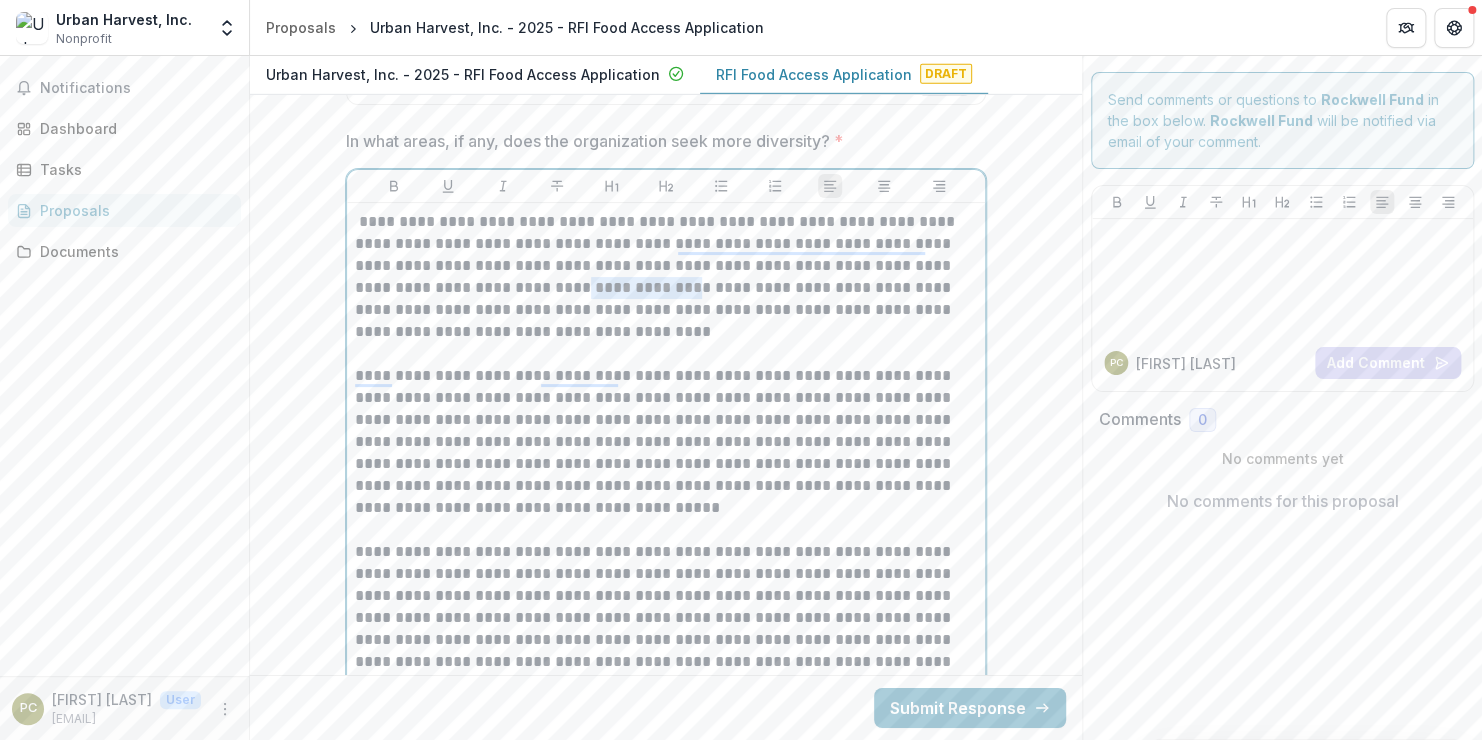 drag, startPoint x: 535, startPoint y: 262, endPoint x: 430, endPoint y: 267, distance: 105.11898 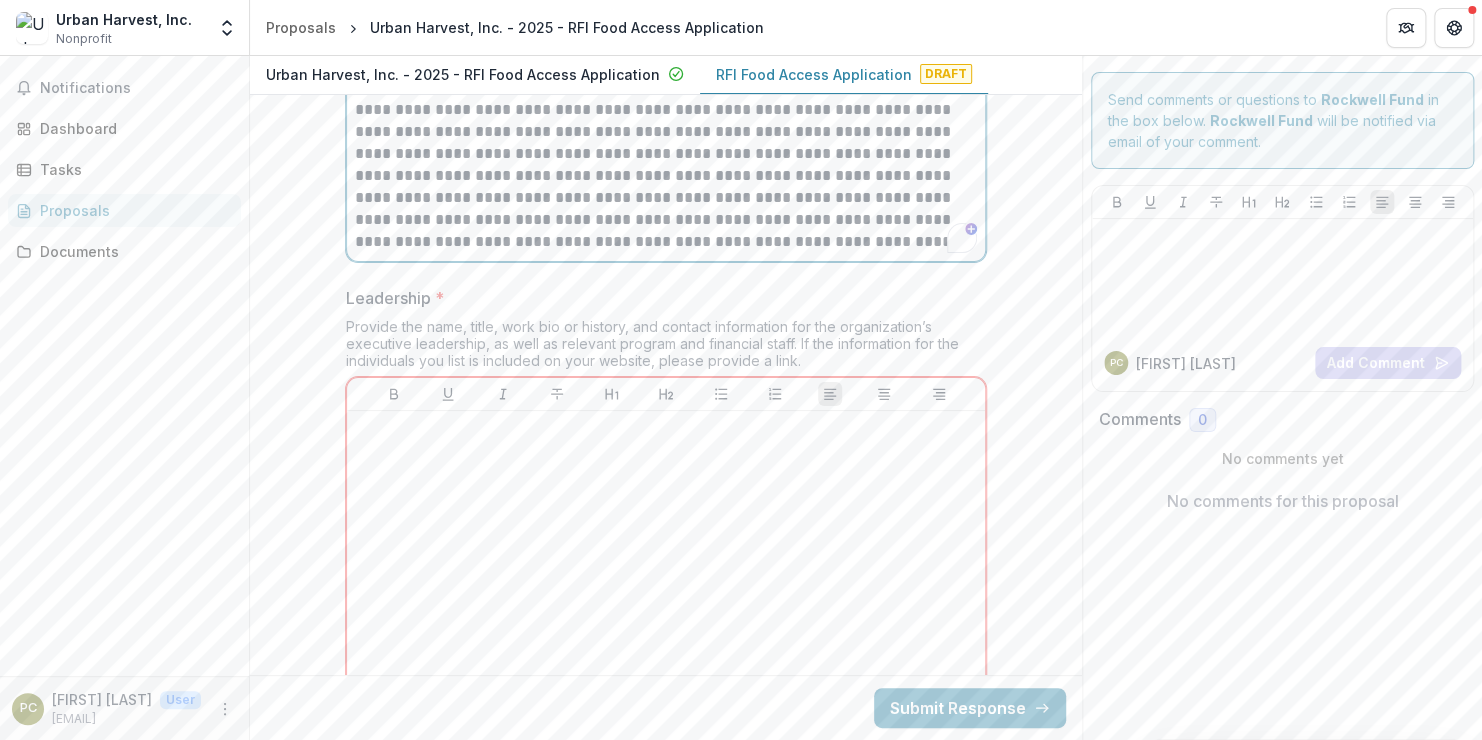 scroll, scrollTop: 11116, scrollLeft: 0, axis: vertical 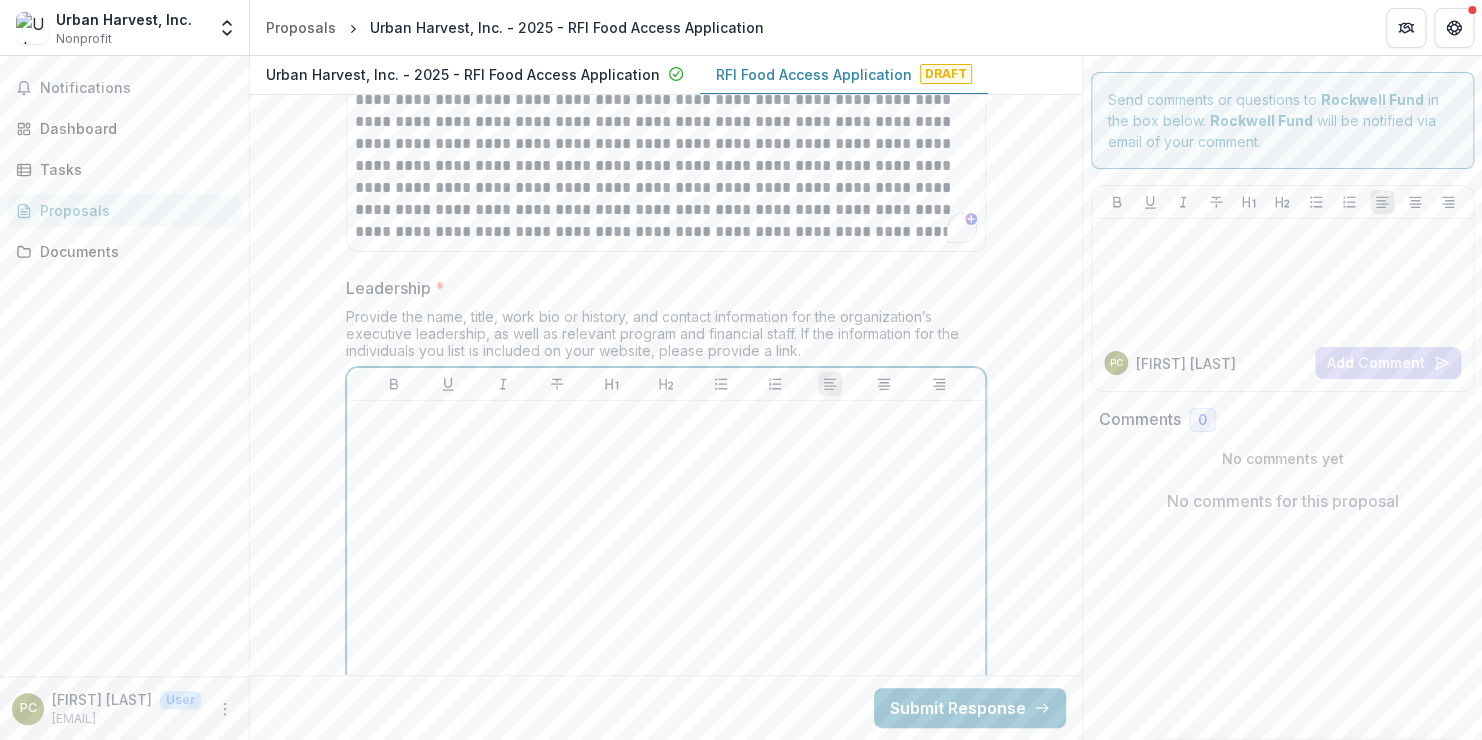 click at bounding box center [666, 559] 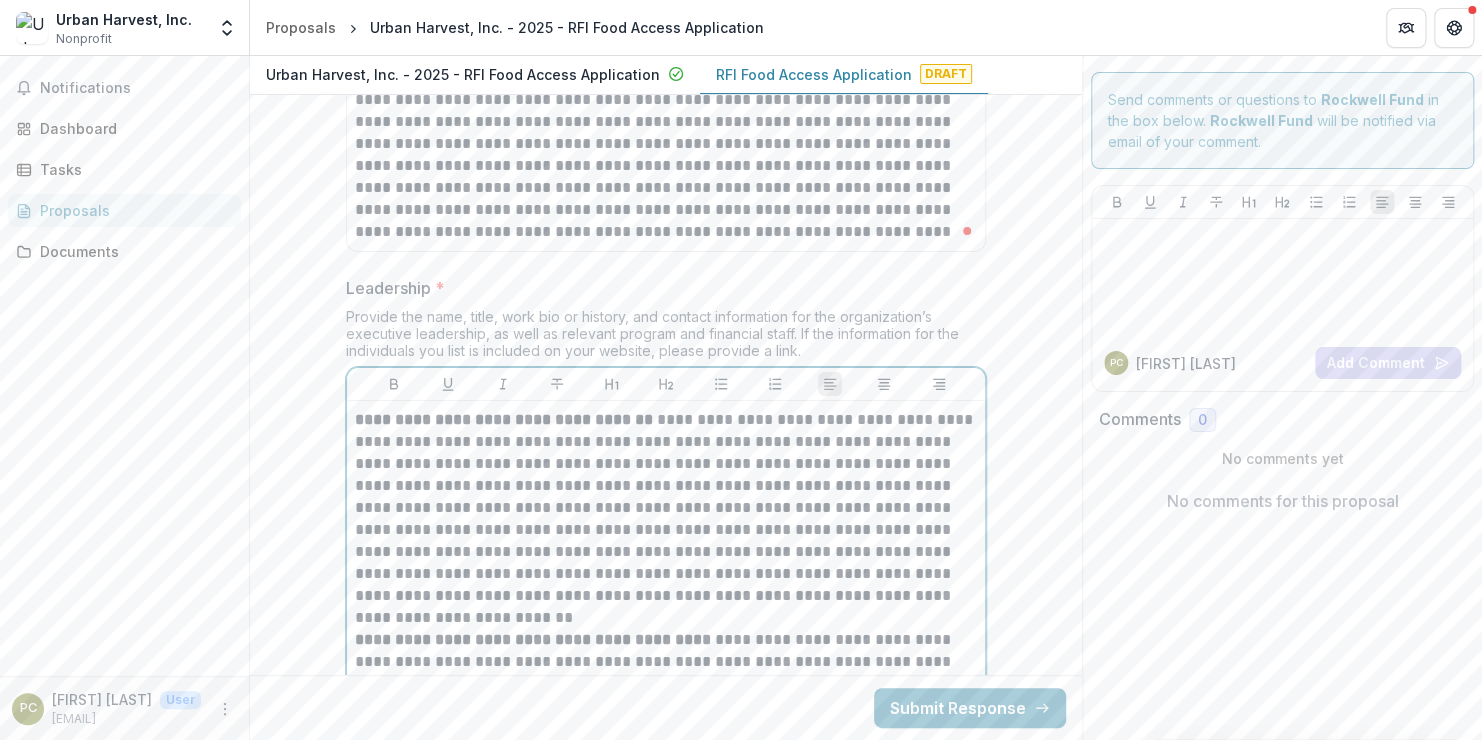 scroll, scrollTop: 11600, scrollLeft: 0, axis: vertical 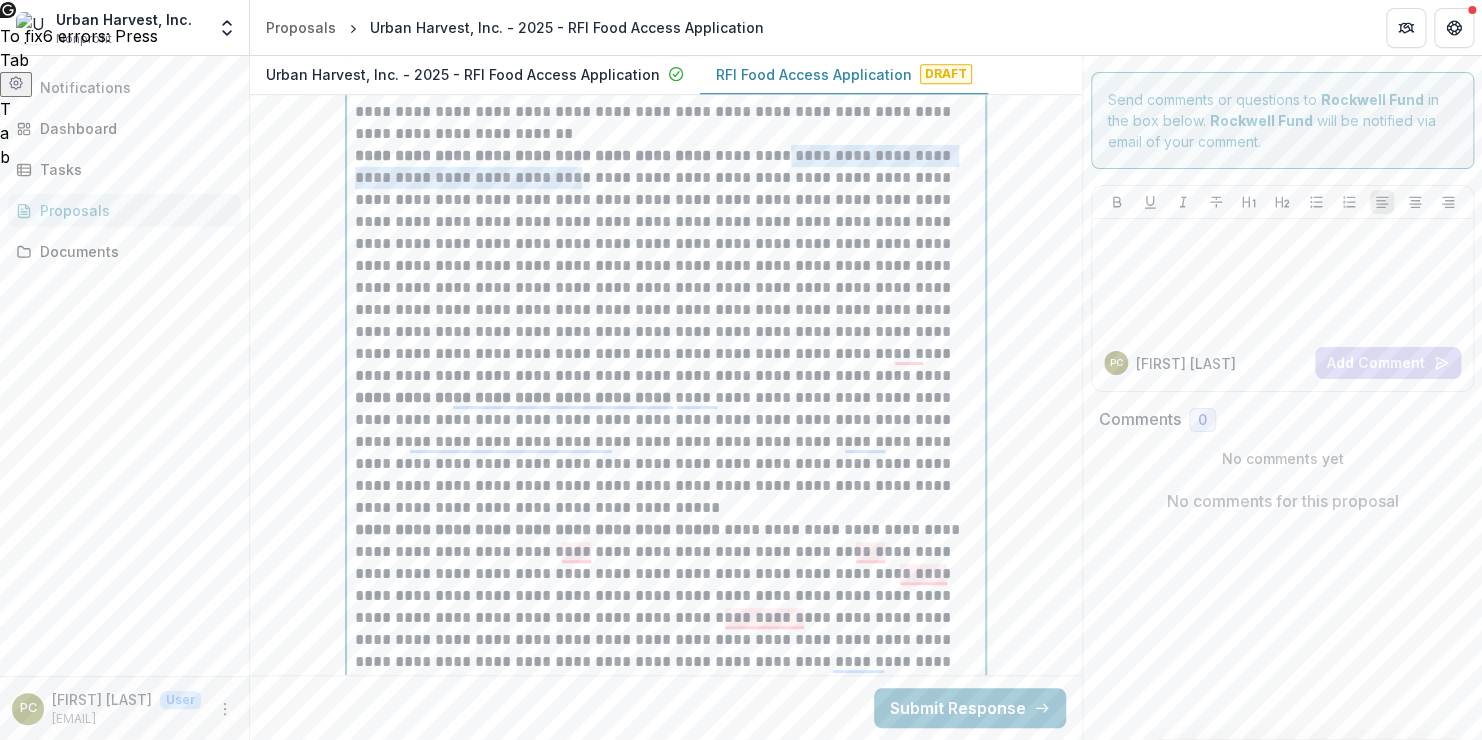 drag, startPoint x: 553, startPoint y: 156, endPoint x: 769, endPoint y: 141, distance: 216.5202 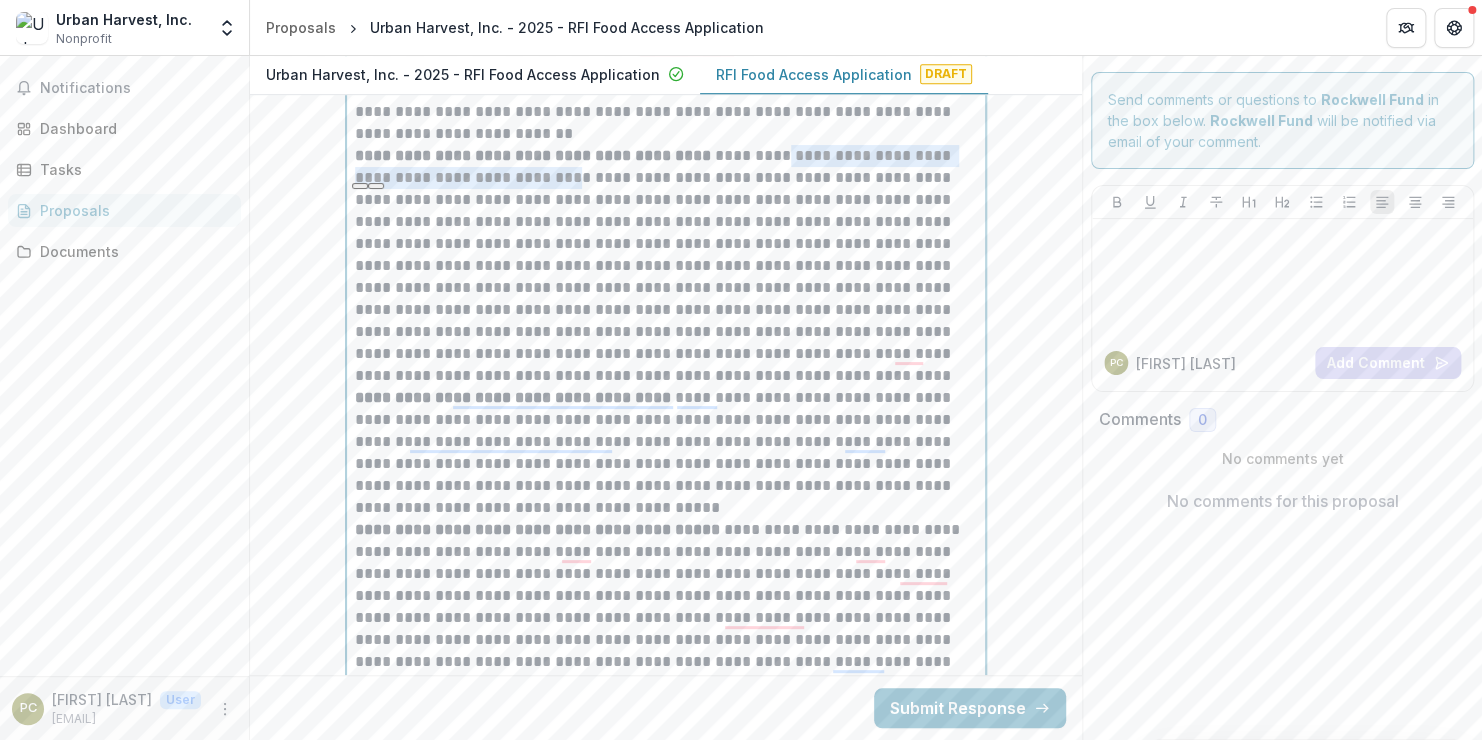 type 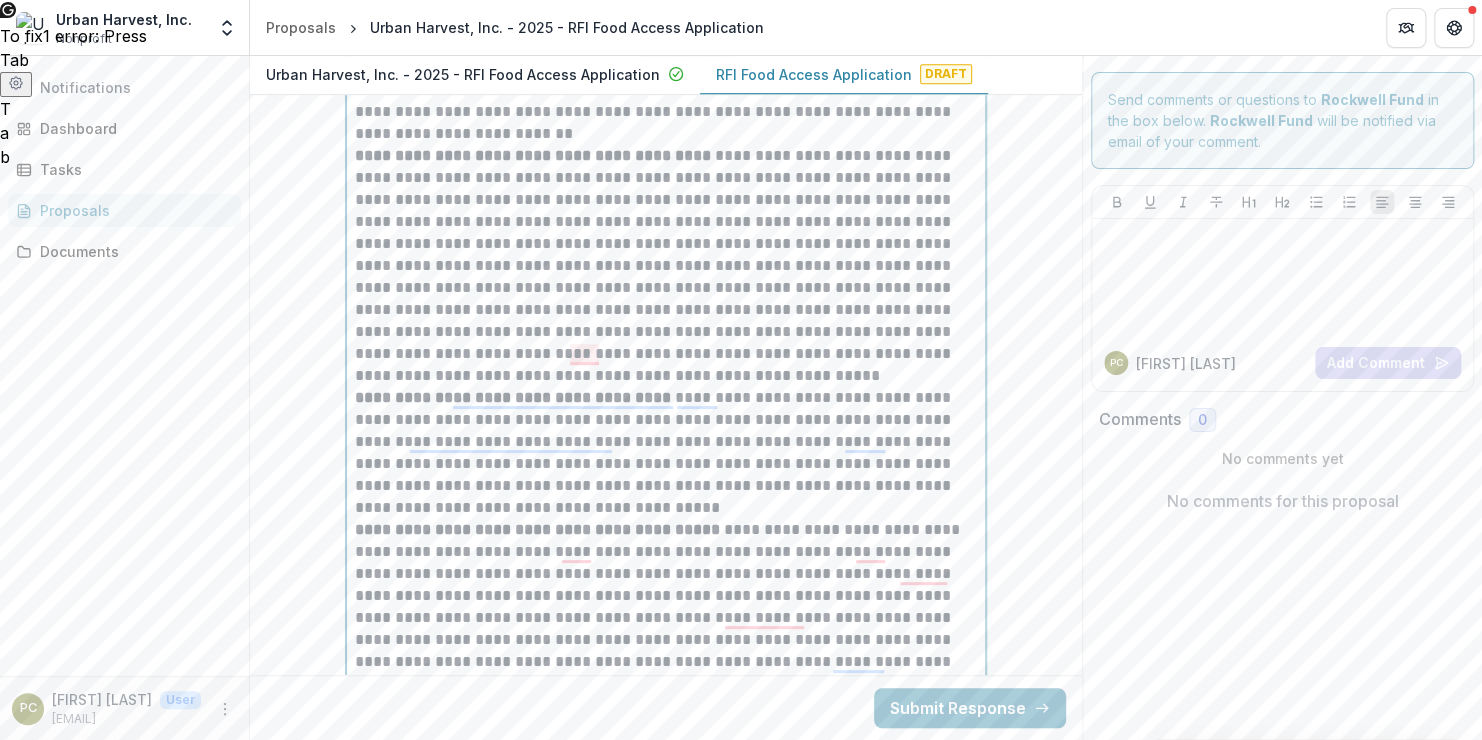click on "**********" at bounding box center (666, 266) 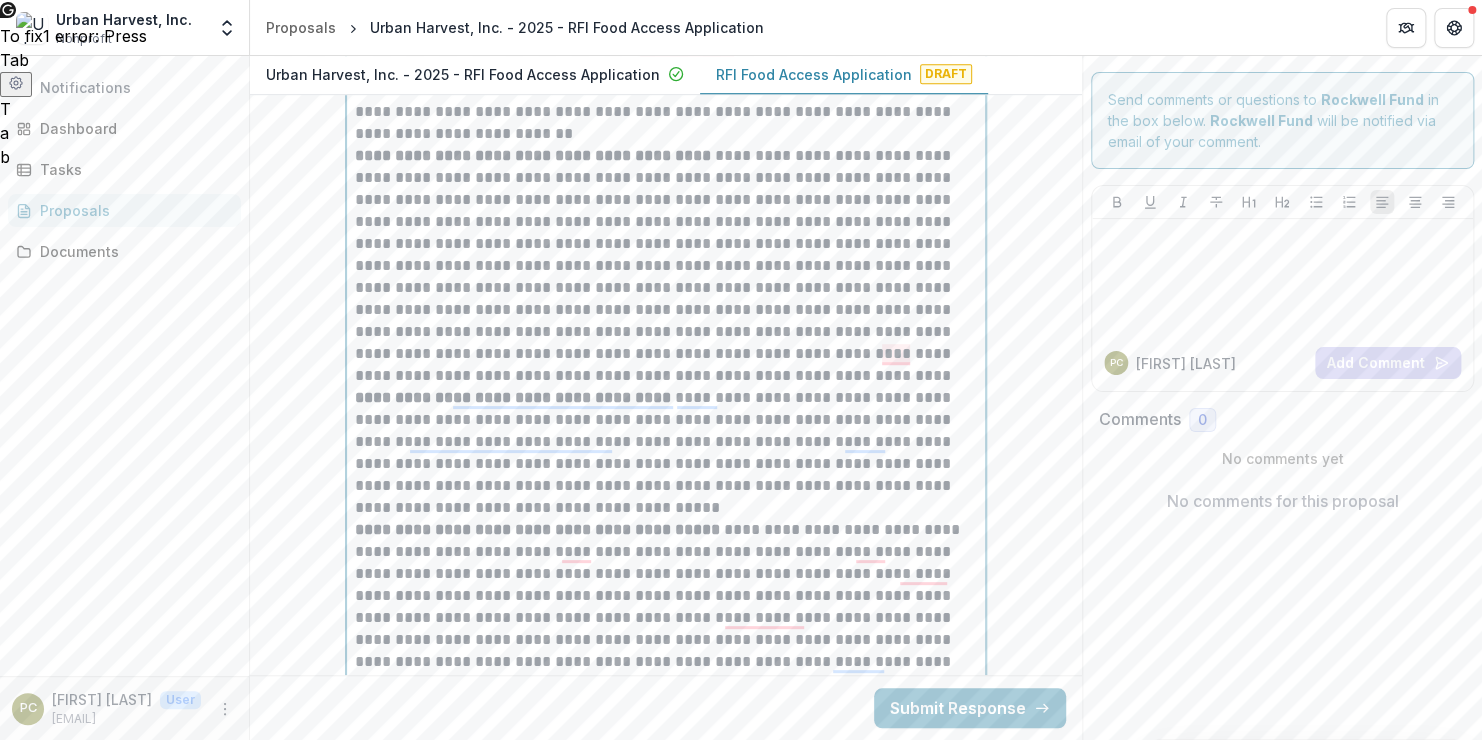 scroll, scrollTop: 11612, scrollLeft: 0, axis: vertical 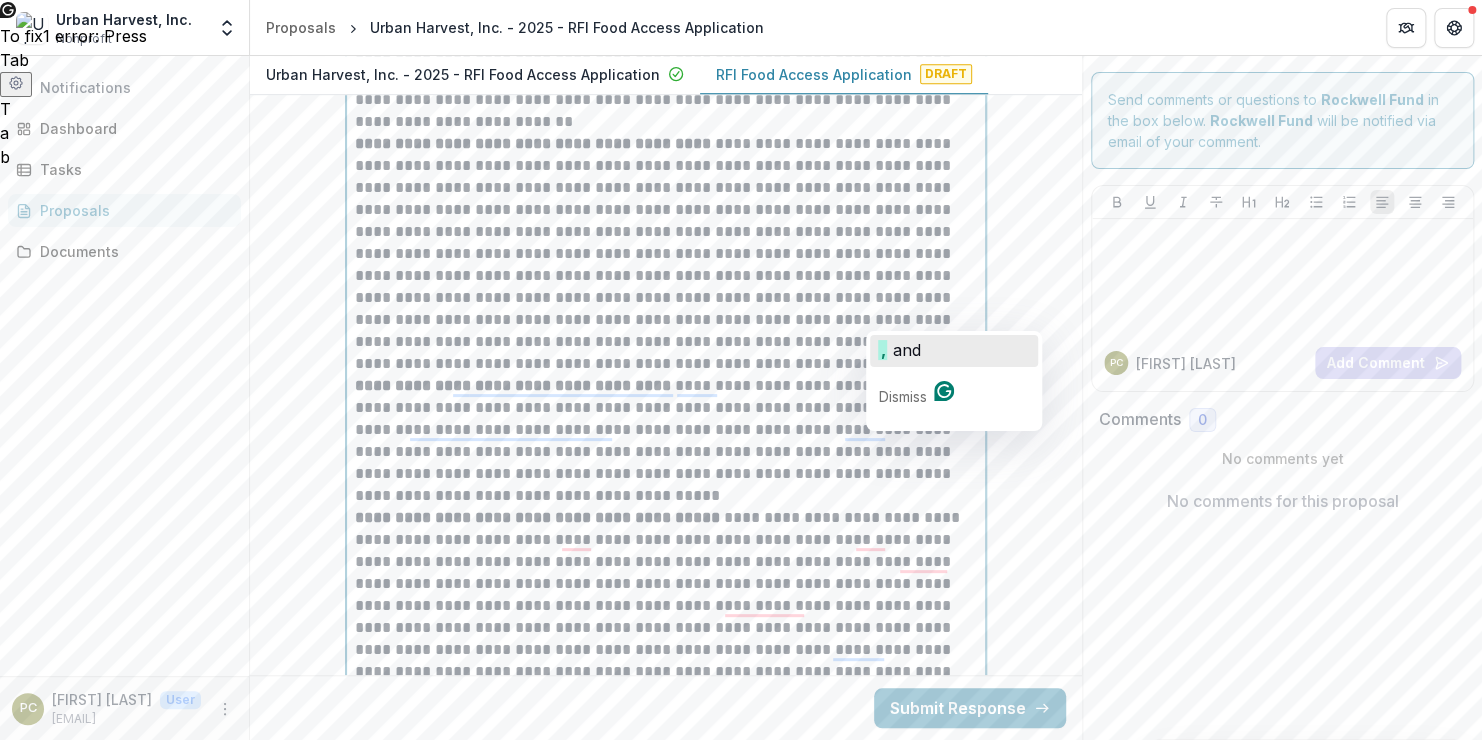 click on "and" 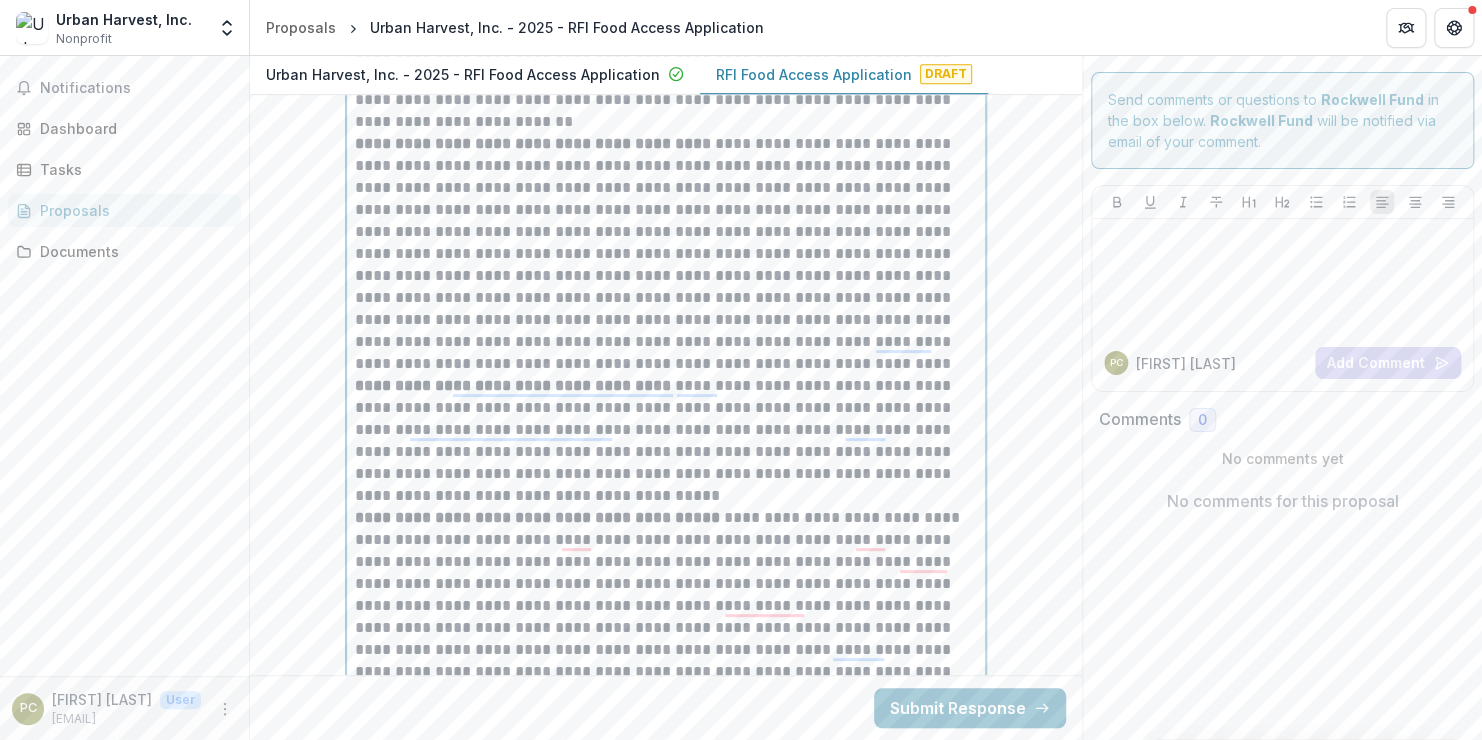click on "**********" at bounding box center (666, 254) 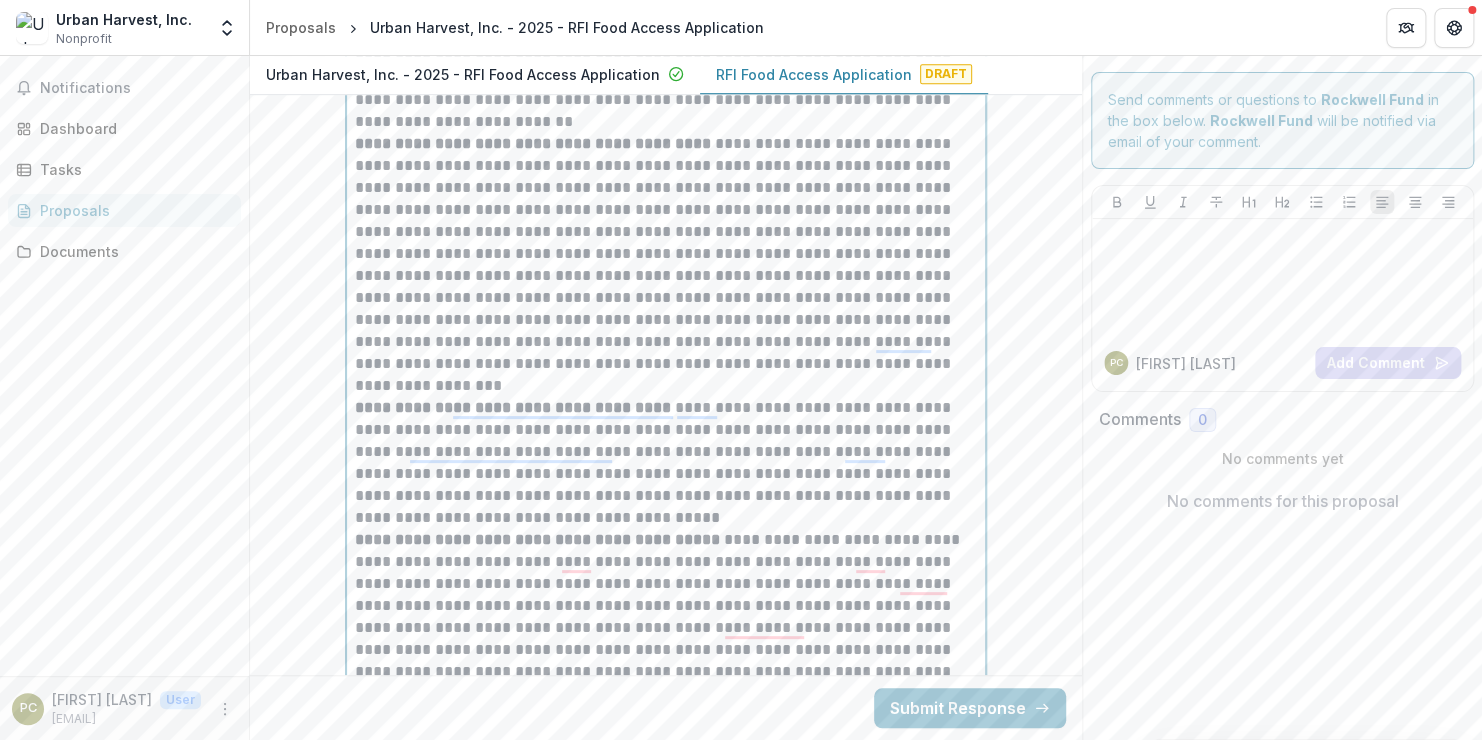 click on "**********" at bounding box center [666, 463] 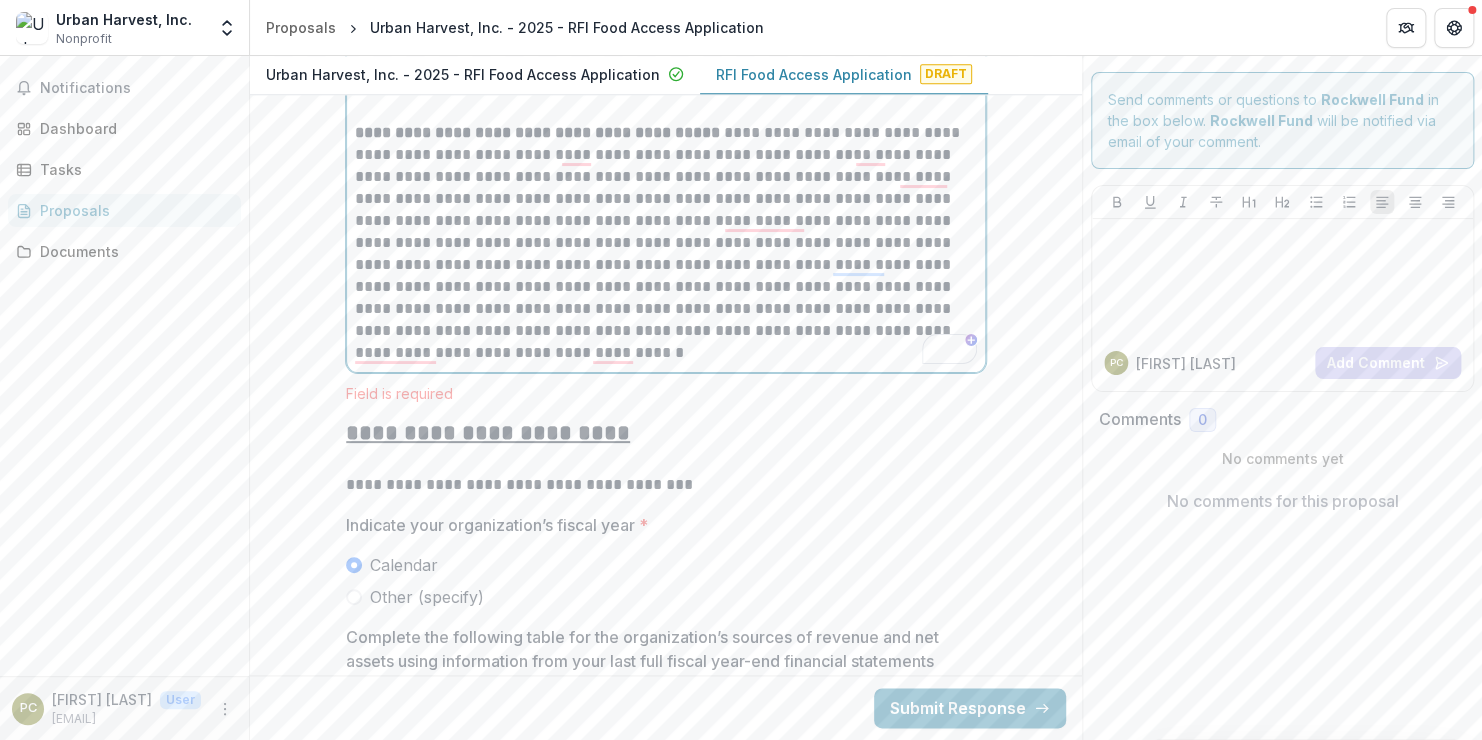 scroll, scrollTop: 12044, scrollLeft: 0, axis: vertical 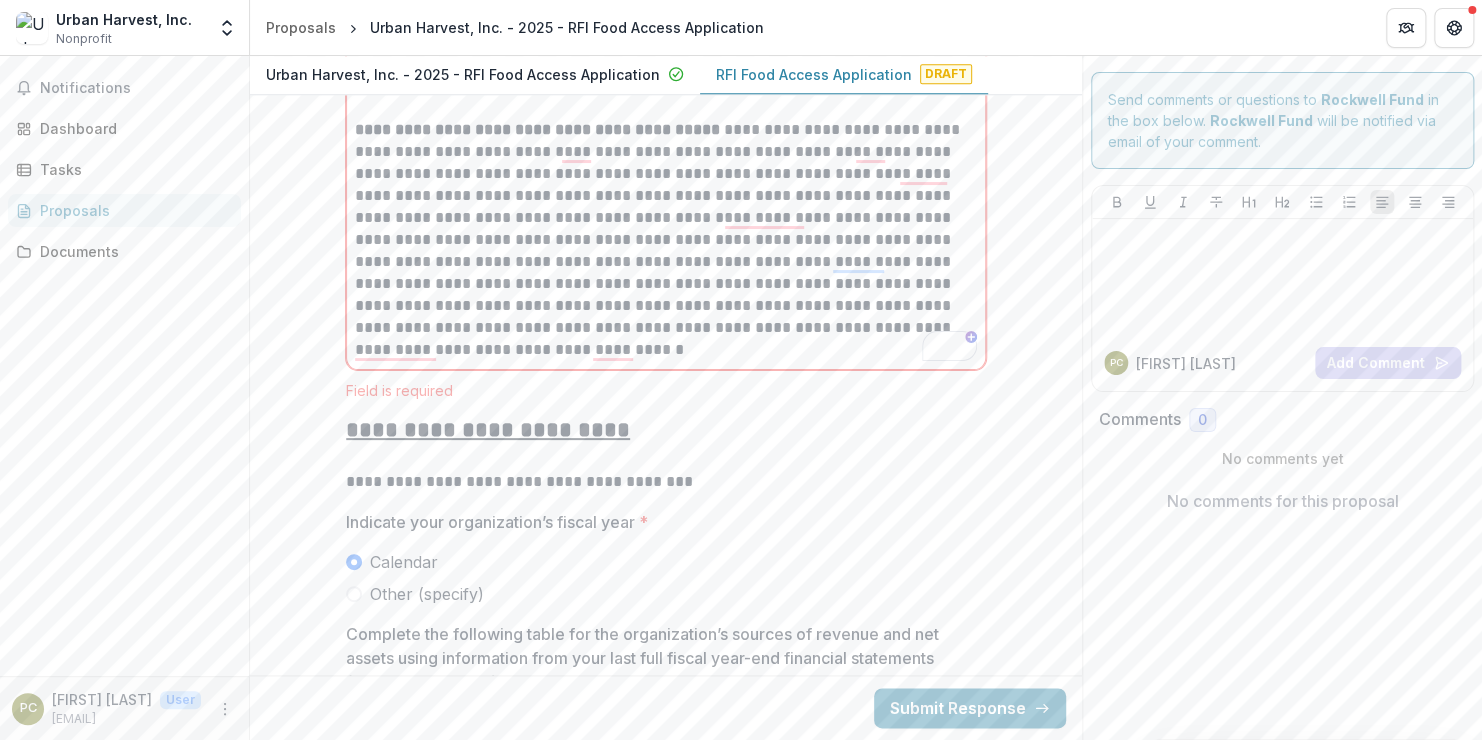 click on "**********" at bounding box center (666, -3480) 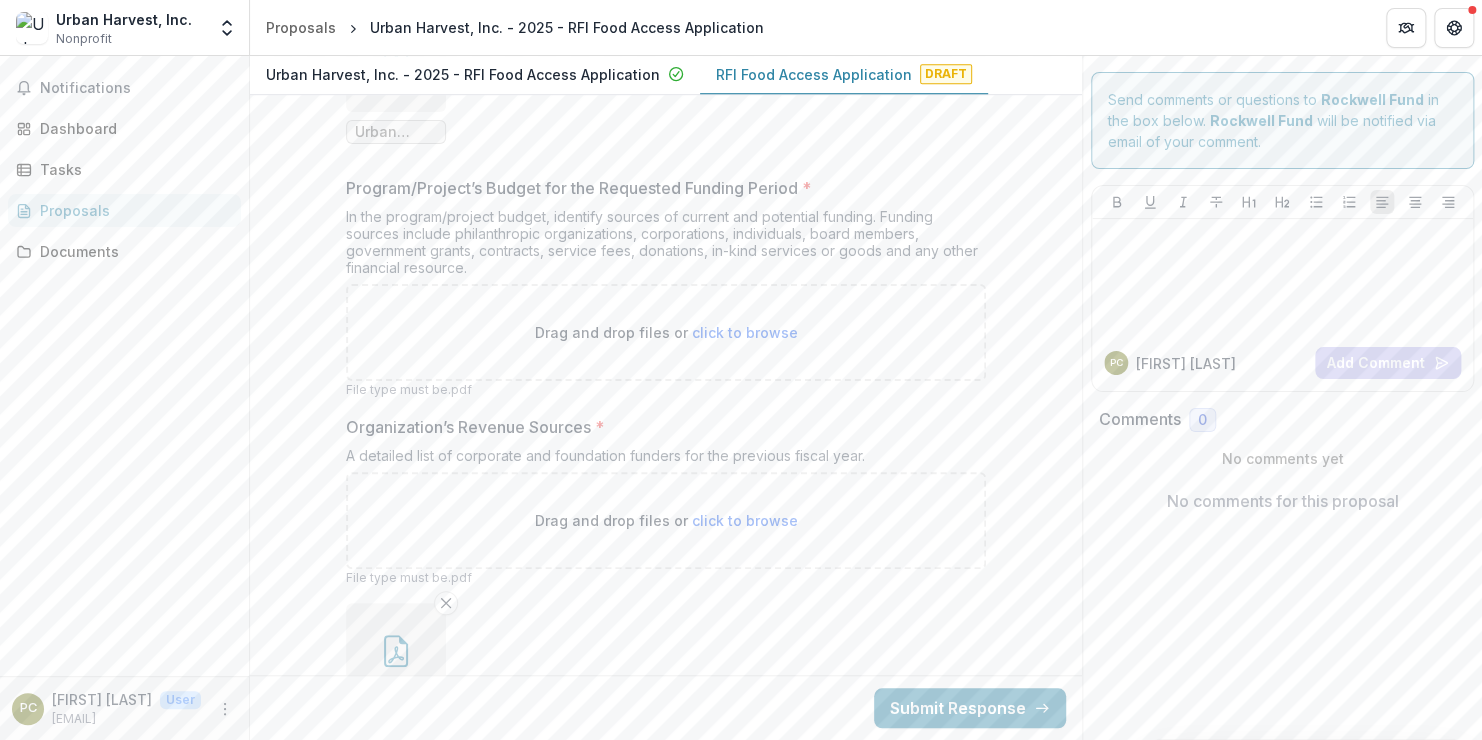 scroll, scrollTop: 15320, scrollLeft: 0, axis: vertical 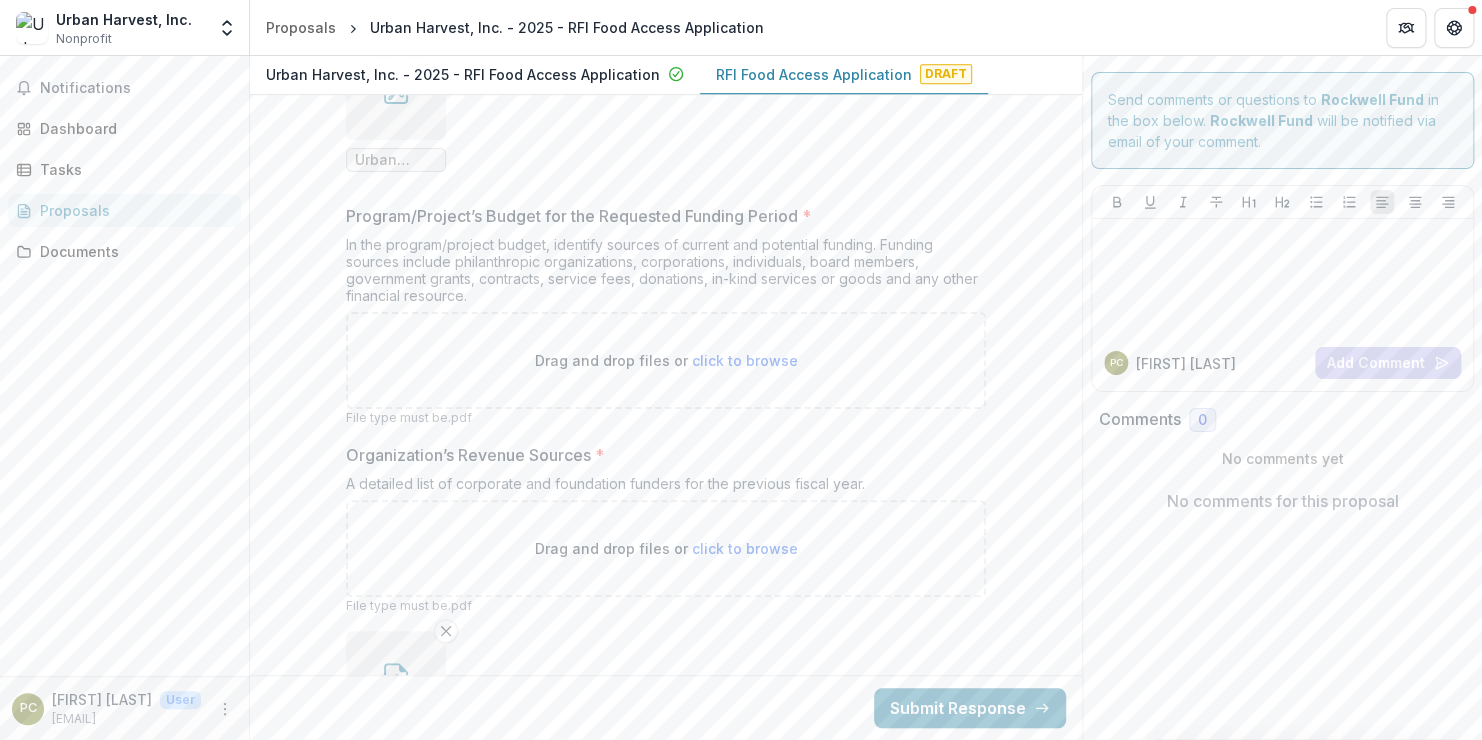 click on "click to browse" at bounding box center (745, 360) 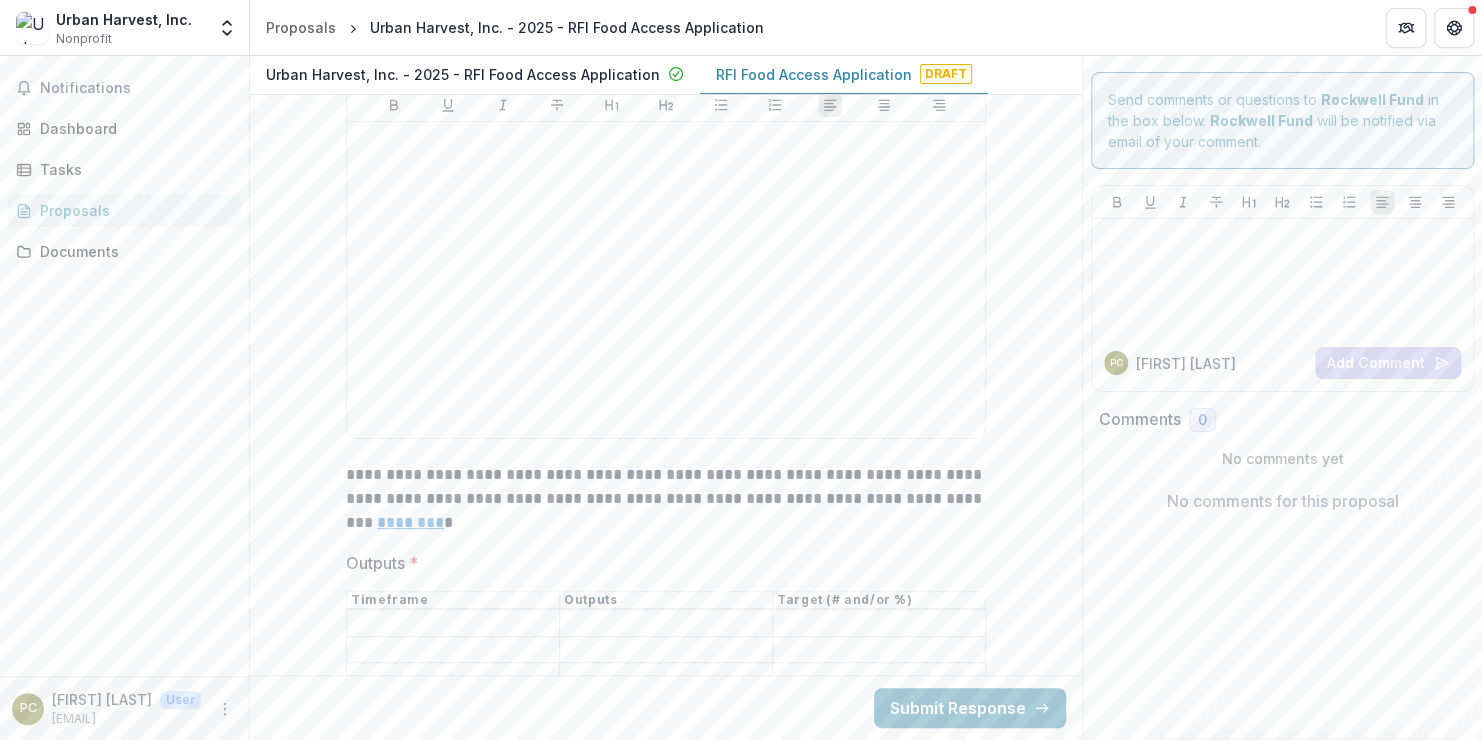 scroll, scrollTop: 7594, scrollLeft: 0, axis: vertical 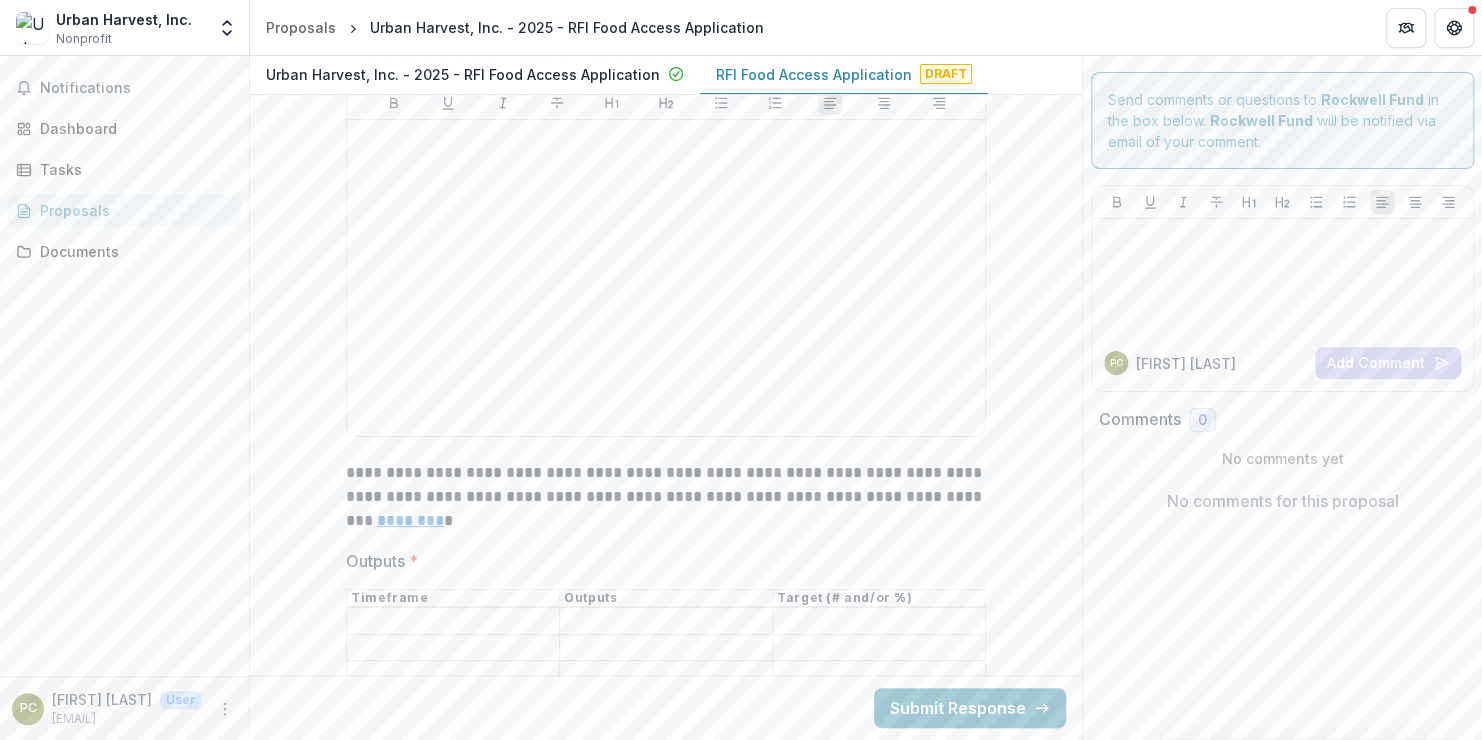 click on "********" at bounding box center (410, 520) 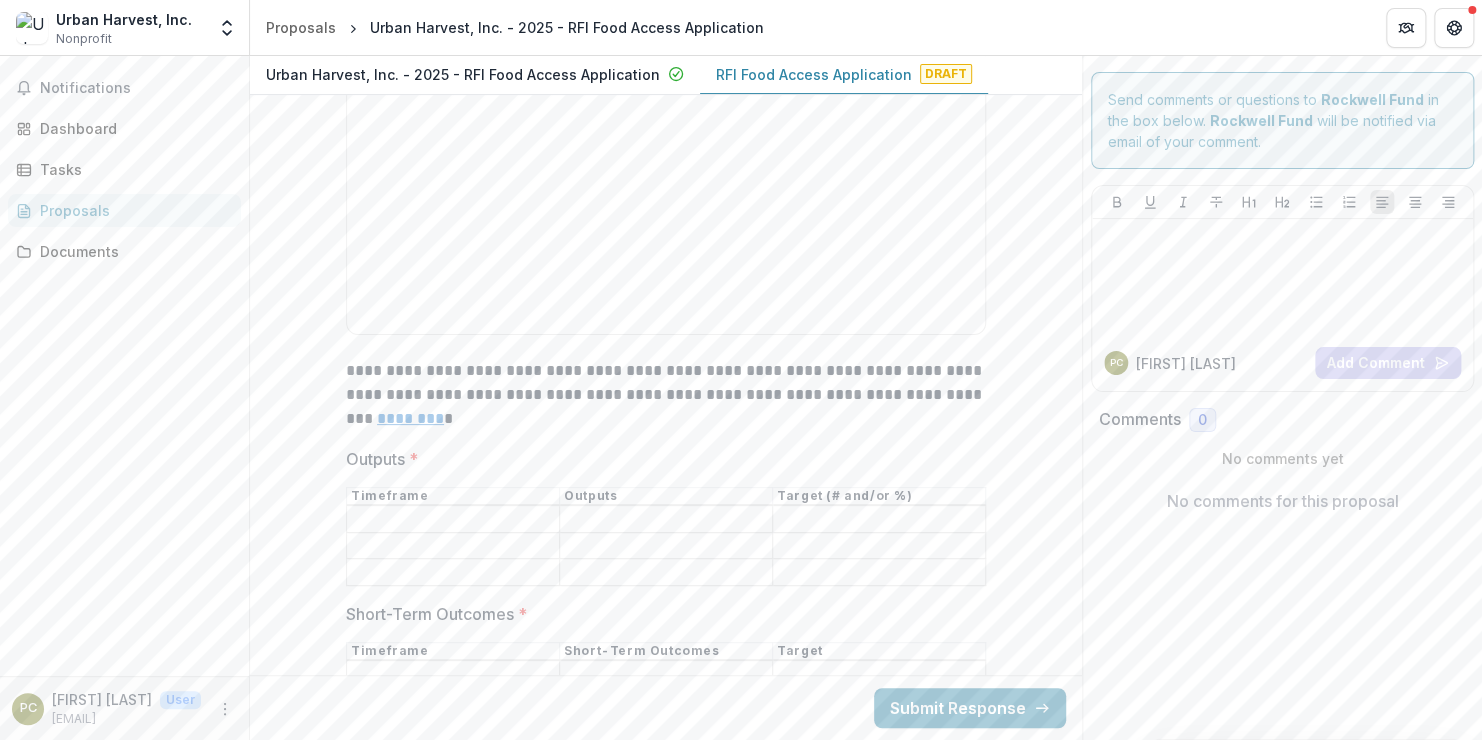 scroll, scrollTop: 7734, scrollLeft: 0, axis: vertical 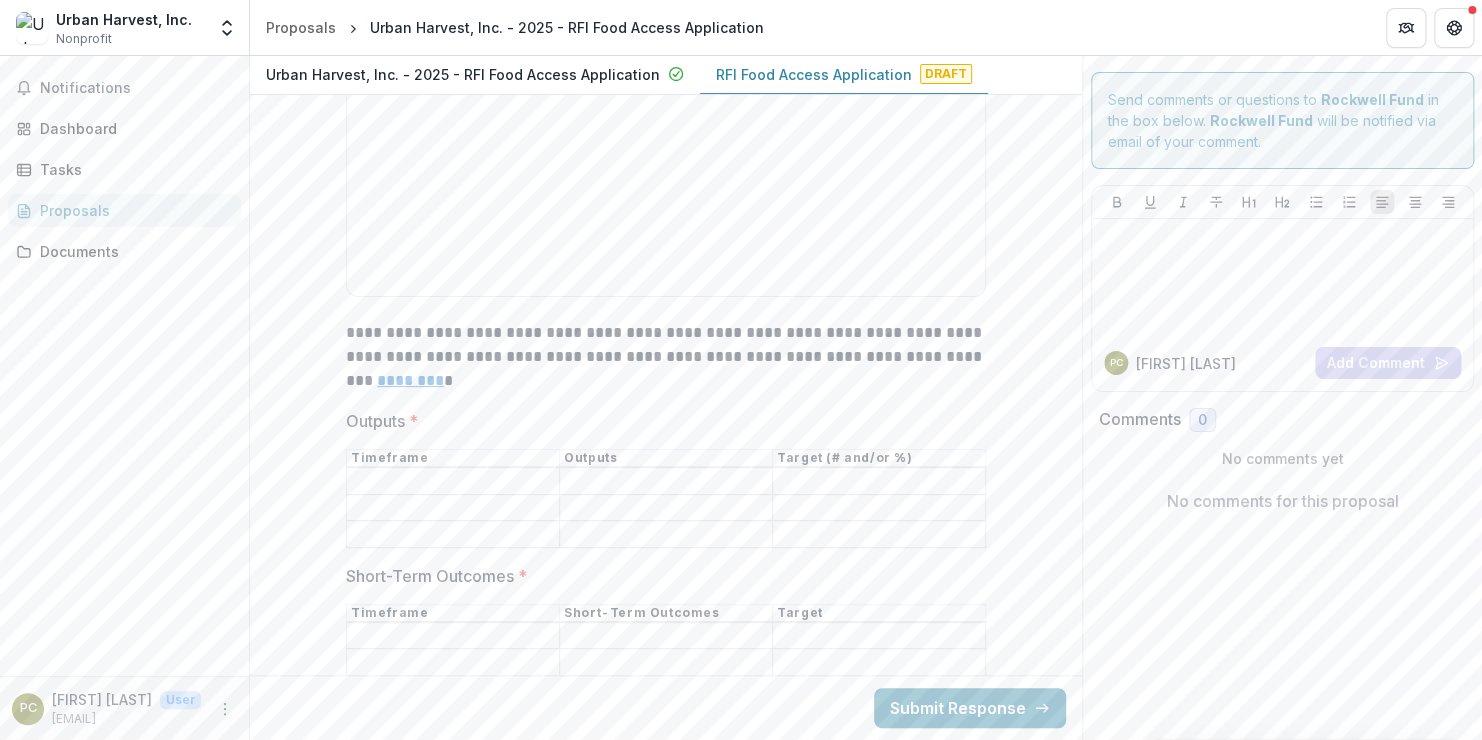 click on "********" at bounding box center (410, 380) 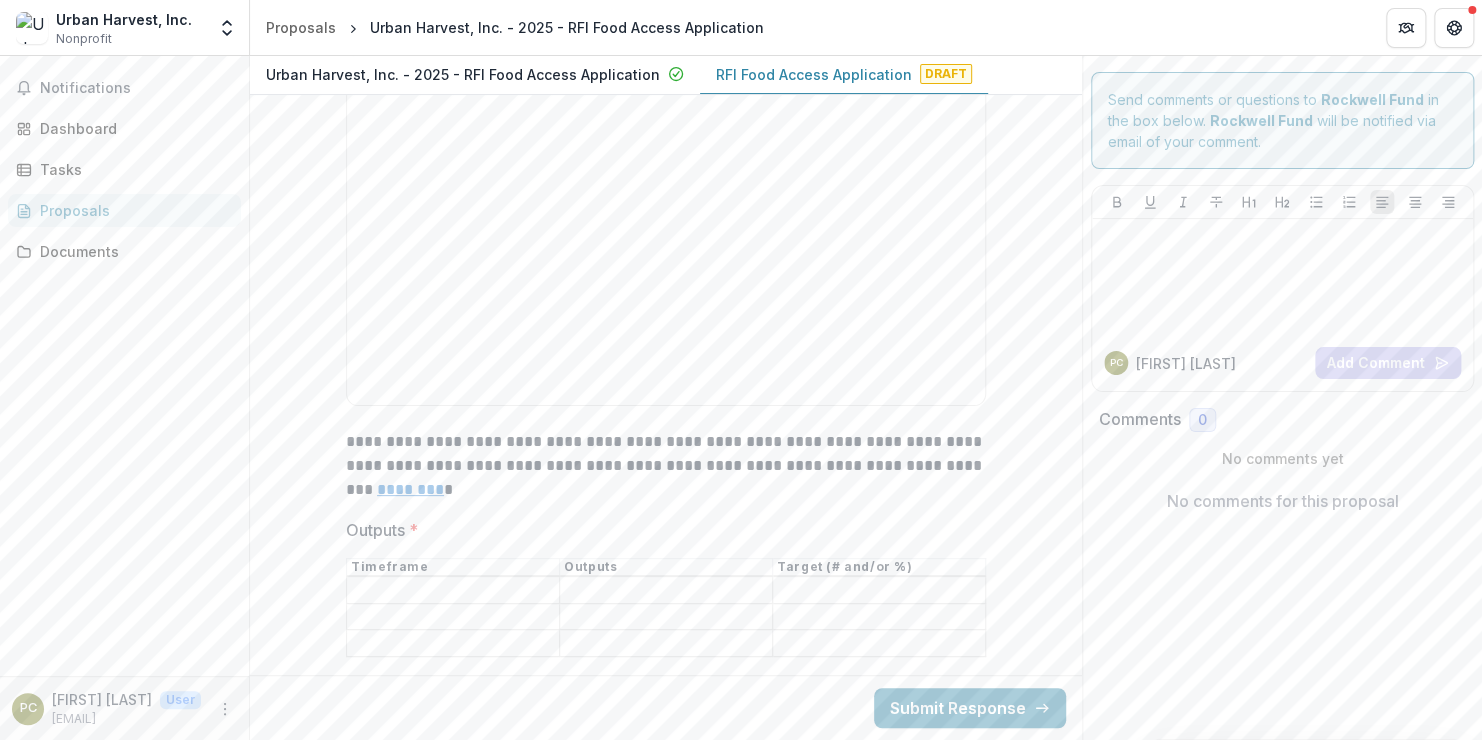 scroll, scrollTop: 7698, scrollLeft: 0, axis: vertical 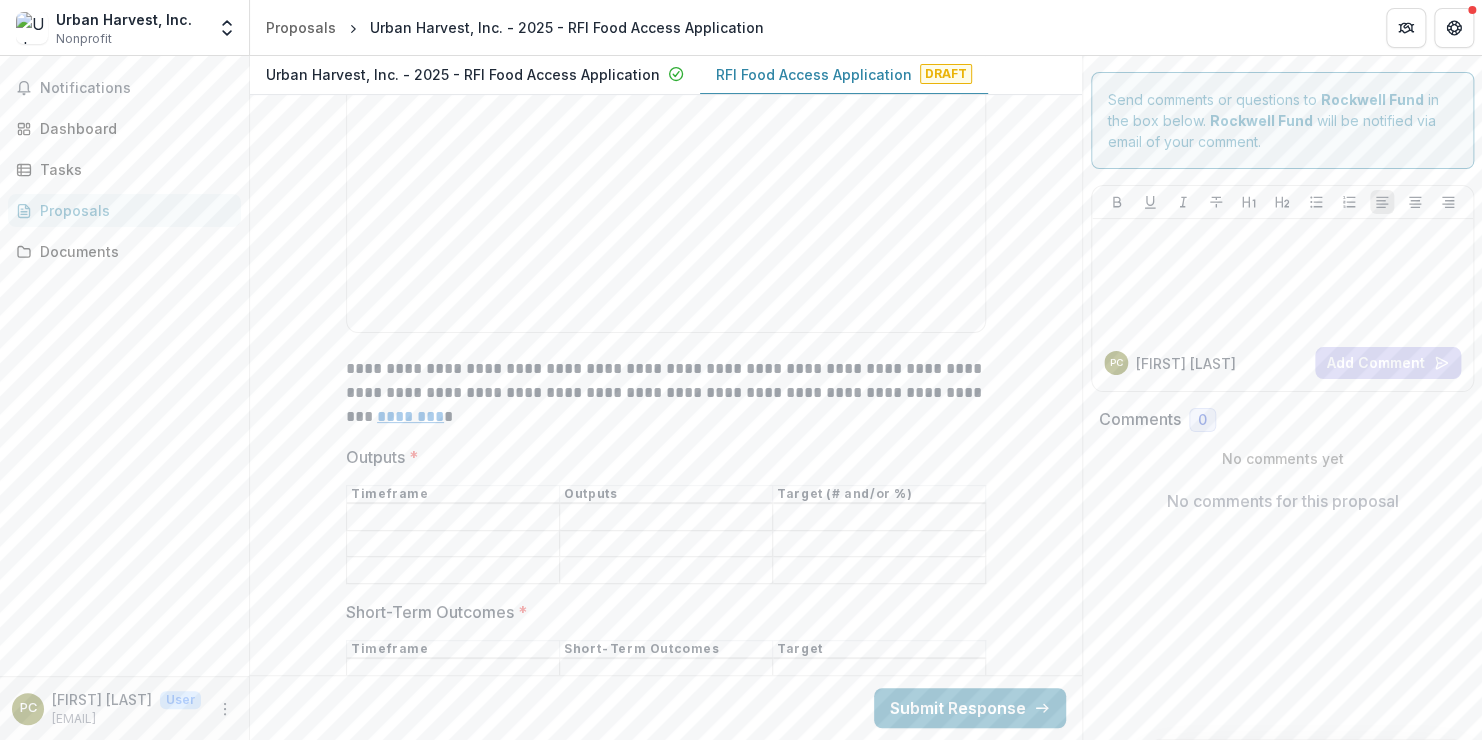 click on "Outputs *" at bounding box center [453, 518] 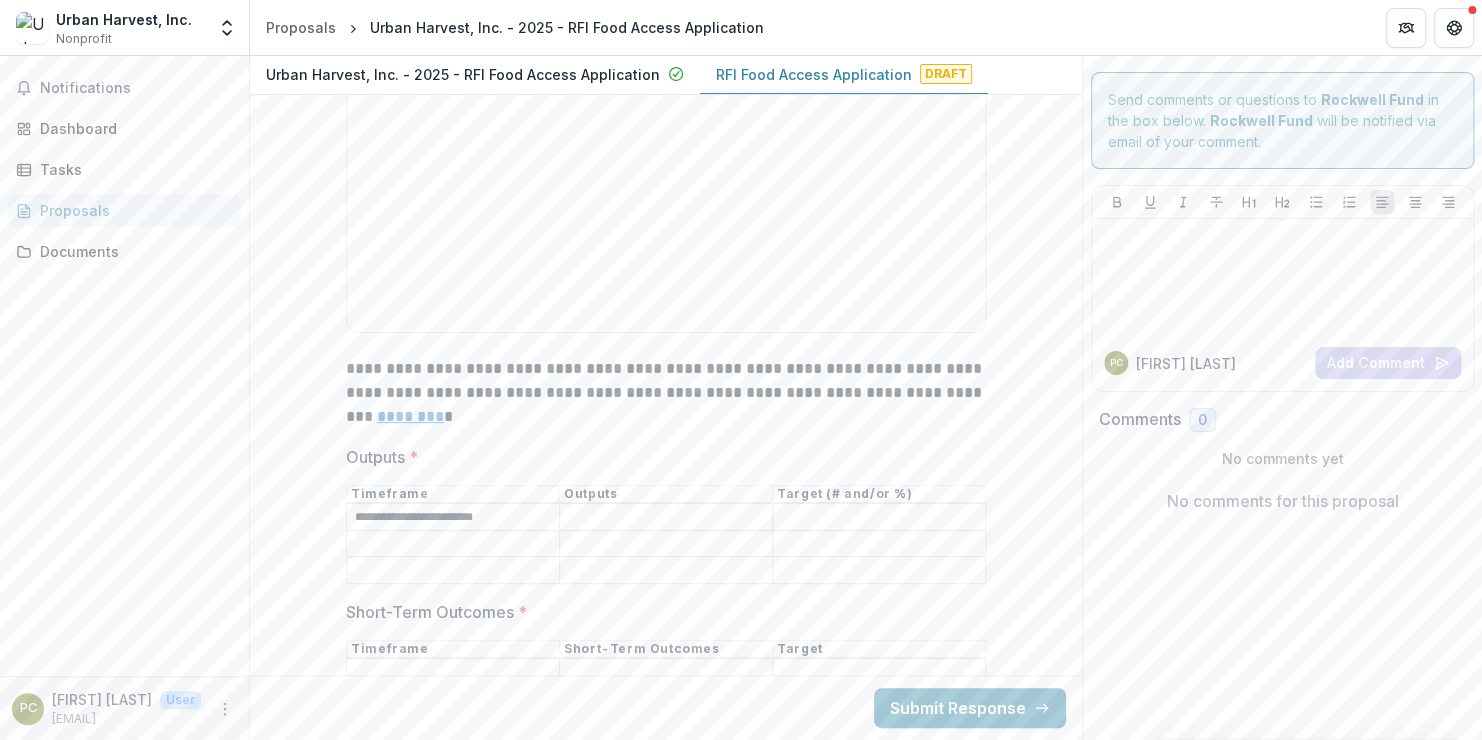 type on "**********" 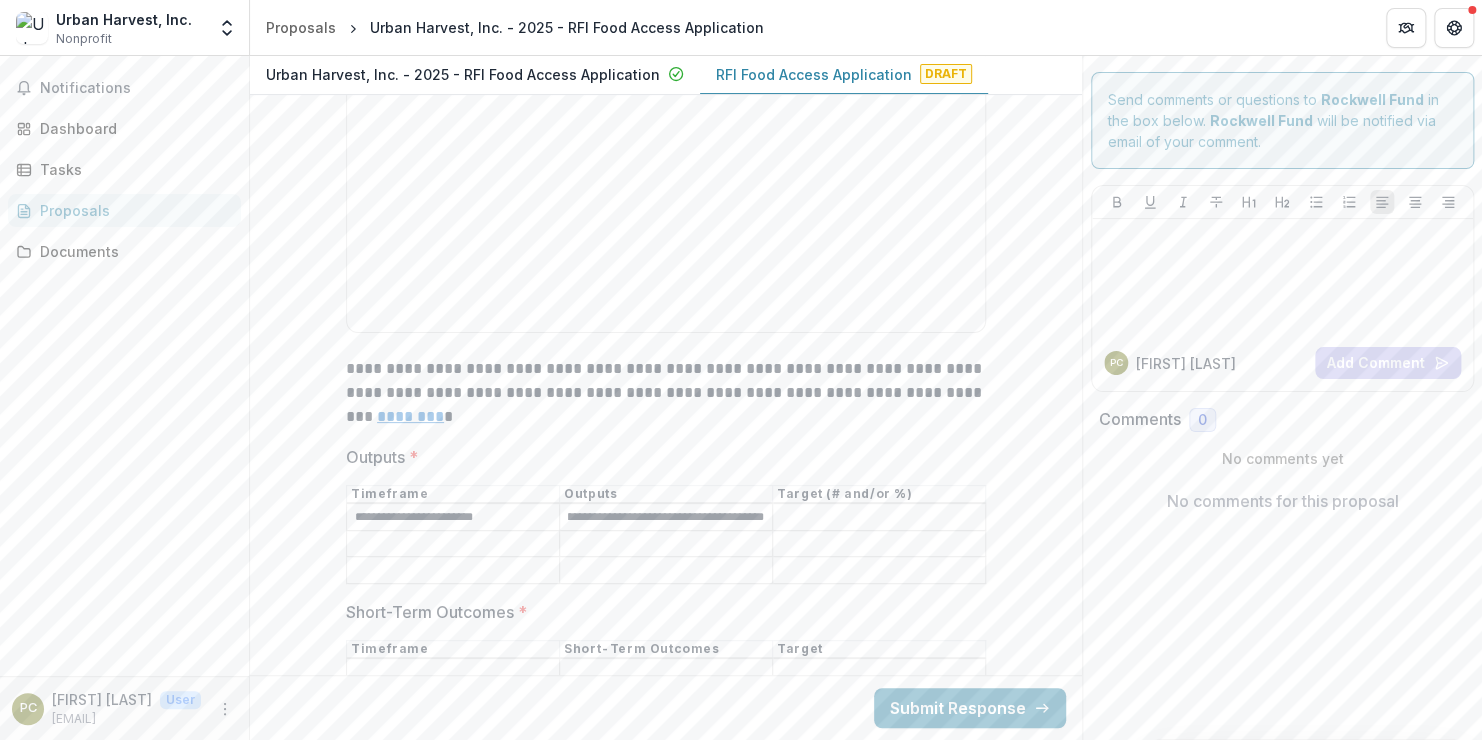 scroll, scrollTop: 0, scrollLeft: 92, axis: horizontal 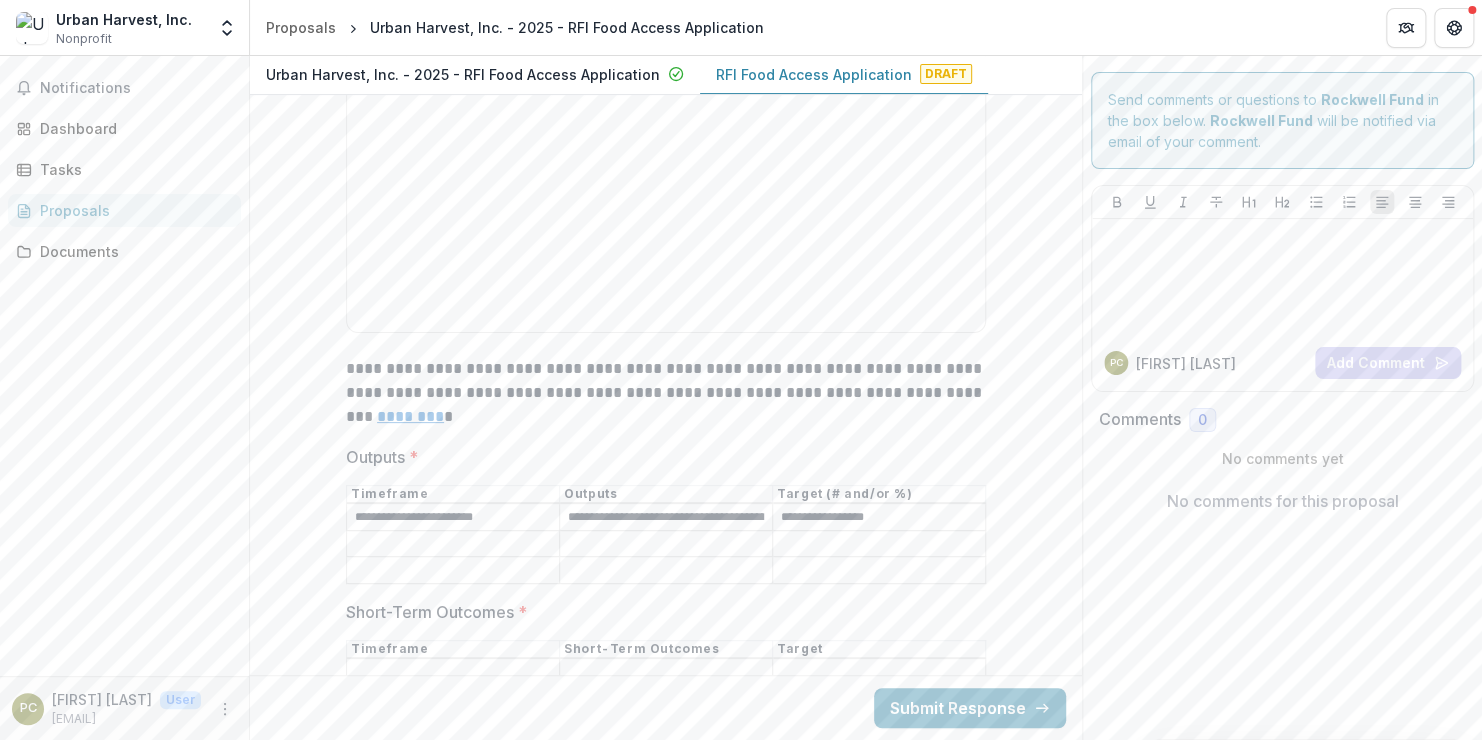 type on "**********" 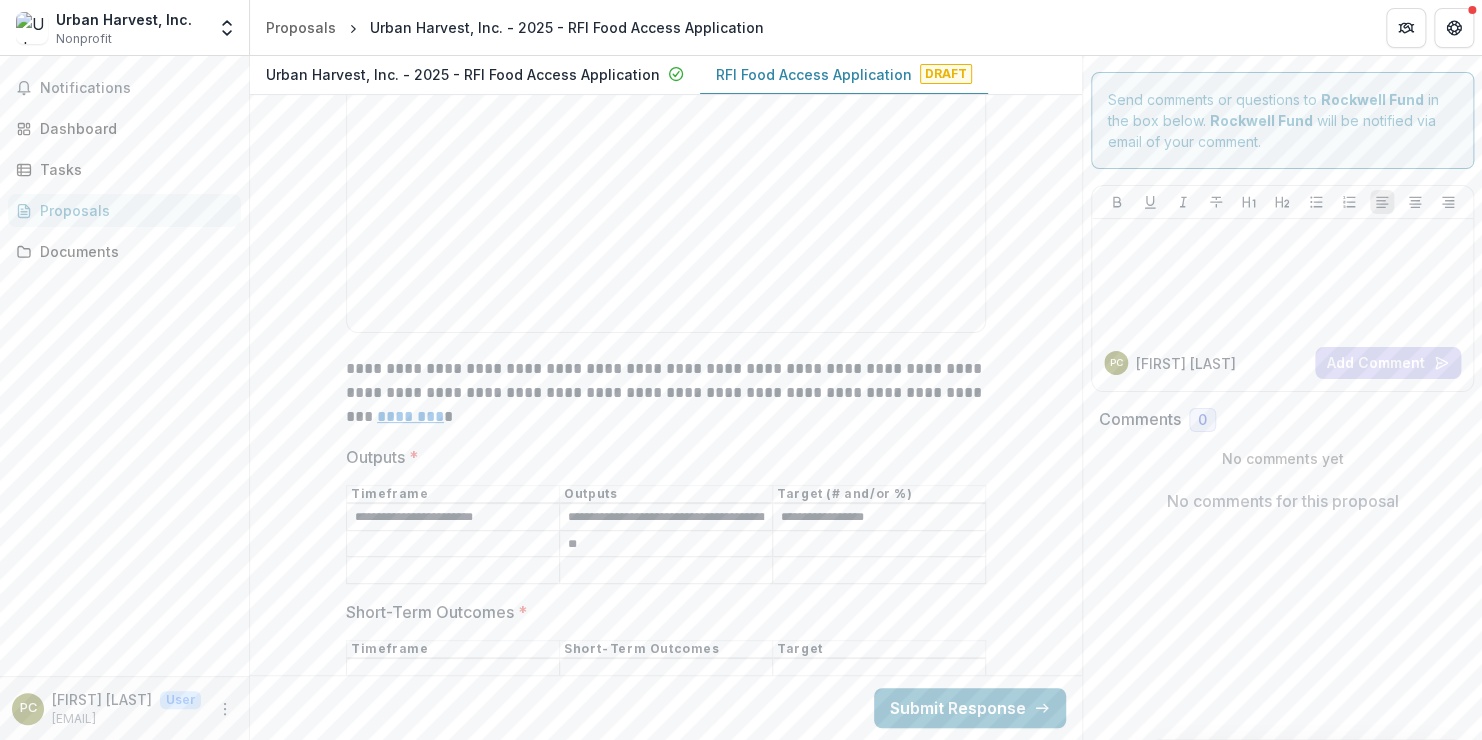 type on "*" 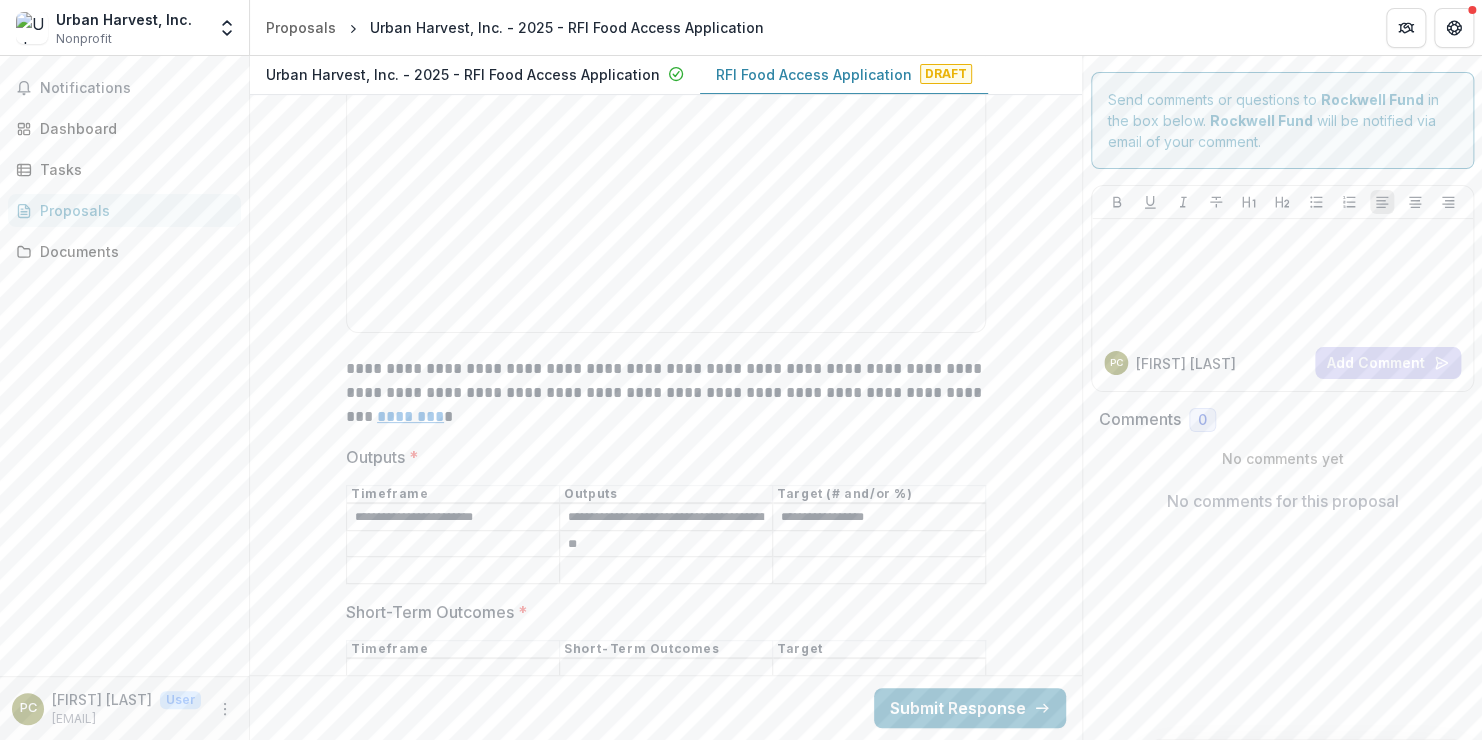 type on "*" 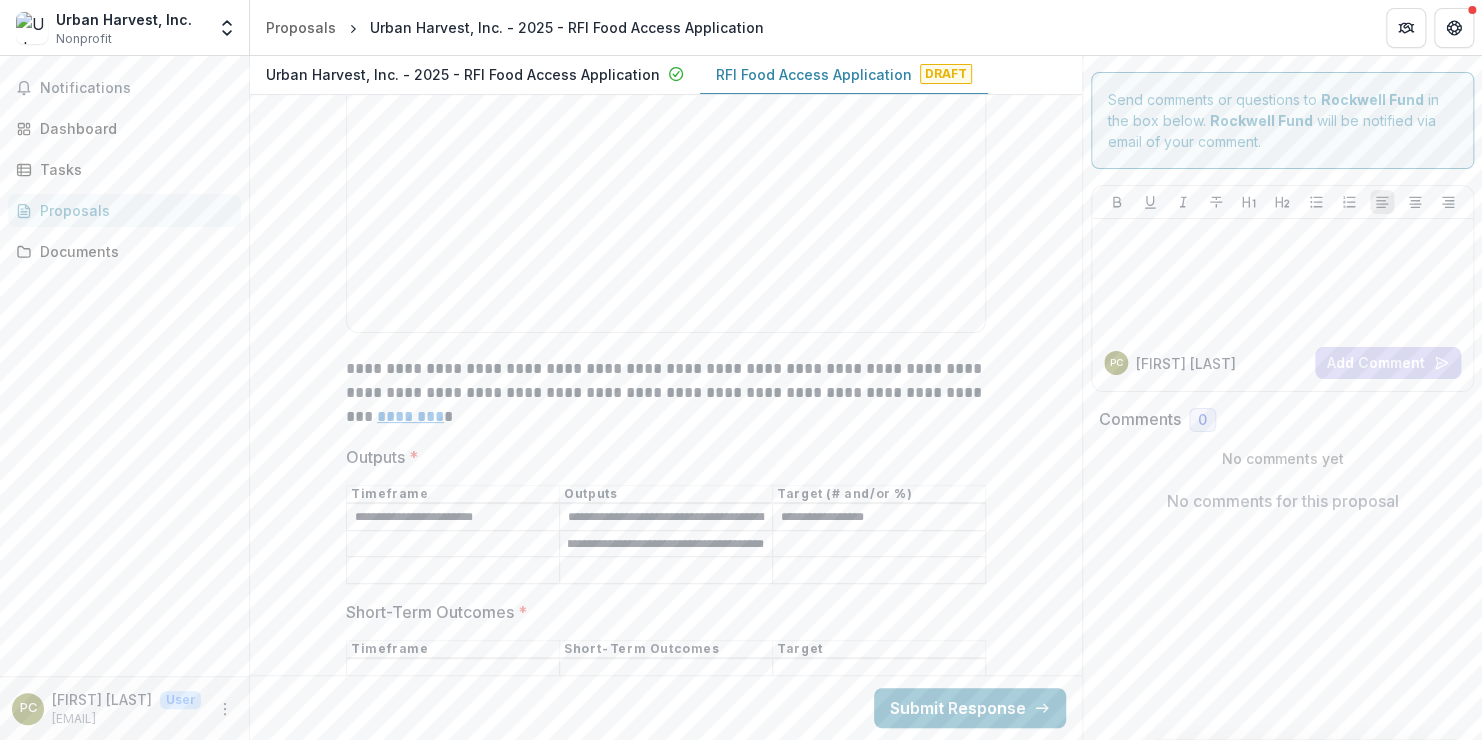 scroll, scrollTop: 0, scrollLeft: 73, axis: horizontal 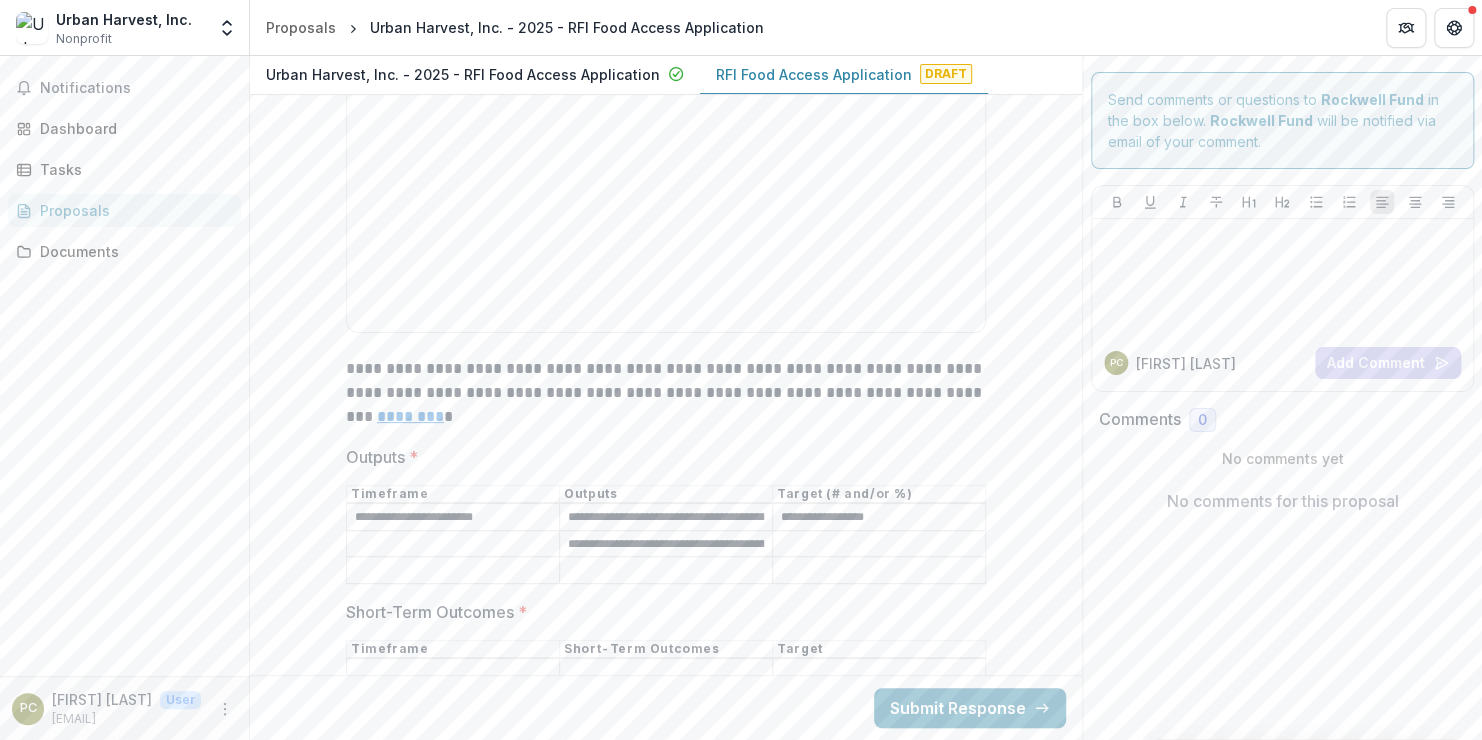 click on "Outputs *" at bounding box center (453, 544) 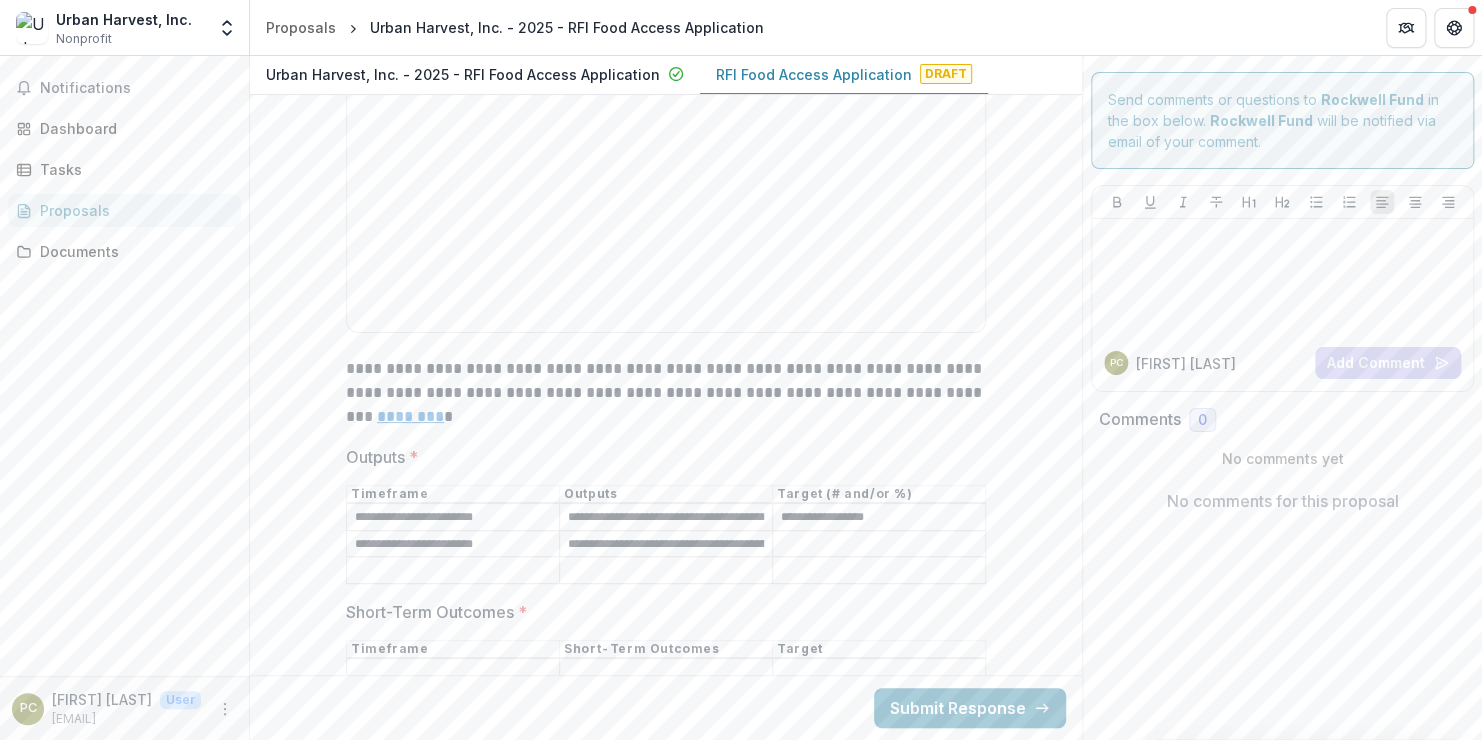 type on "**********" 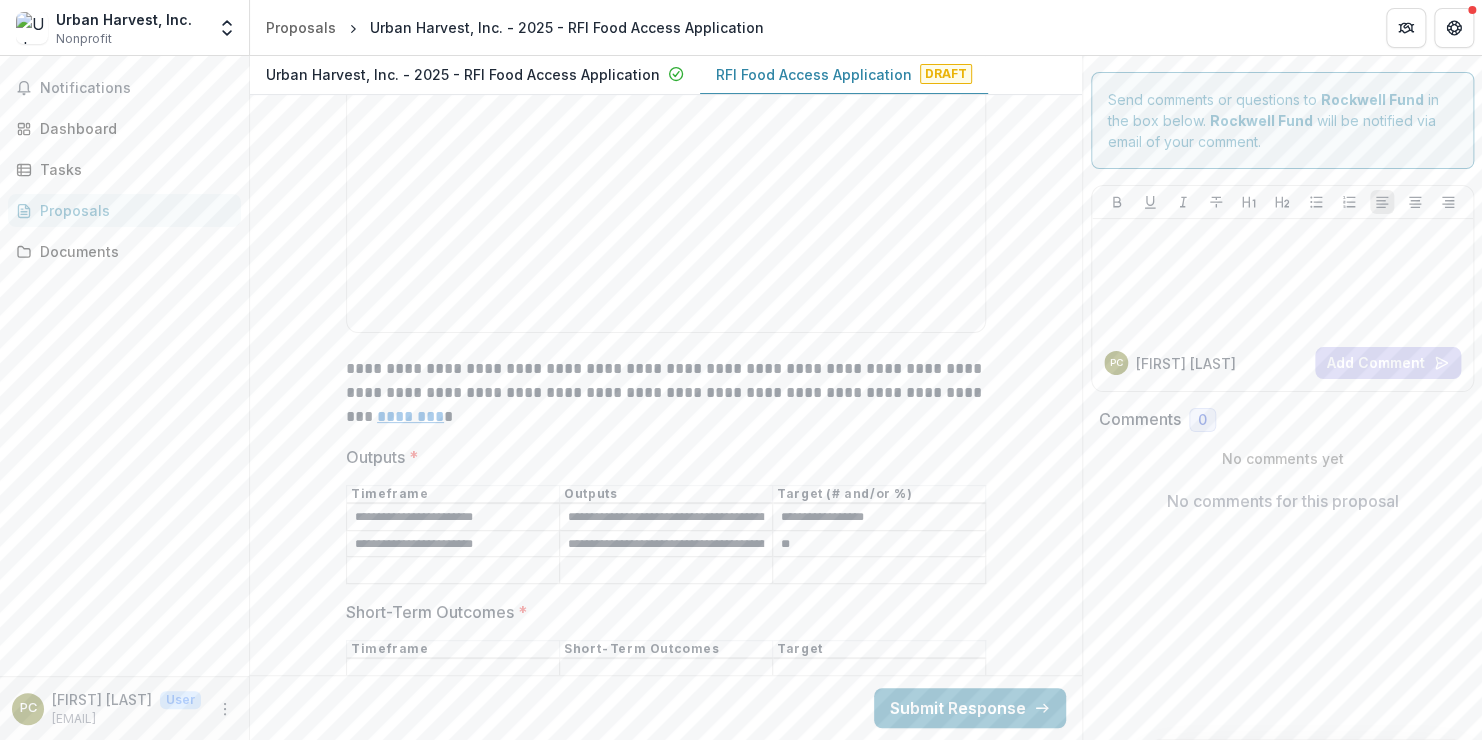 type on "*" 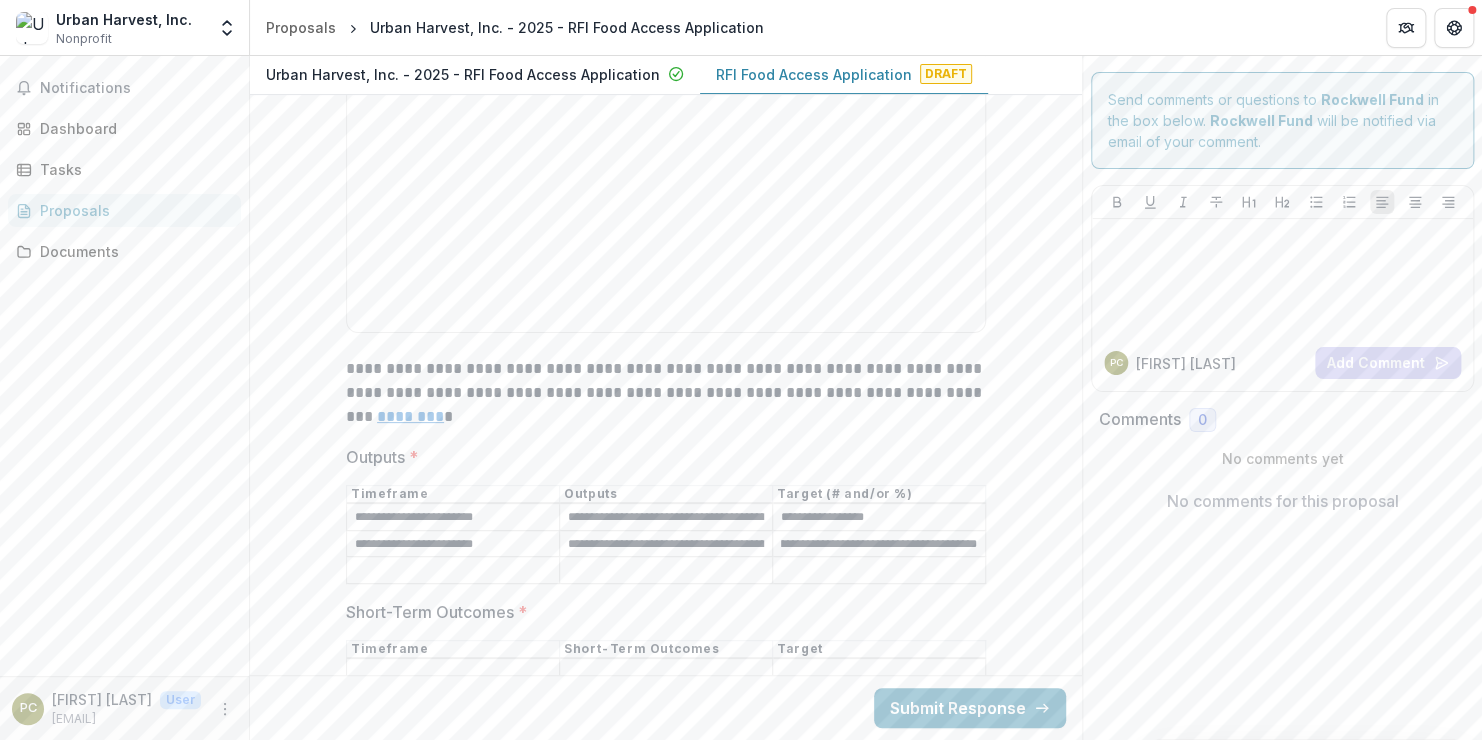 scroll, scrollTop: 0, scrollLeft: 68, axis: horizontal 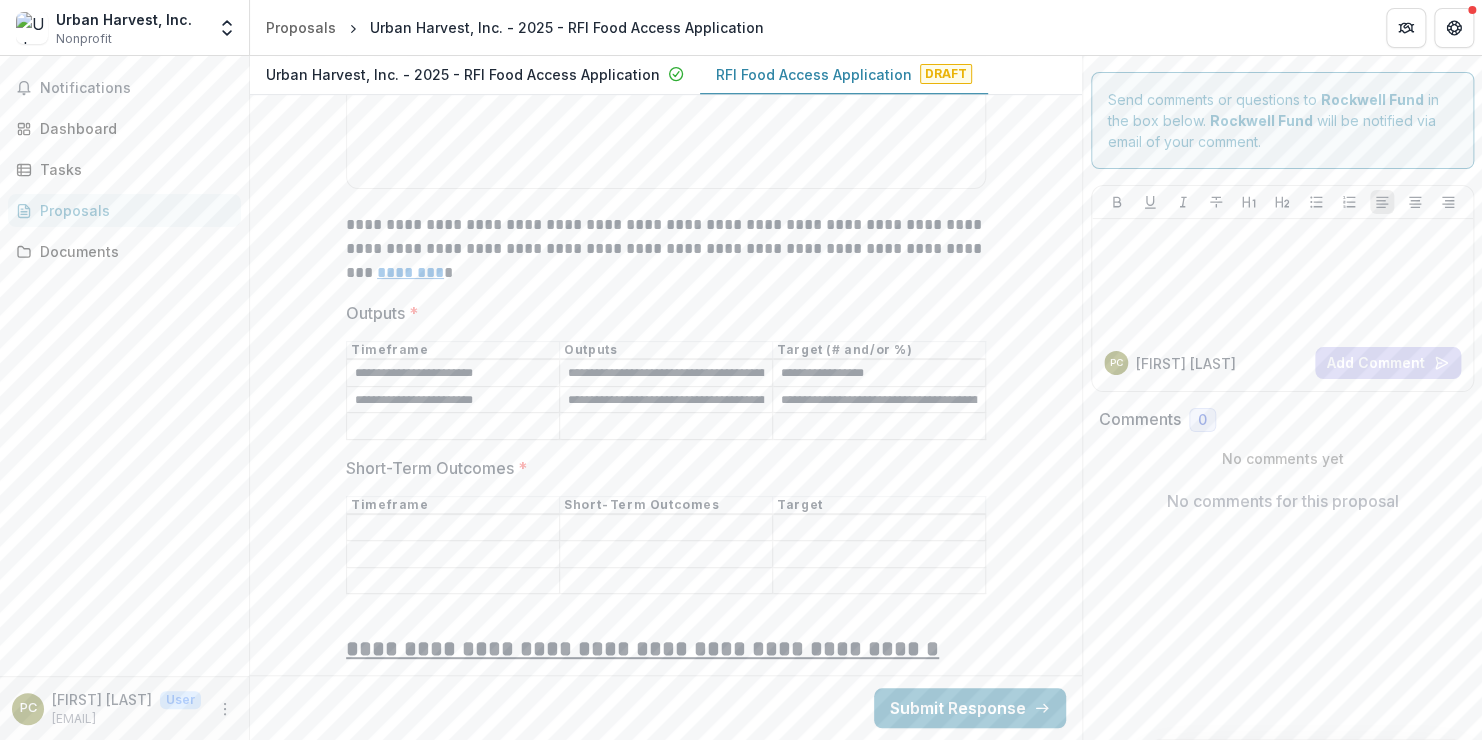 click on "Short-Term Outcomes *" at bounding box center (666, 528) 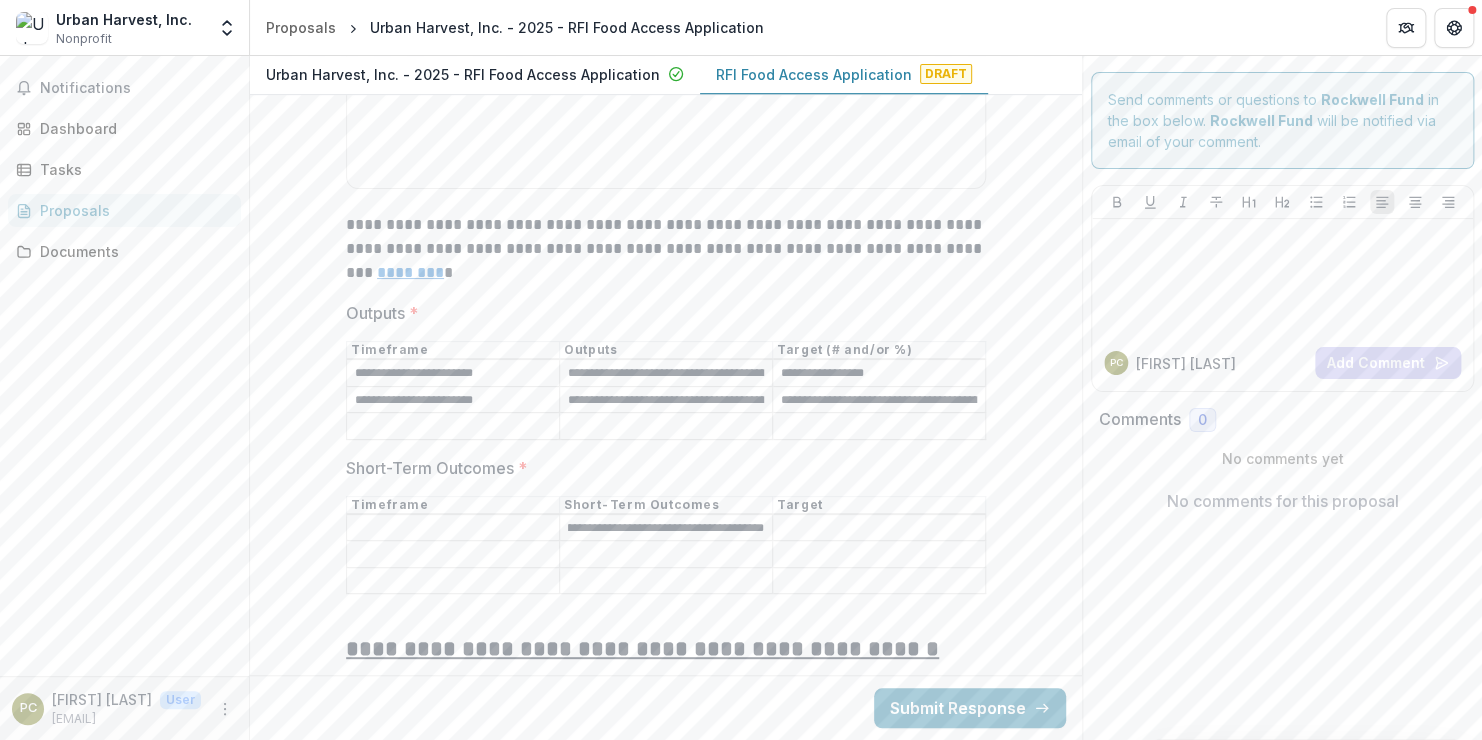 scroll, scrollTop: 0, scrollLeft: 178, axis: horizontal 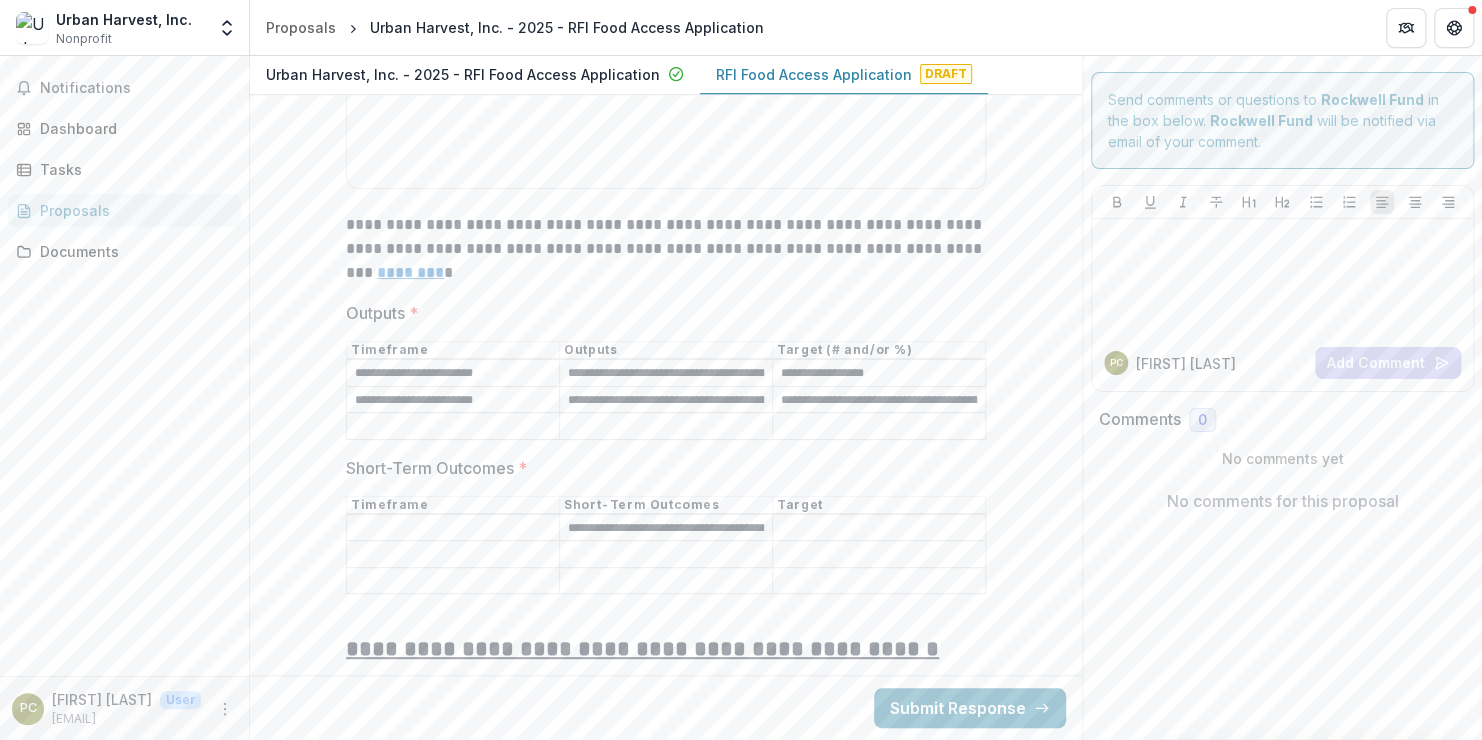 click on "Short-Term Outcomes *" at bounding box center [666, 555] 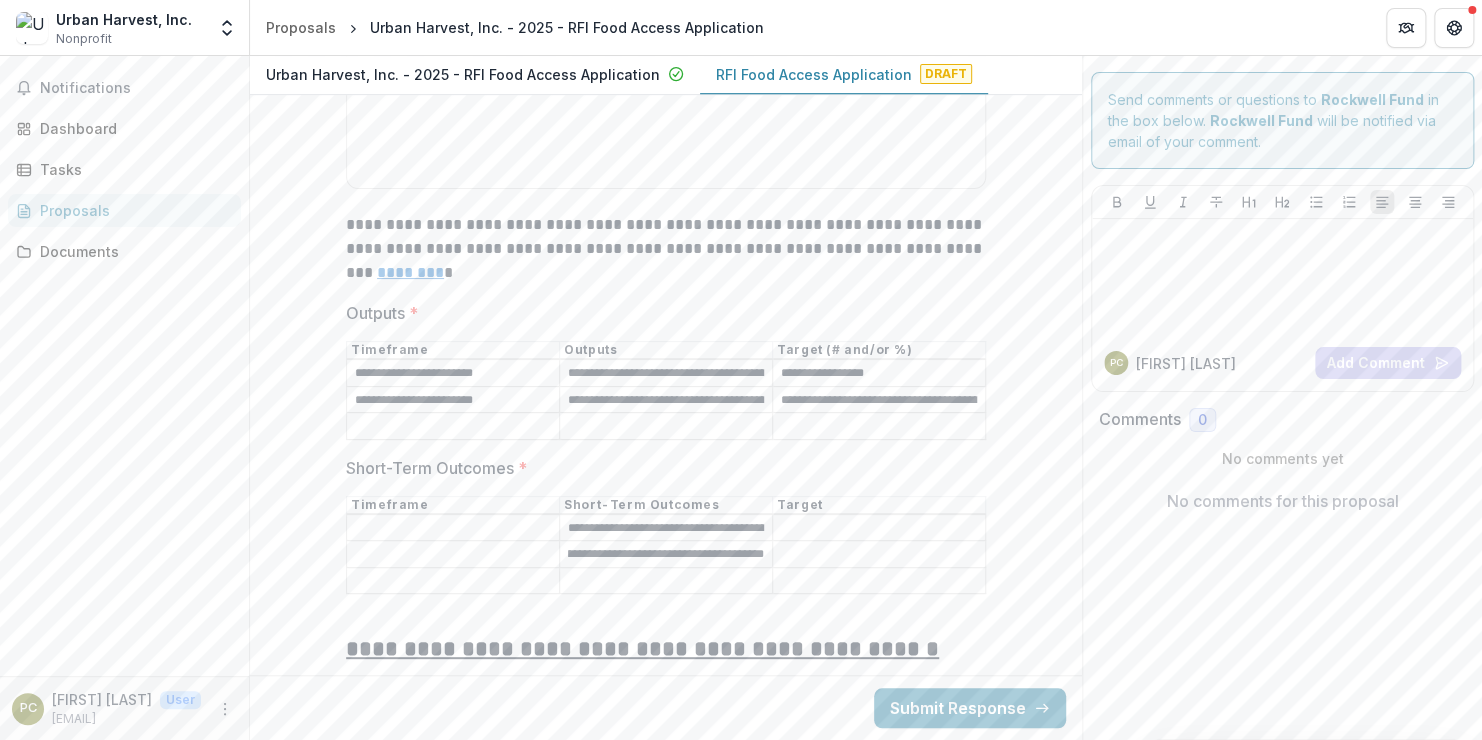 scroll, scrollTop: 0, scrollLeft: 95, axis: horizontal 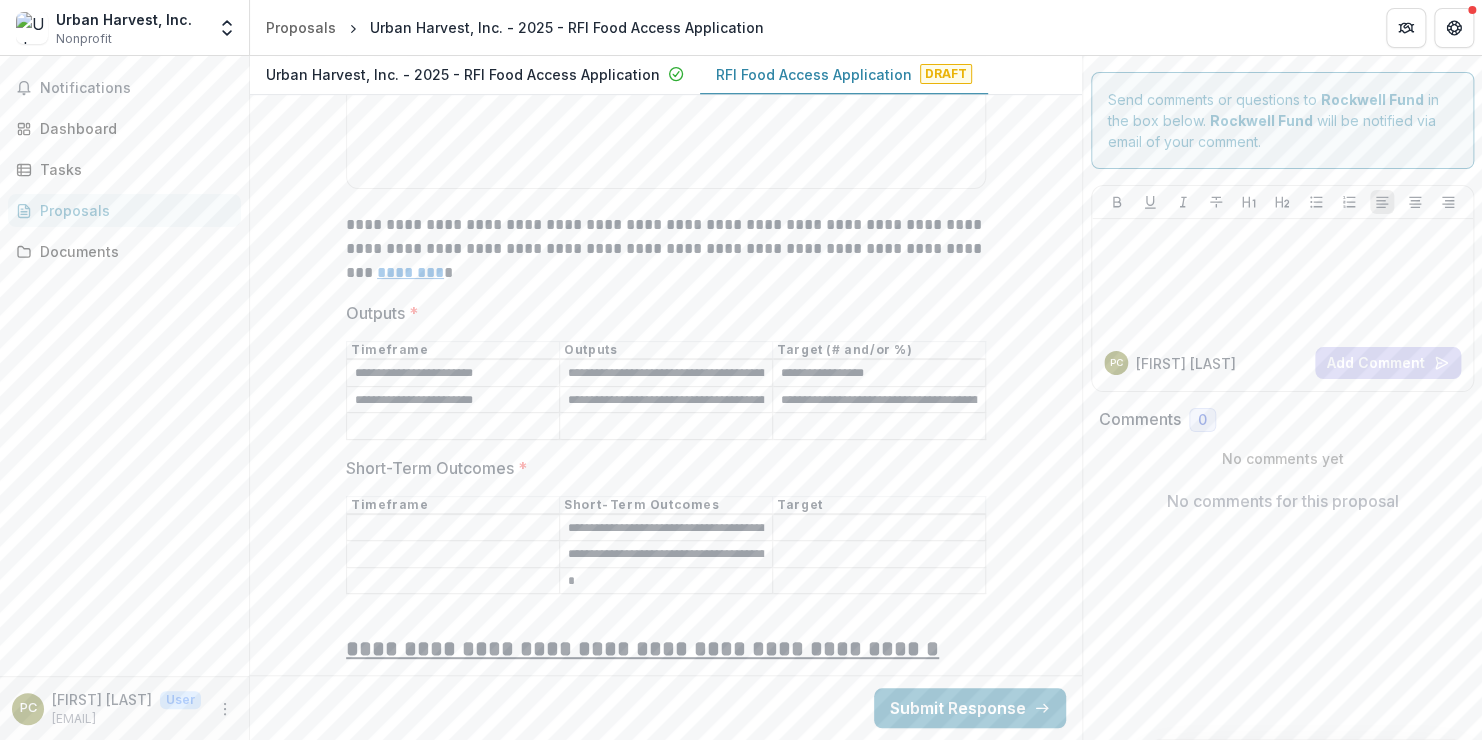 click on "*" at bounding box center [666, 581] 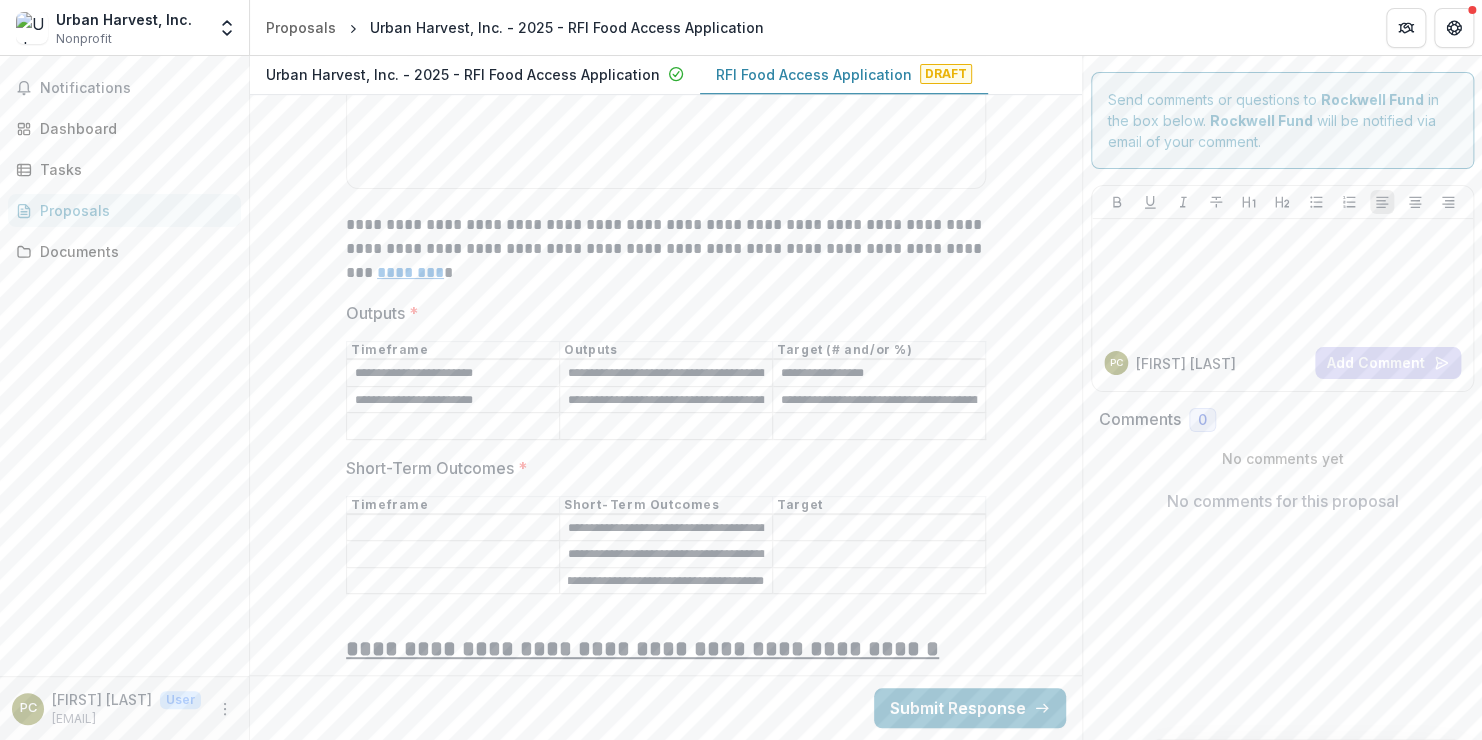 scroll, scrollTop: 0, scrollLeft: 142, axis: horizontal 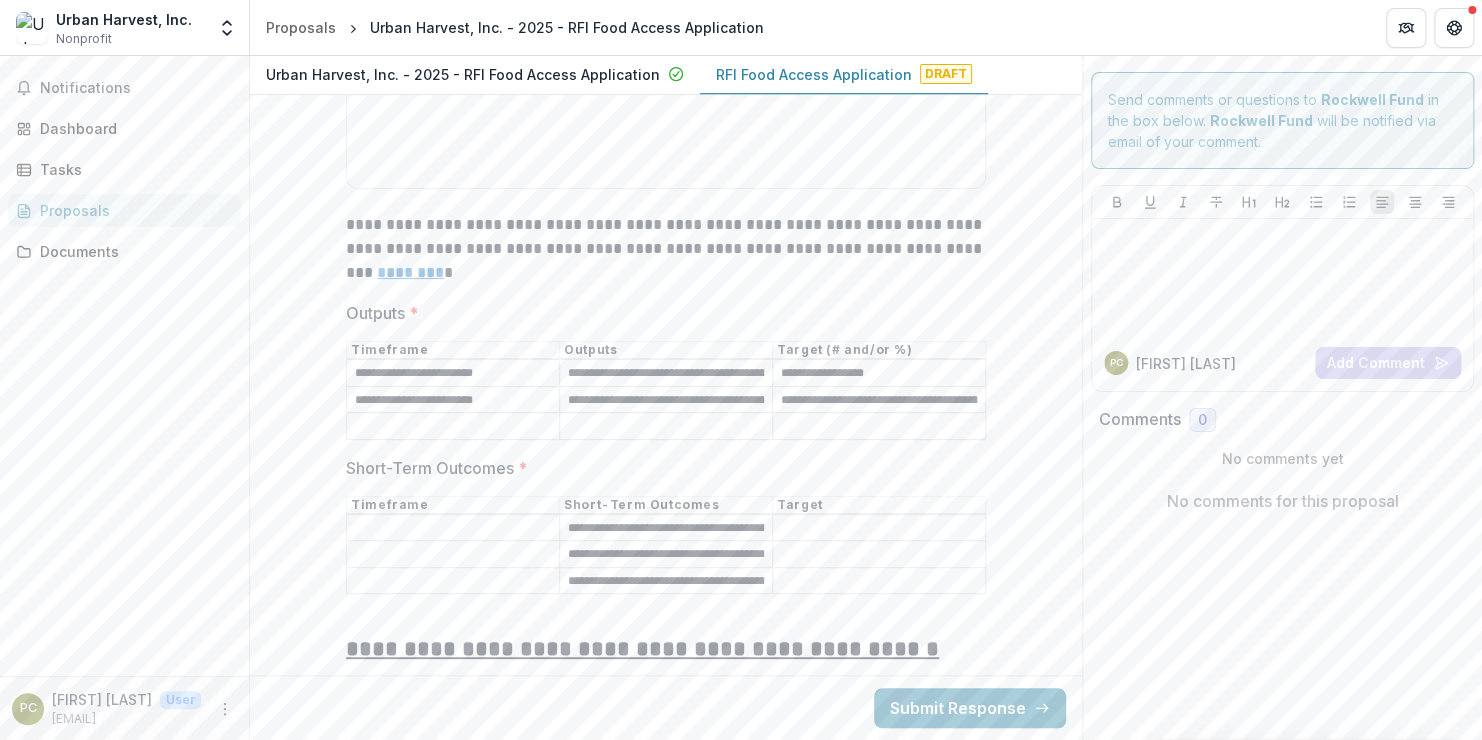 drag, startPoint x: 521, startPoint y: 389, endPoint x: 343, endPoint y: 381, distance: 178.17969 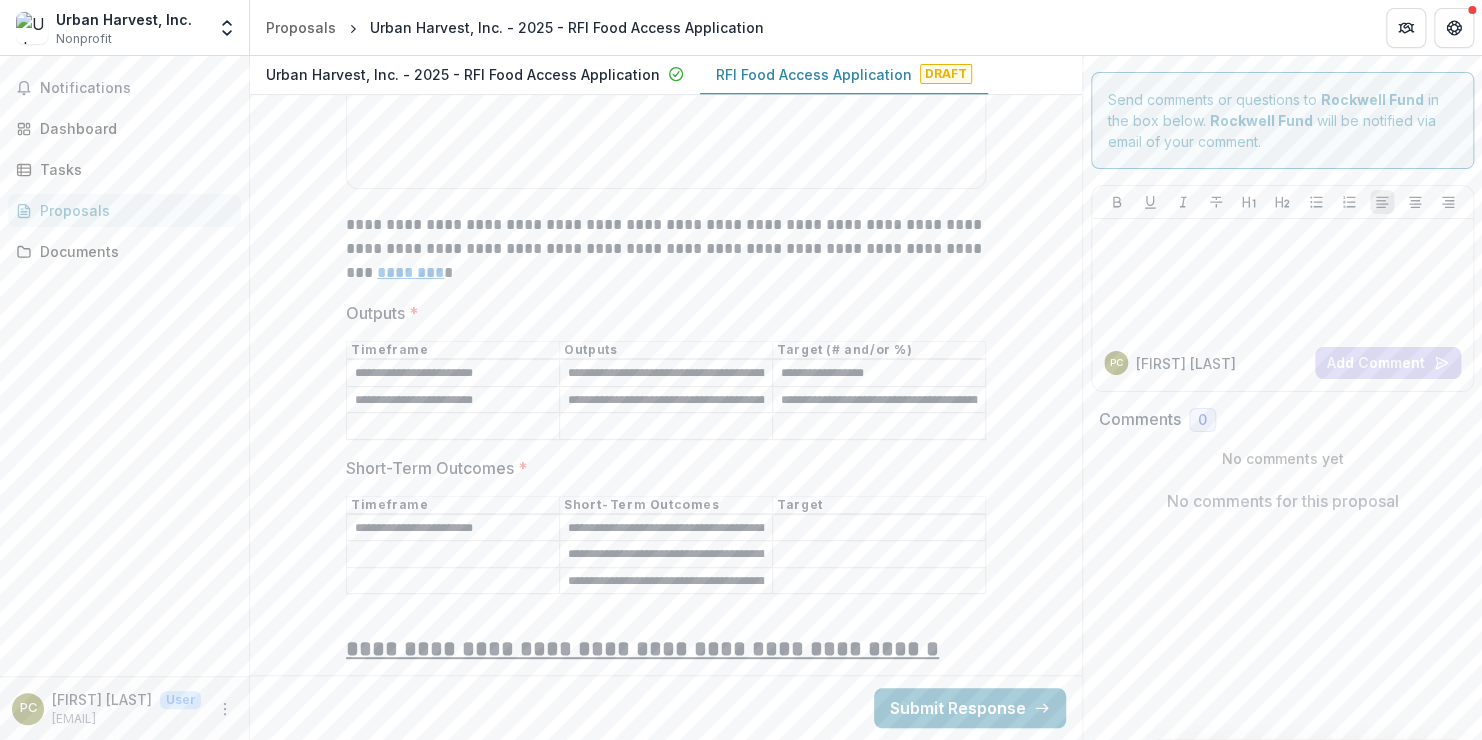 type on "**********" 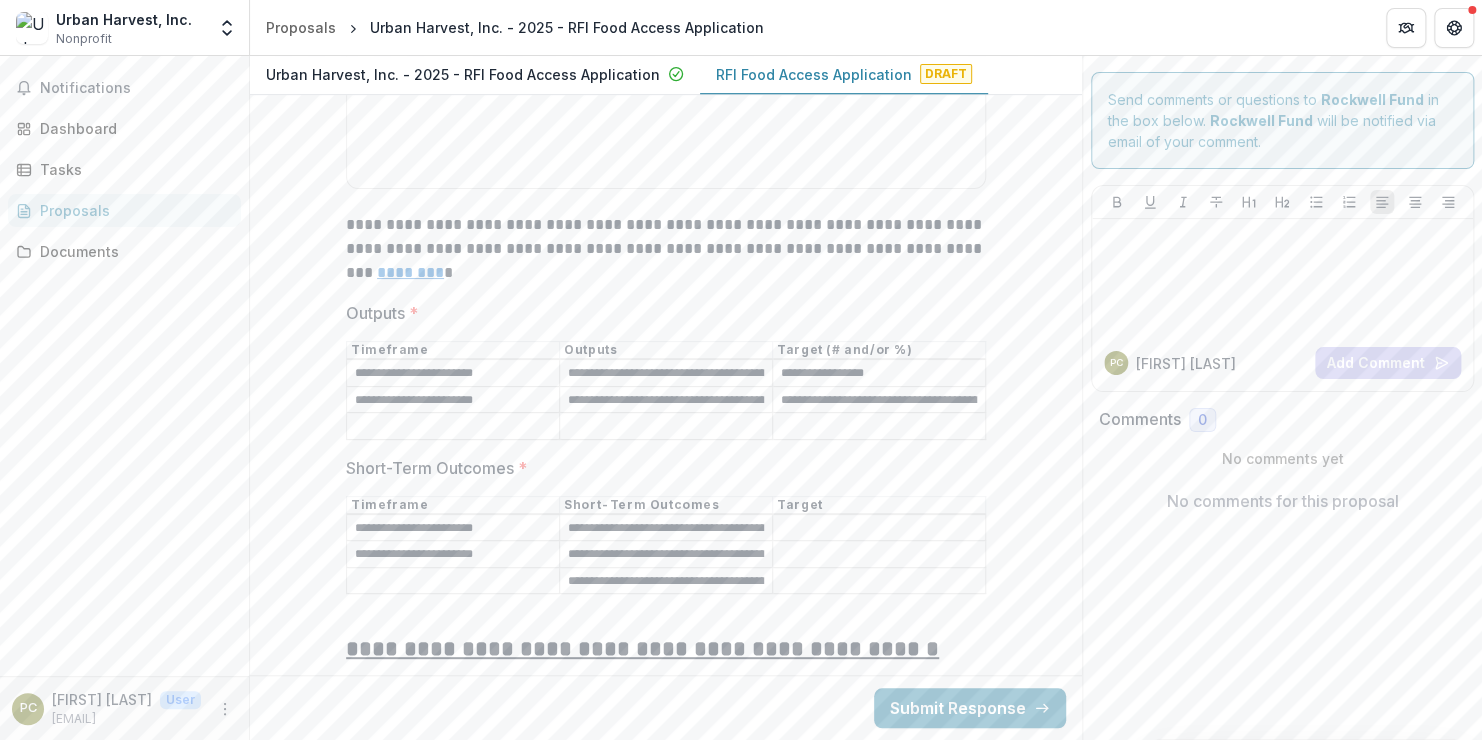 type on "**********" 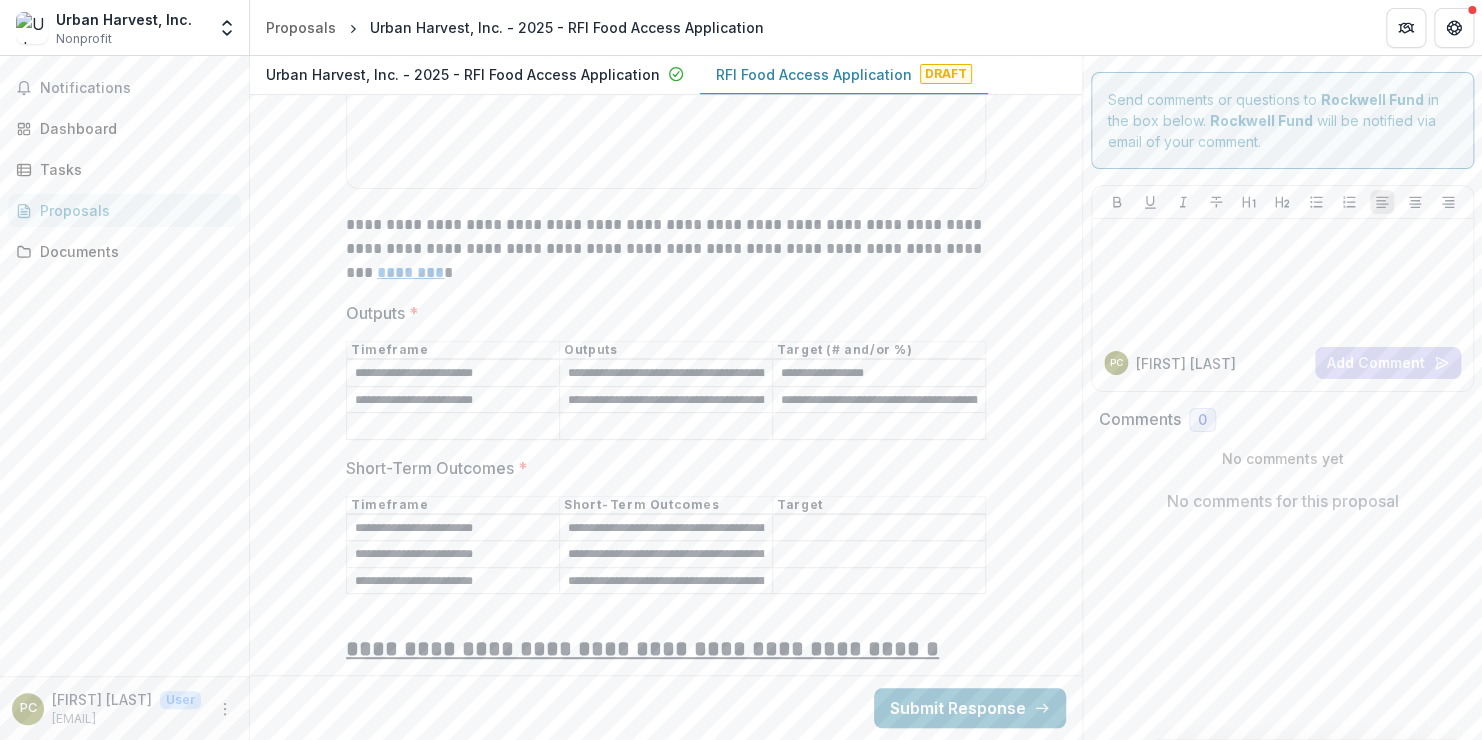 type on "**********" 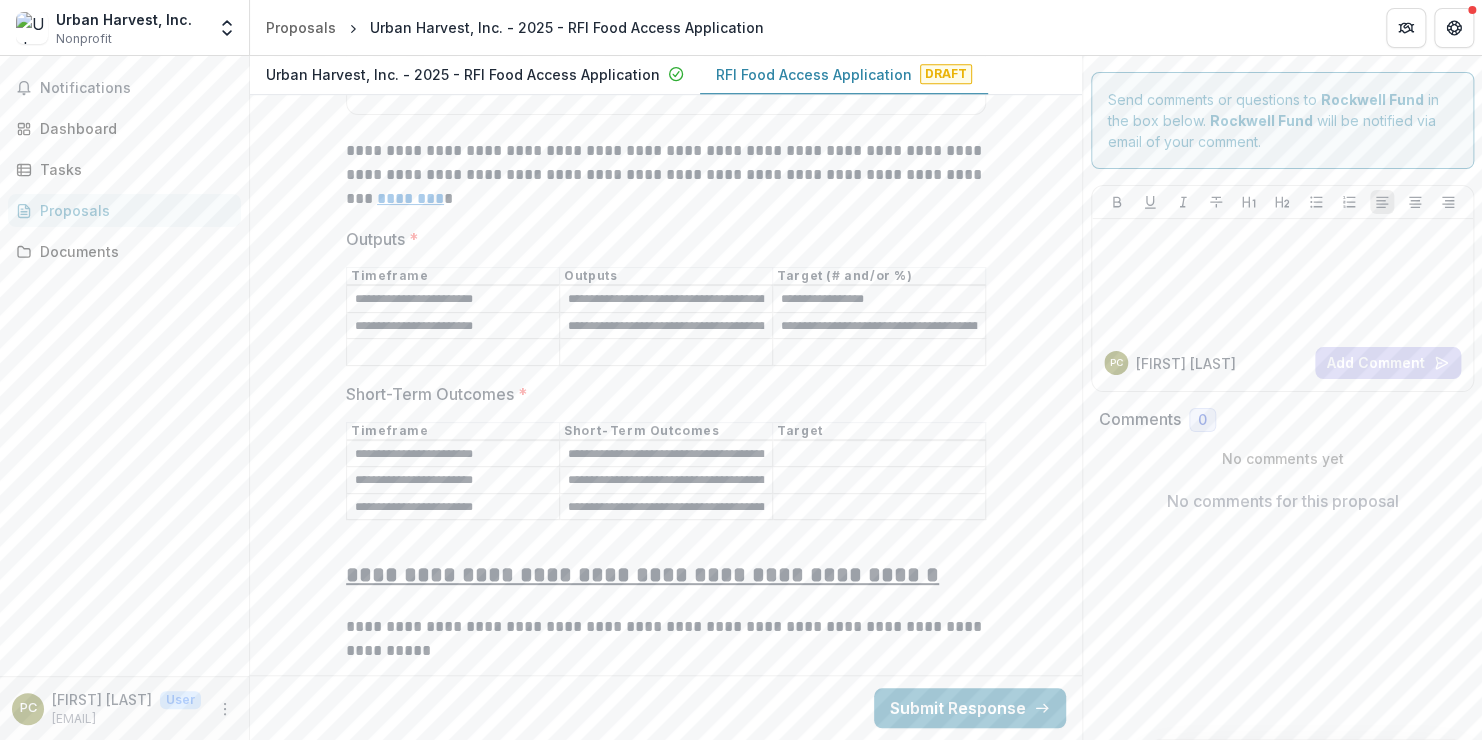 scroll, scrollTop: 7901, scrollLeft: 0, axis: vertical 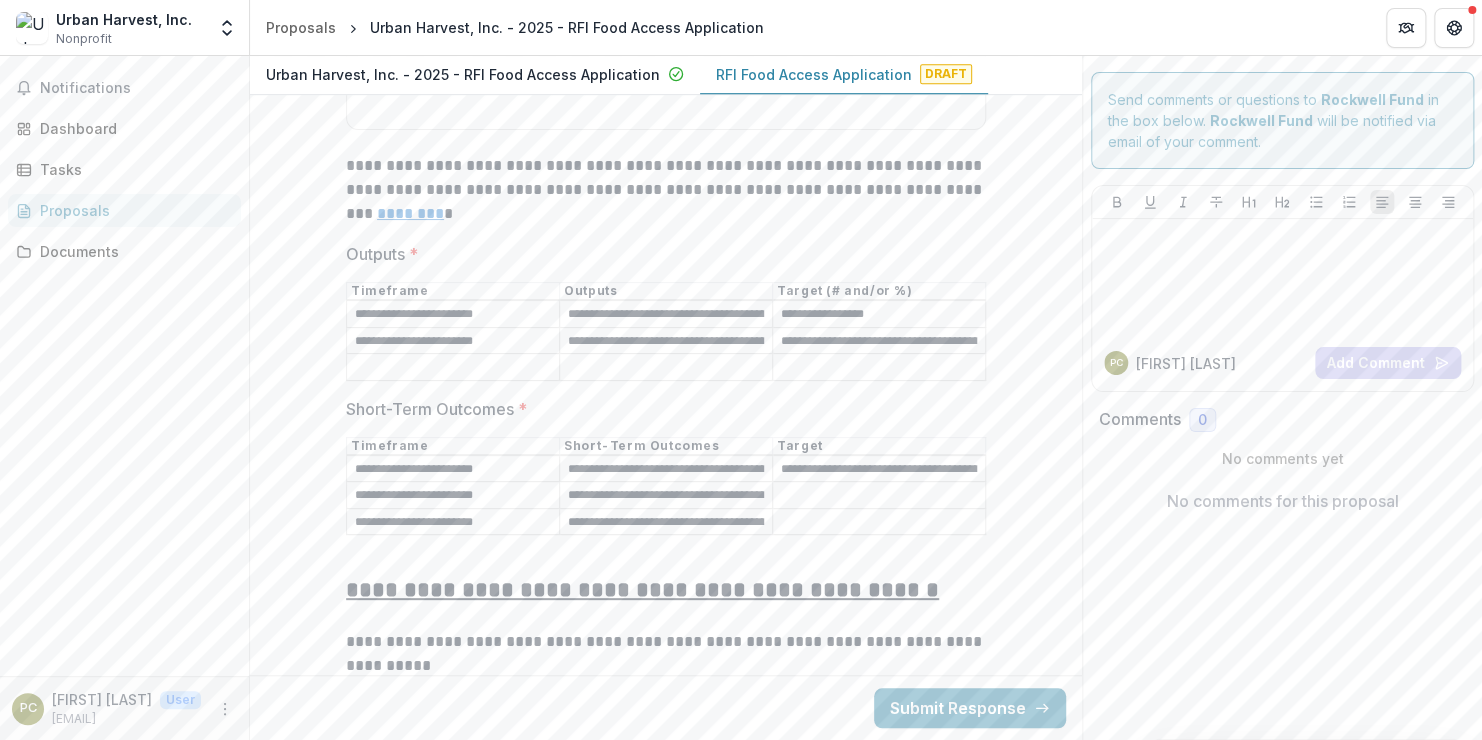 drag, startPoint x: 977, startPoint y: 456, endPoint x: 770, endPoint y: 441, distance: 207.54277 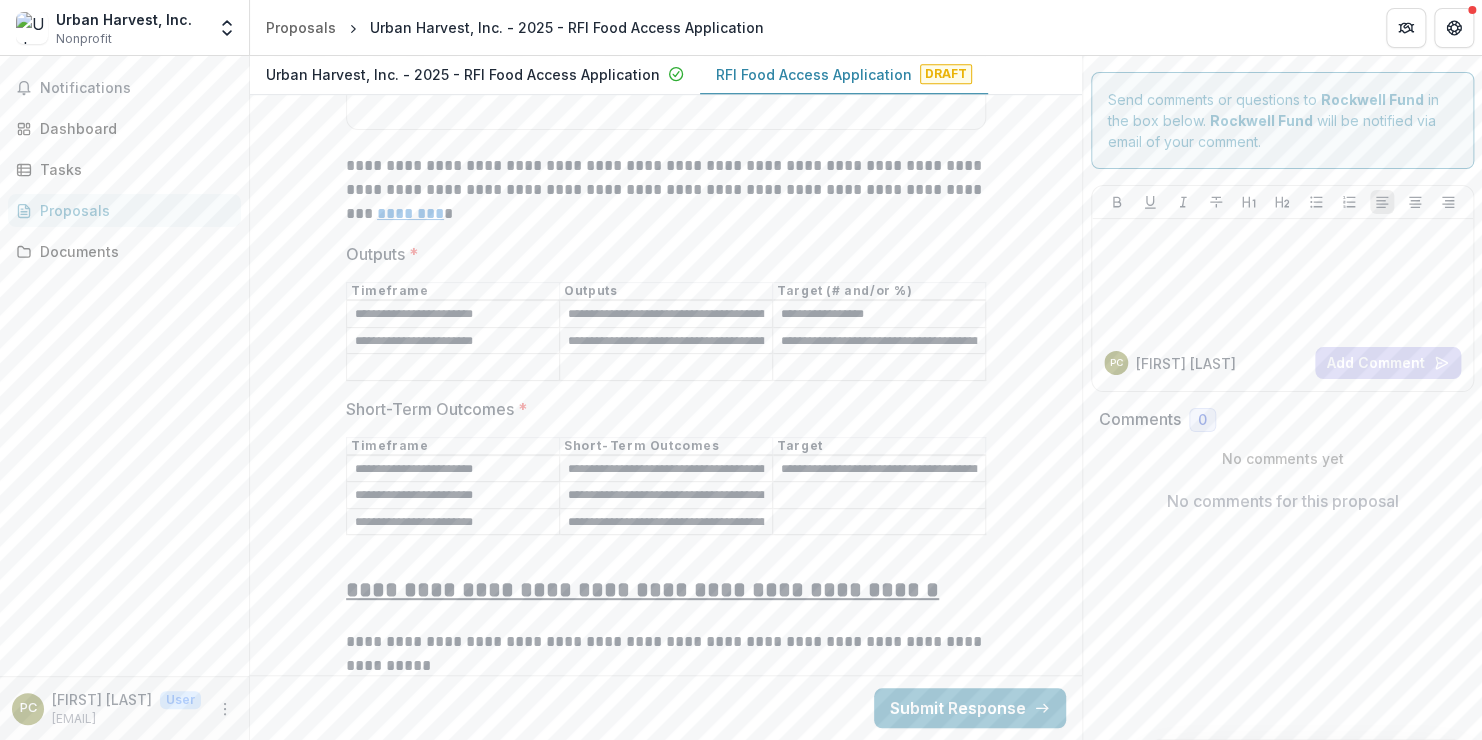 paste on "**********" 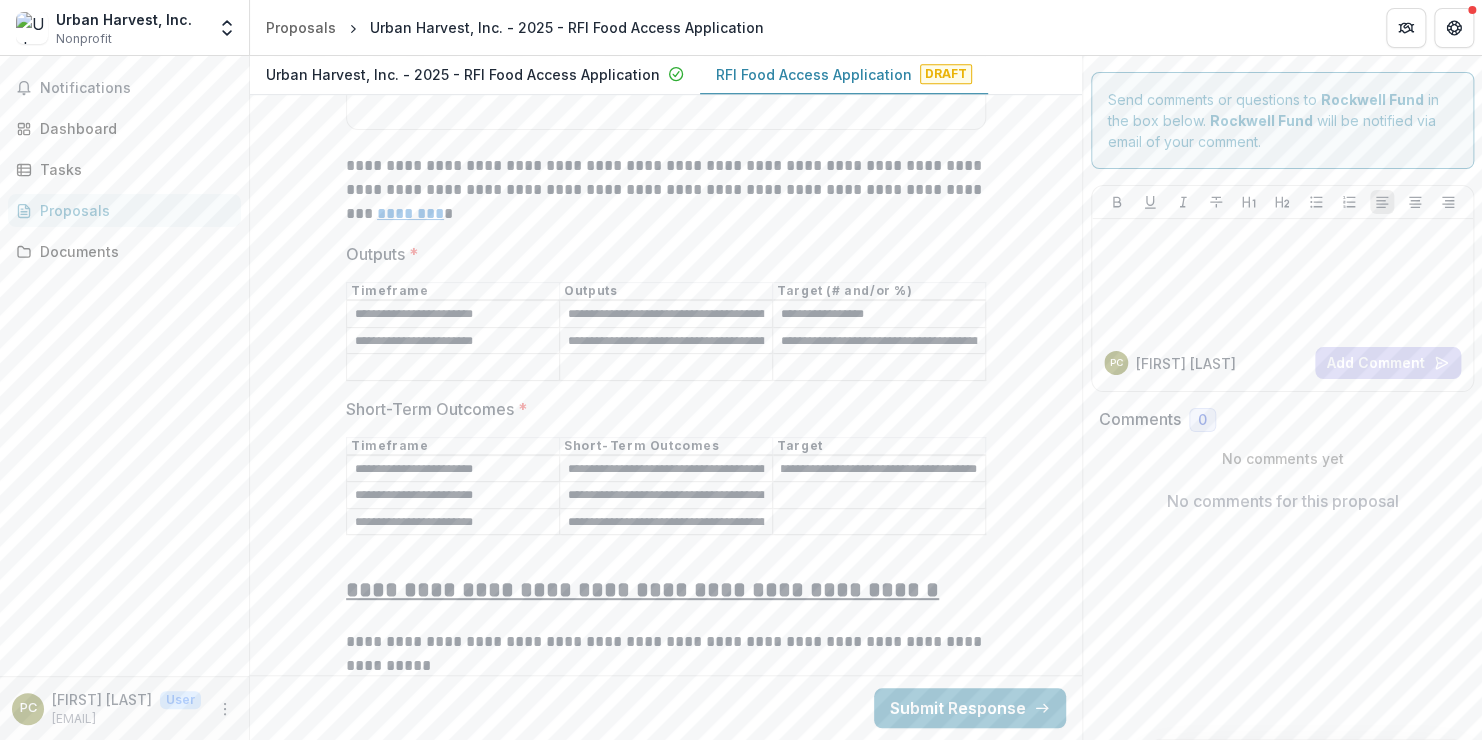 type on "**********" 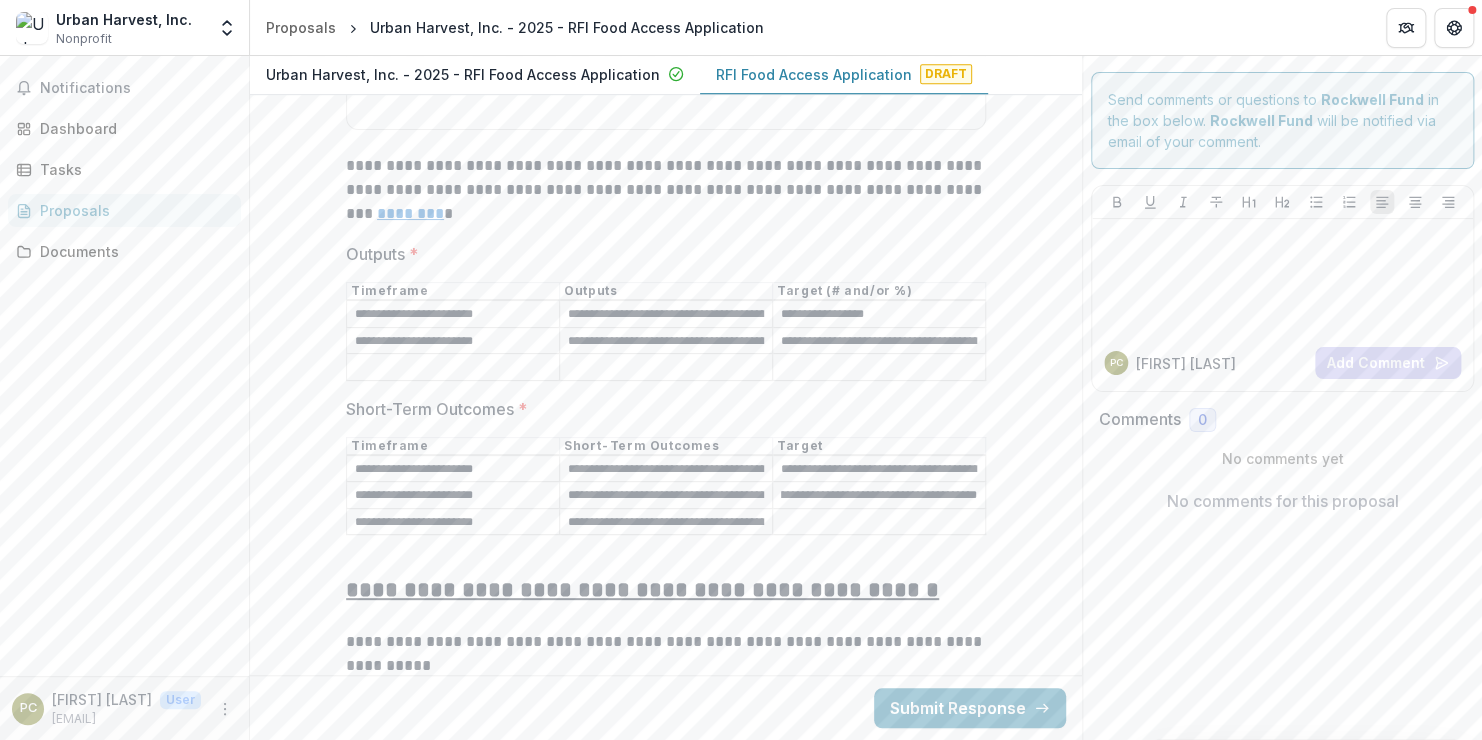 scroll, scrollTop: 0, scrollLeft: 244, axis: horizontal 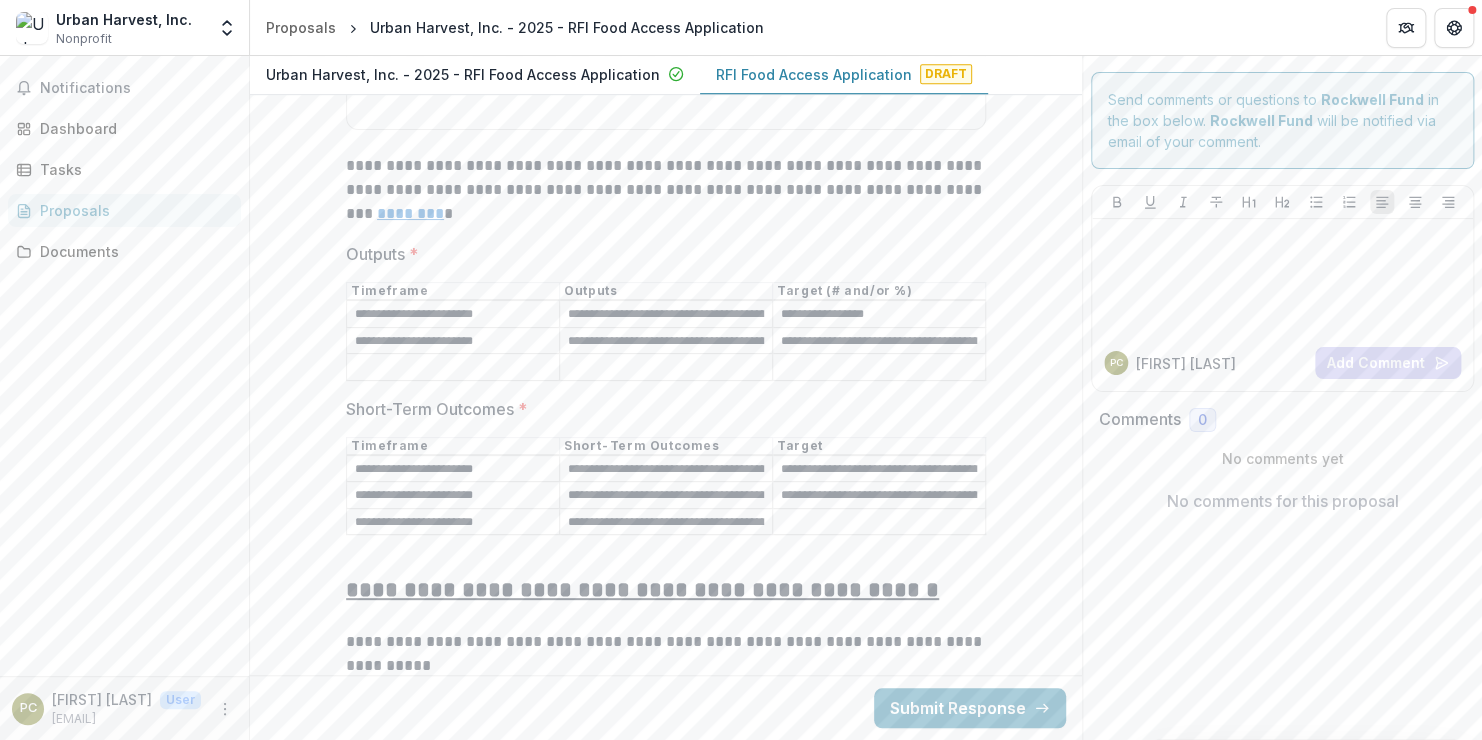 paste on "**********" 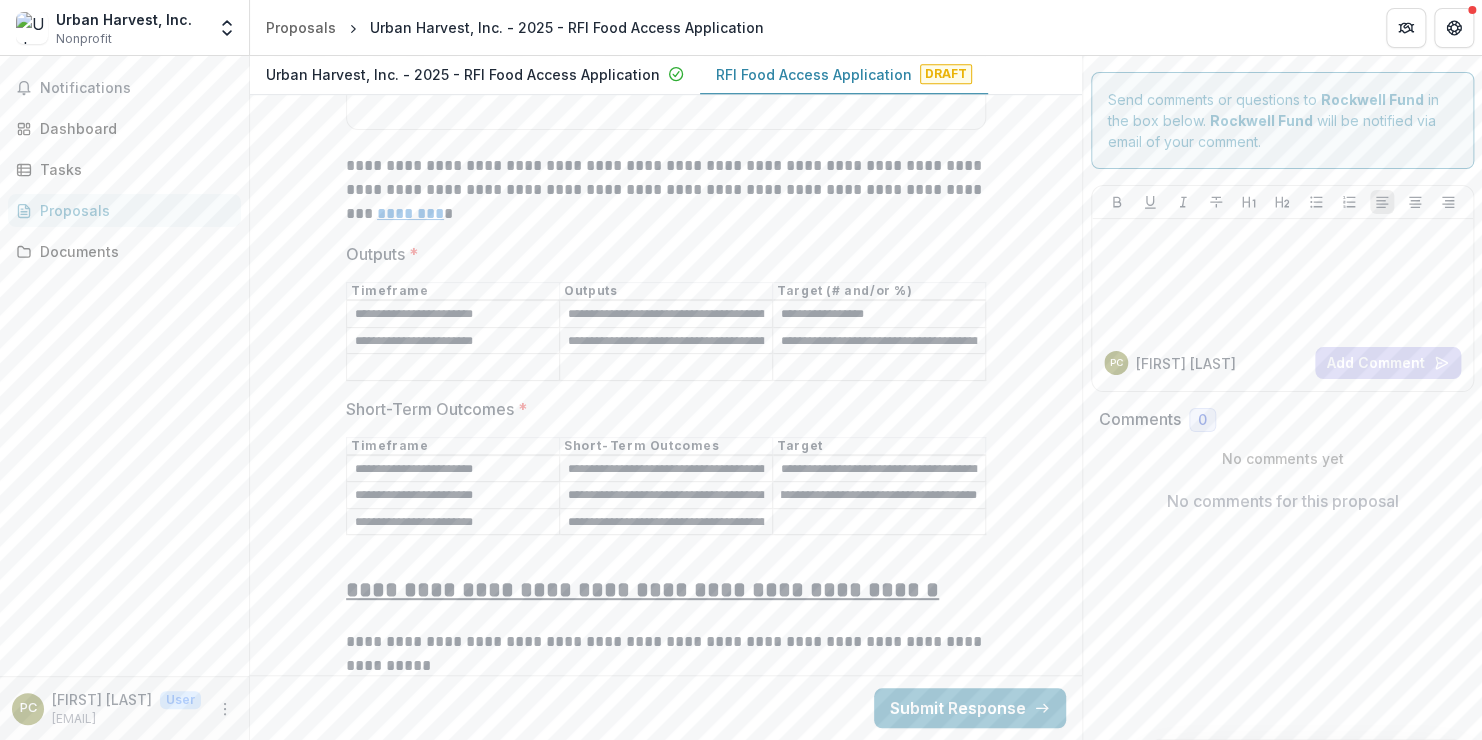 click on "**********" at bounding box center (879, 496) 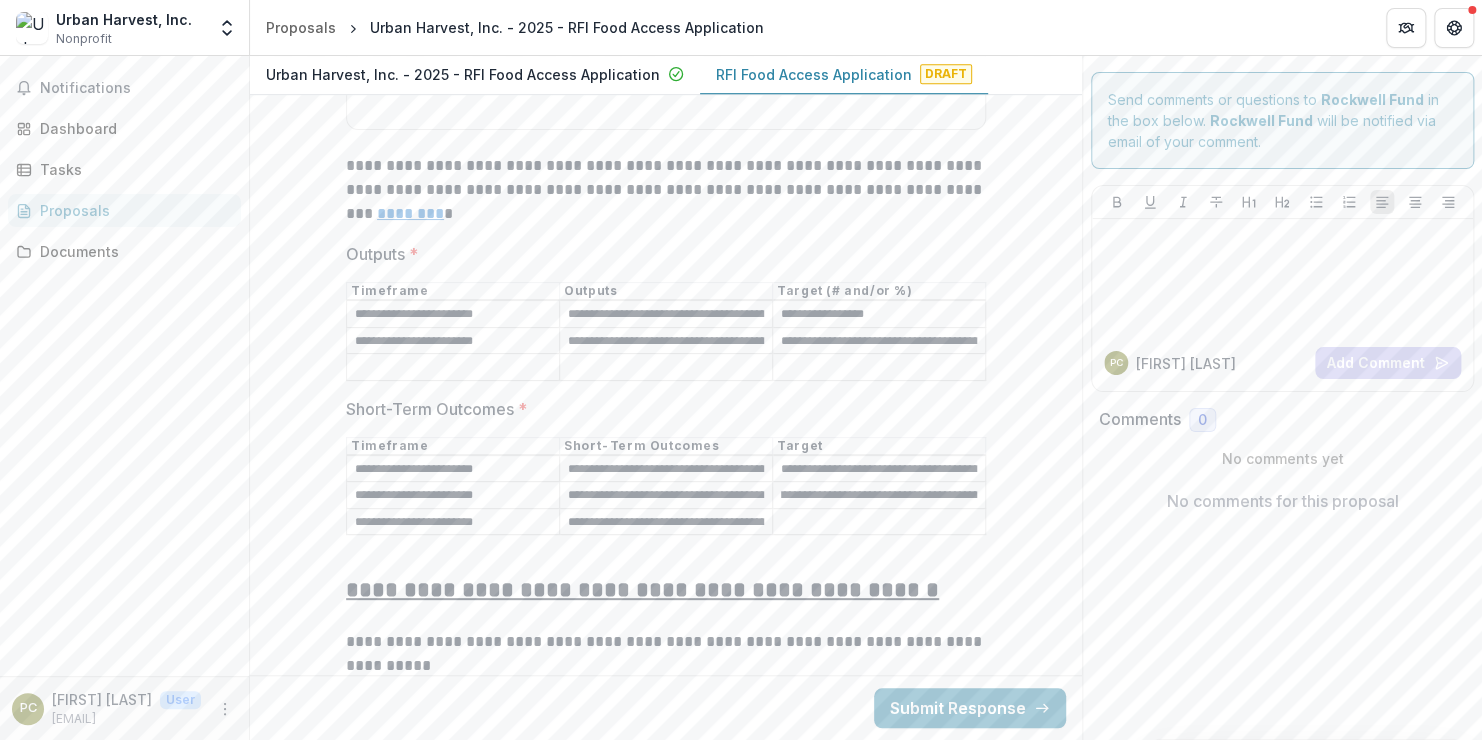 scroll, scrollTop: 0, scrollLeft: 0, axis: both 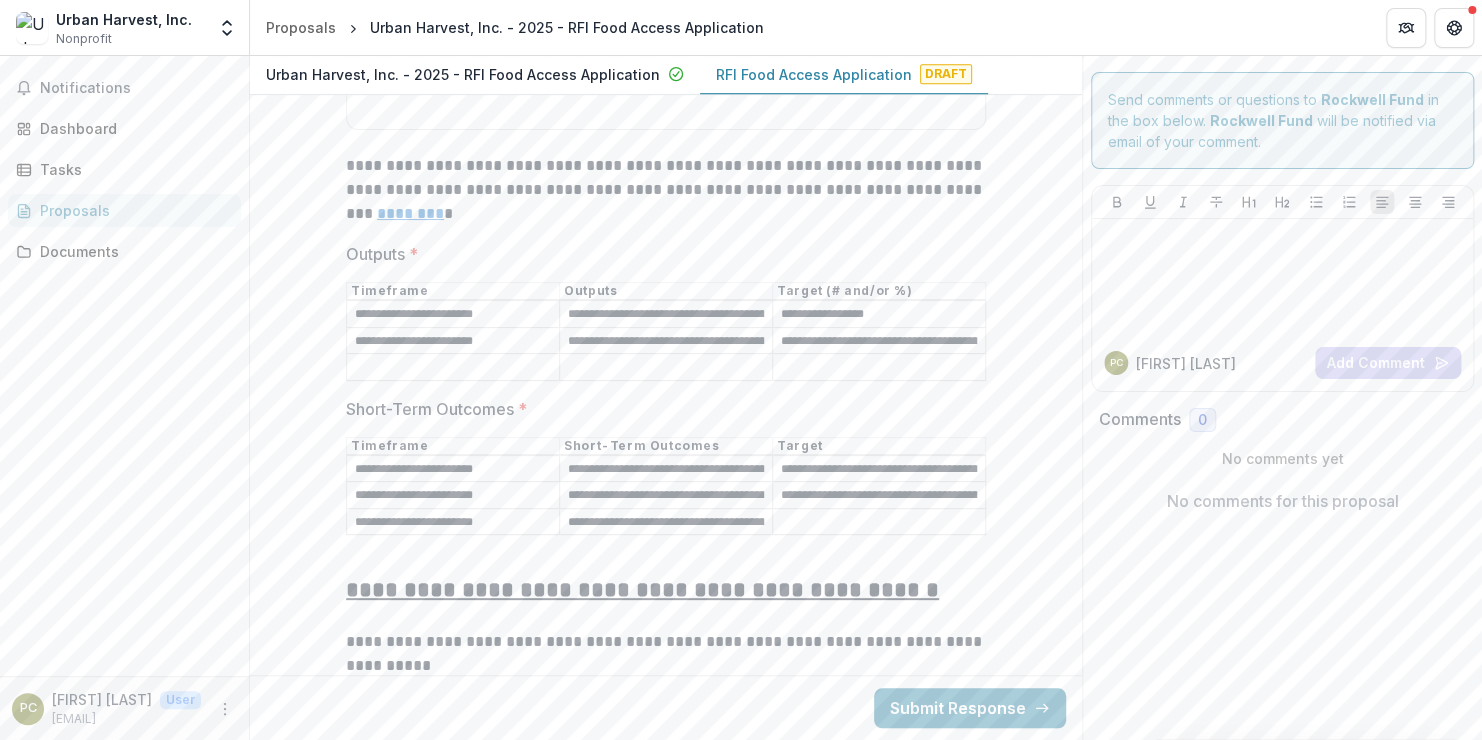 drag, startPoint x: 789, startPoint y: 476, endPoint x: 773, endPoint y: 476, distance: 16 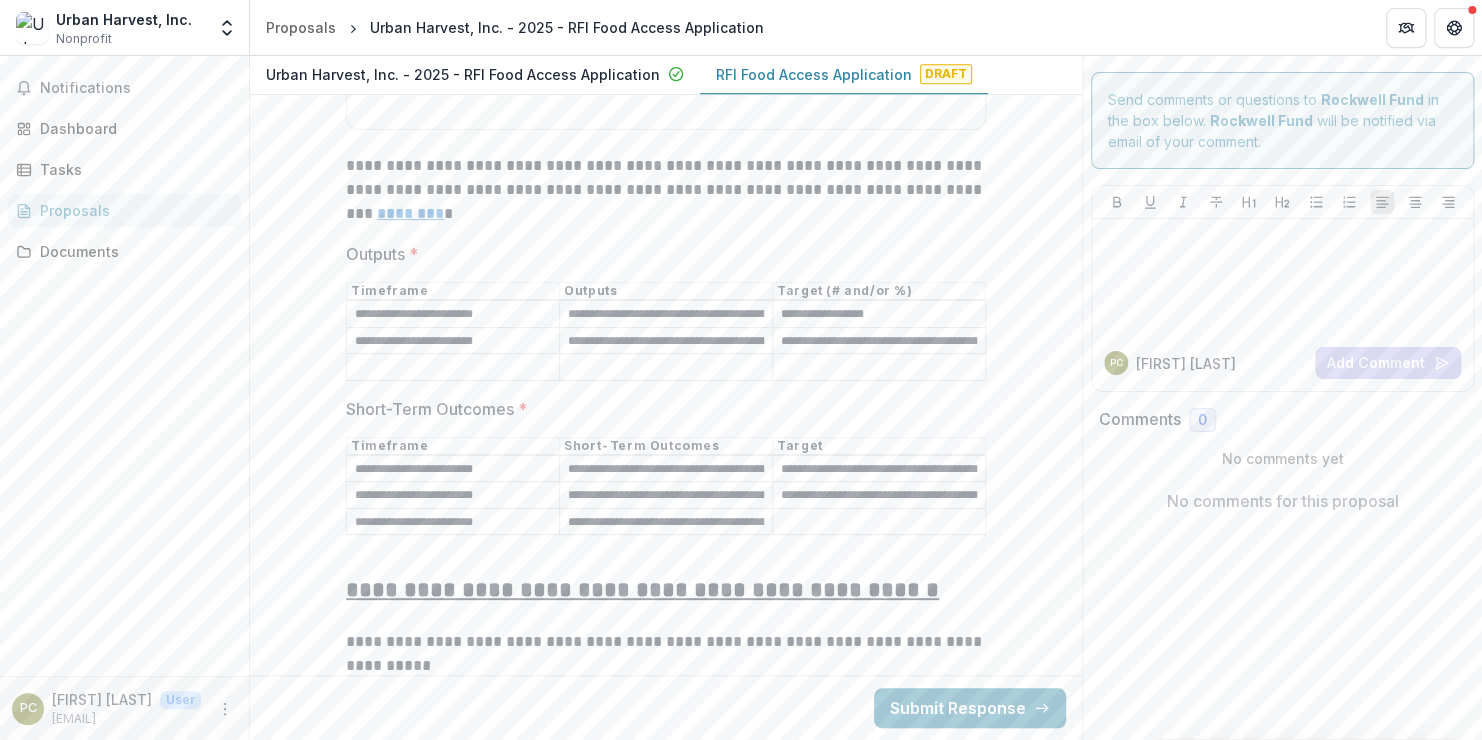 type on "**********" 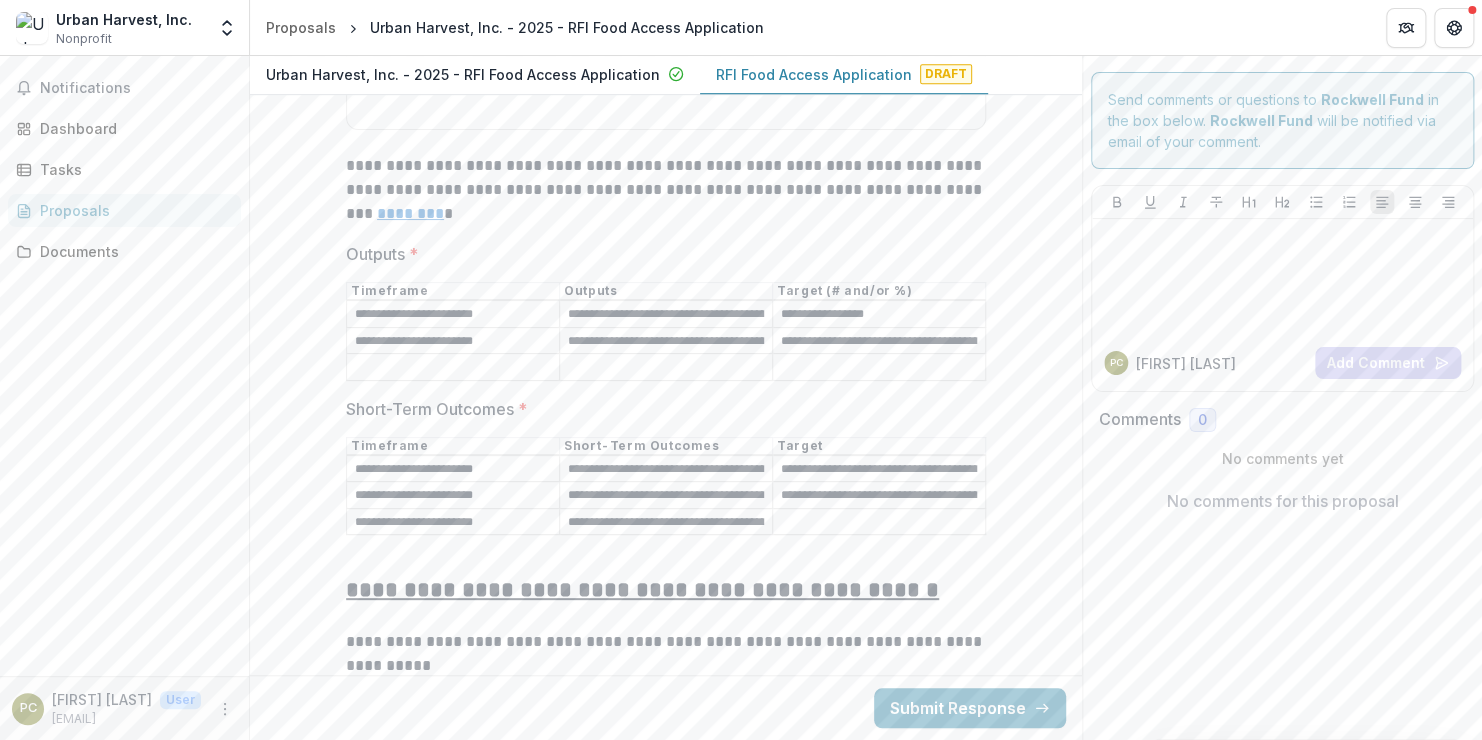 type on "**********" 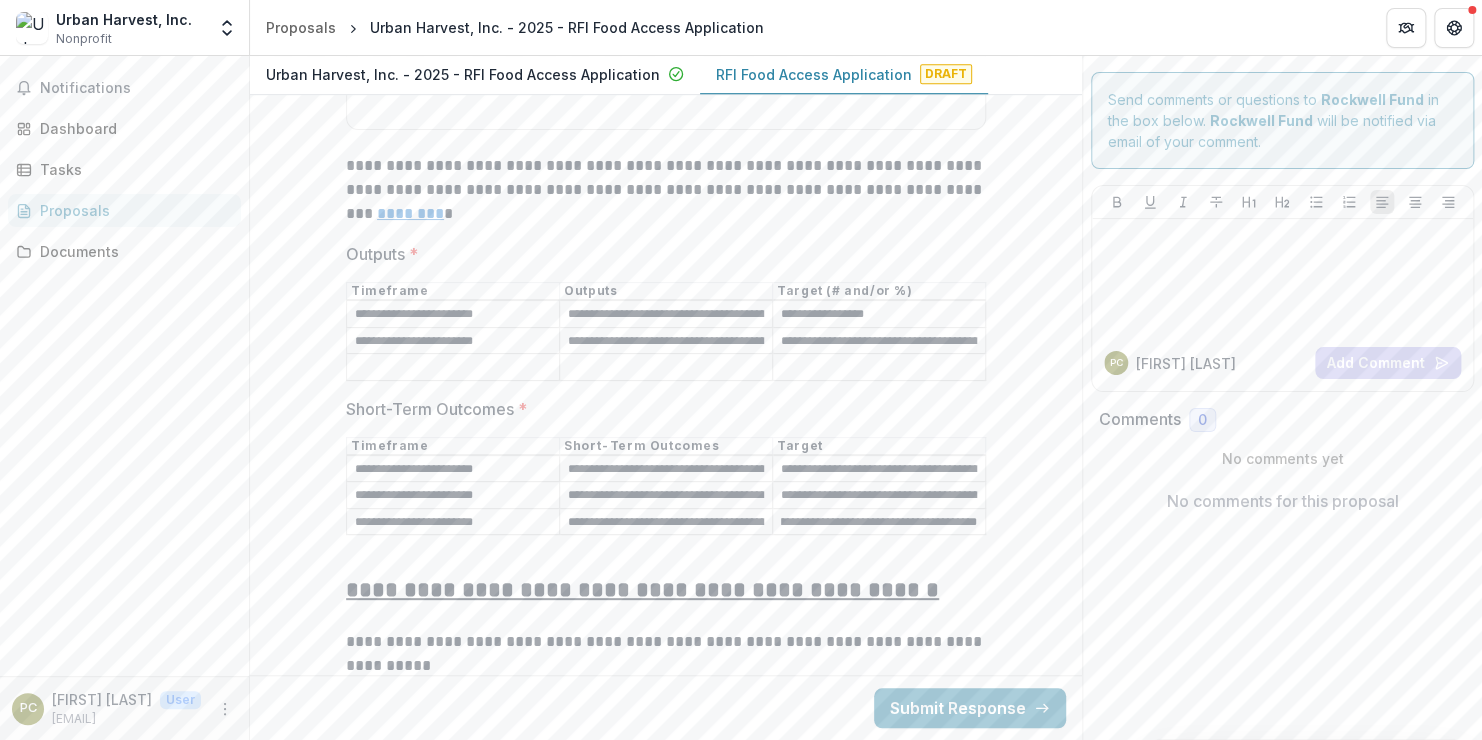 scroll, scrollTop: 0, scrollLeft: 414, axis: horizontal 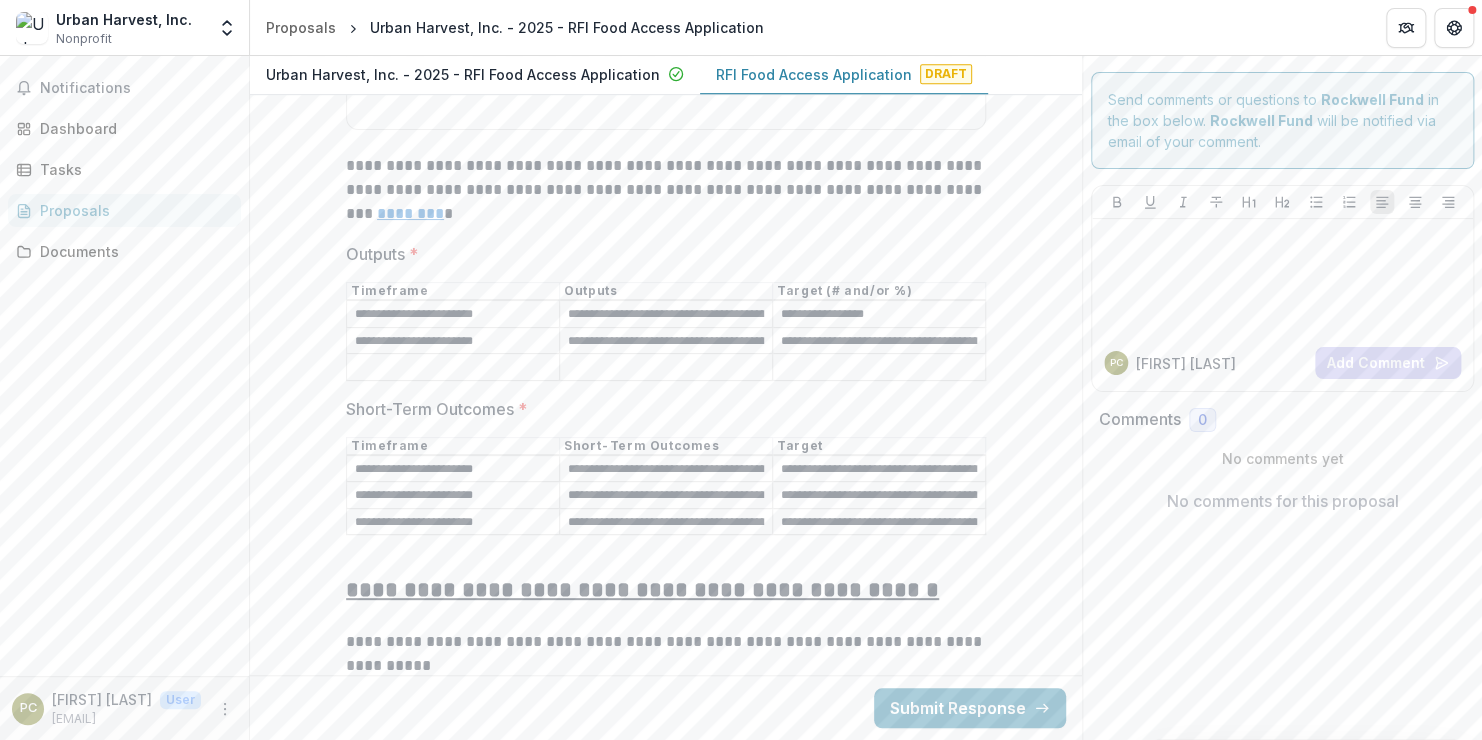 paste on "**********" 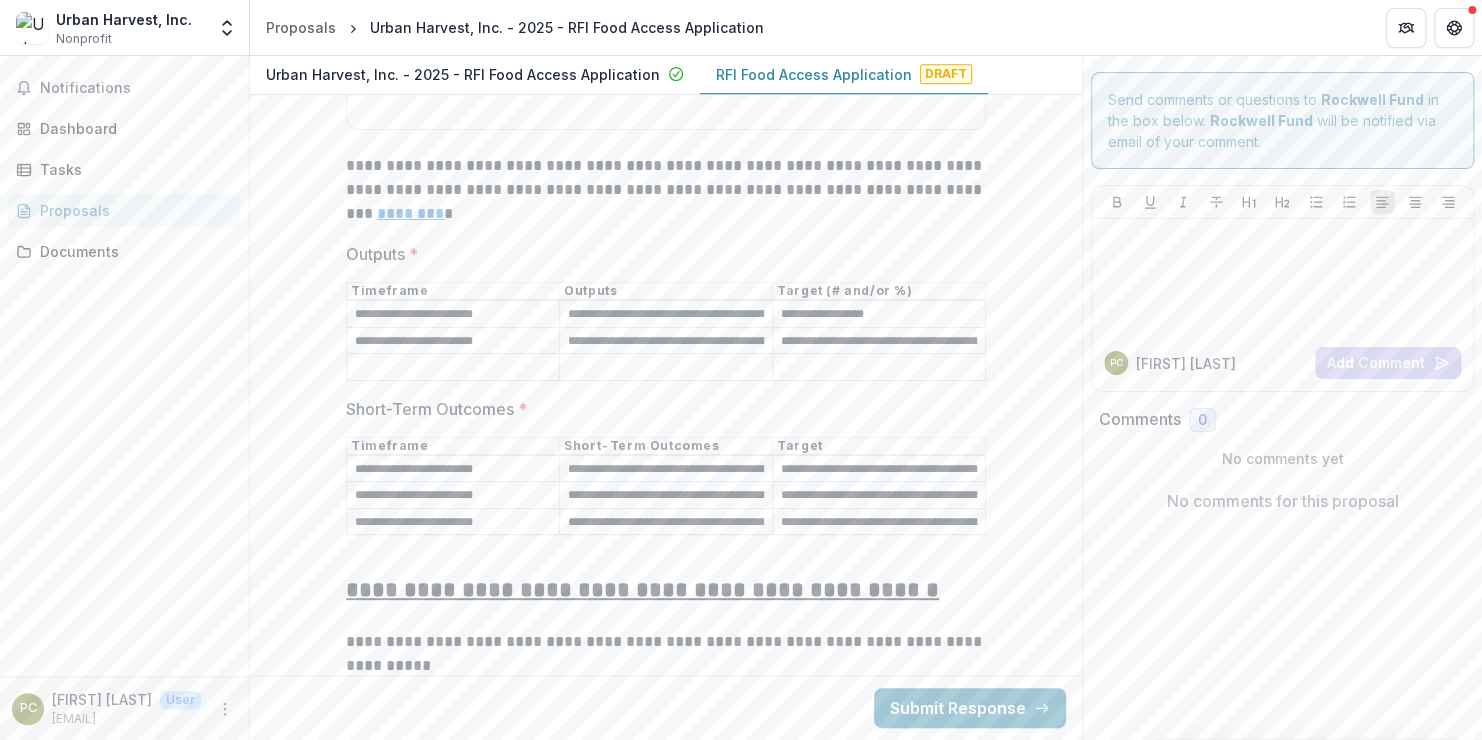 scroll, scrollTop: 0, scrollLeft: 0, axis: both 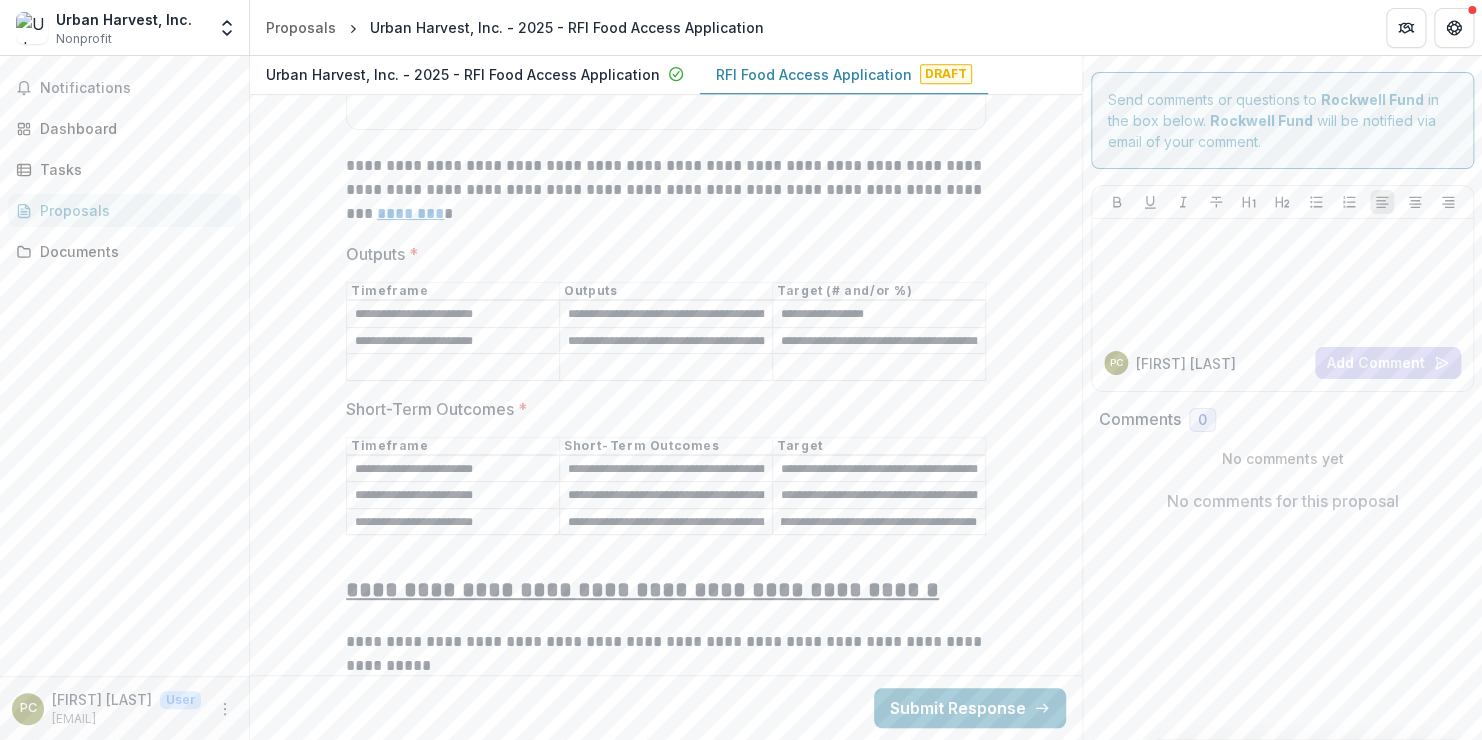 drag, startPoint x: 886, startPoint y: 504, endPoint x: 837, endPoint y: 508, distance: 49.162994 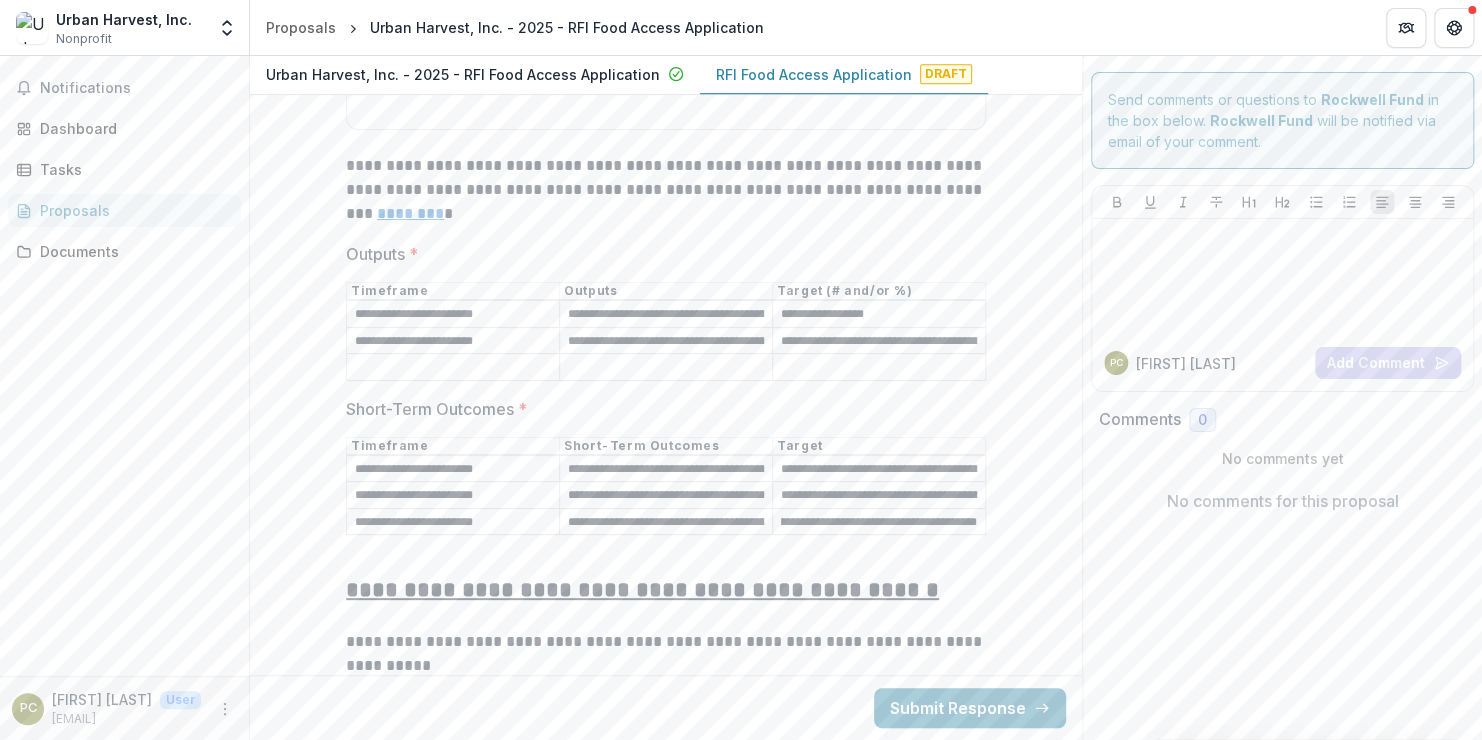 scroll, scrollTop: 7884, scrollLeft: 0, axis: vertical 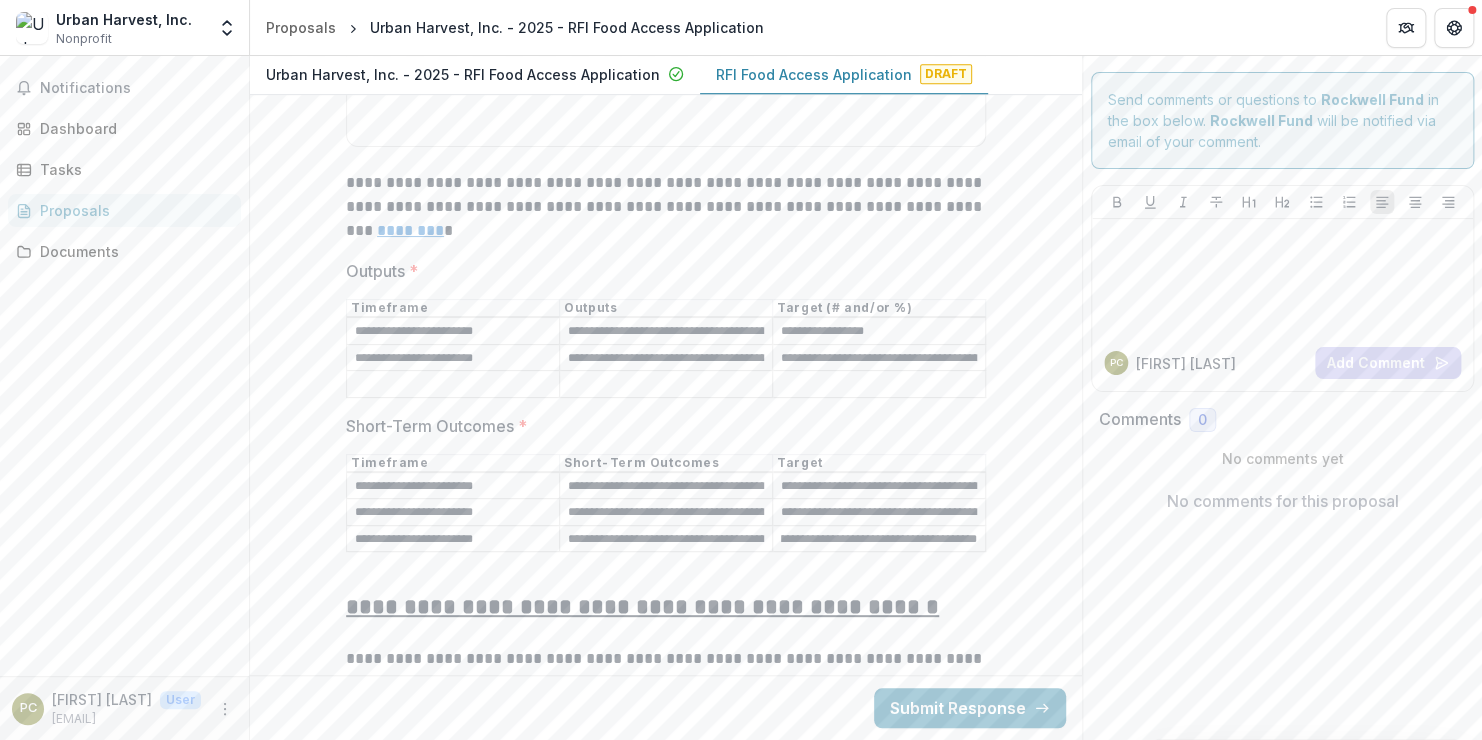 type on "**********" 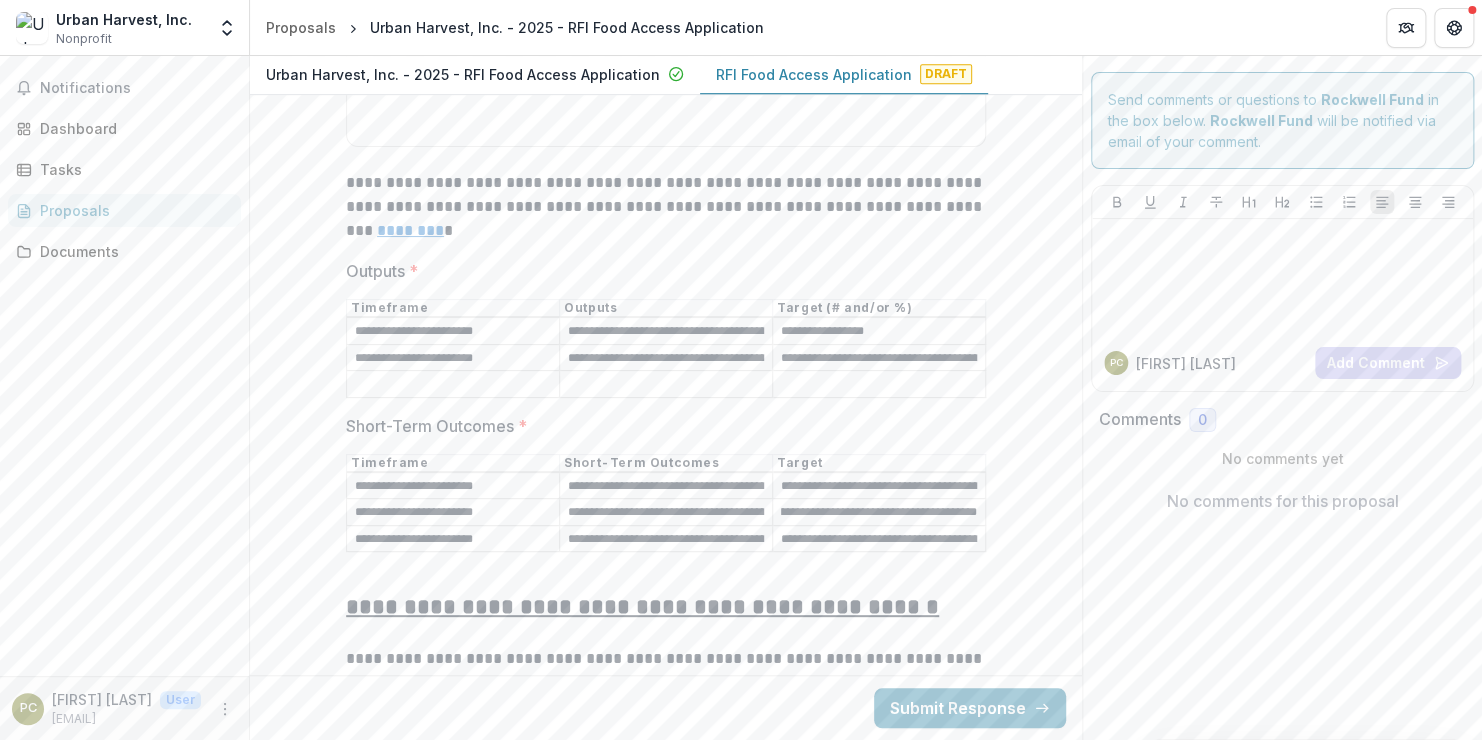 scroll, scrollTop: 0, scrollLeft: 440, axis: horizontal 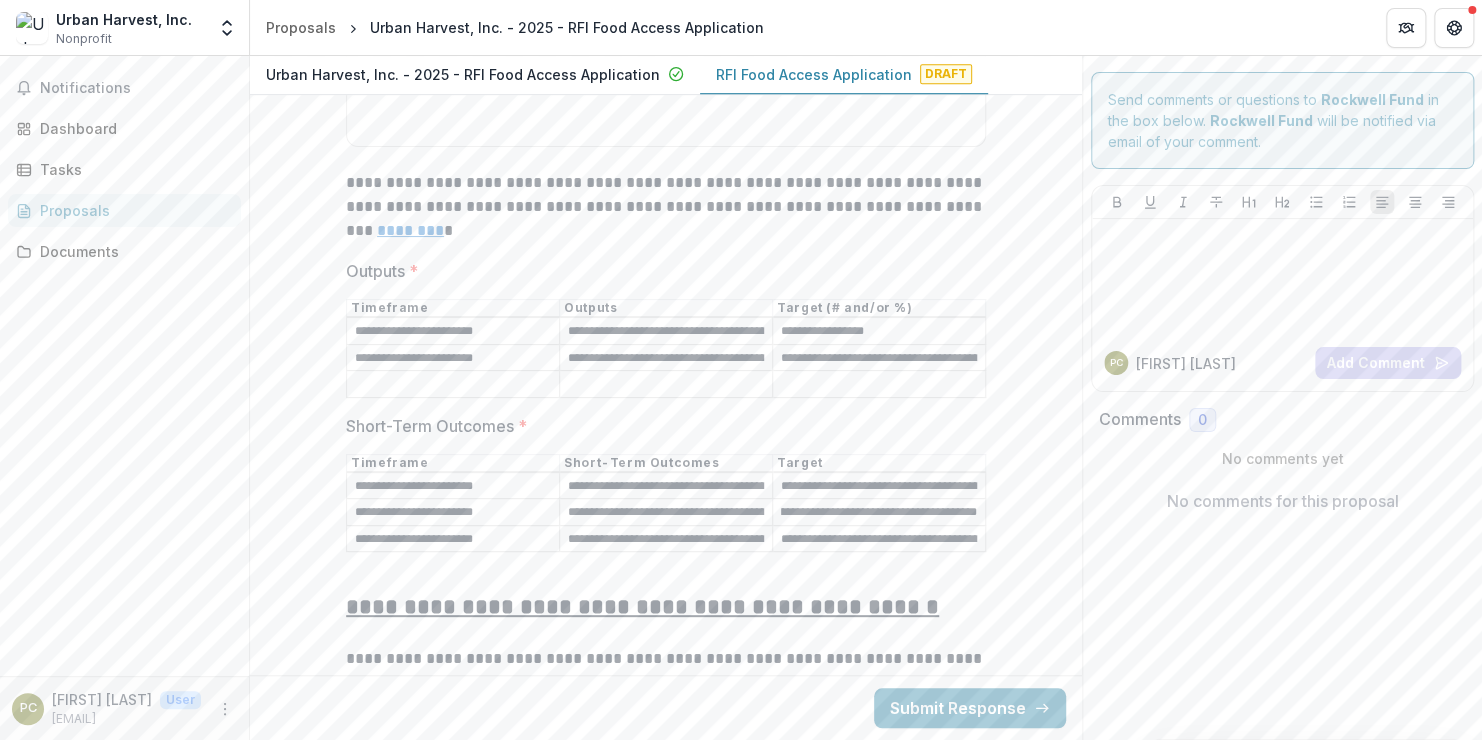 click on "**********" at bounding box center [666, 751] 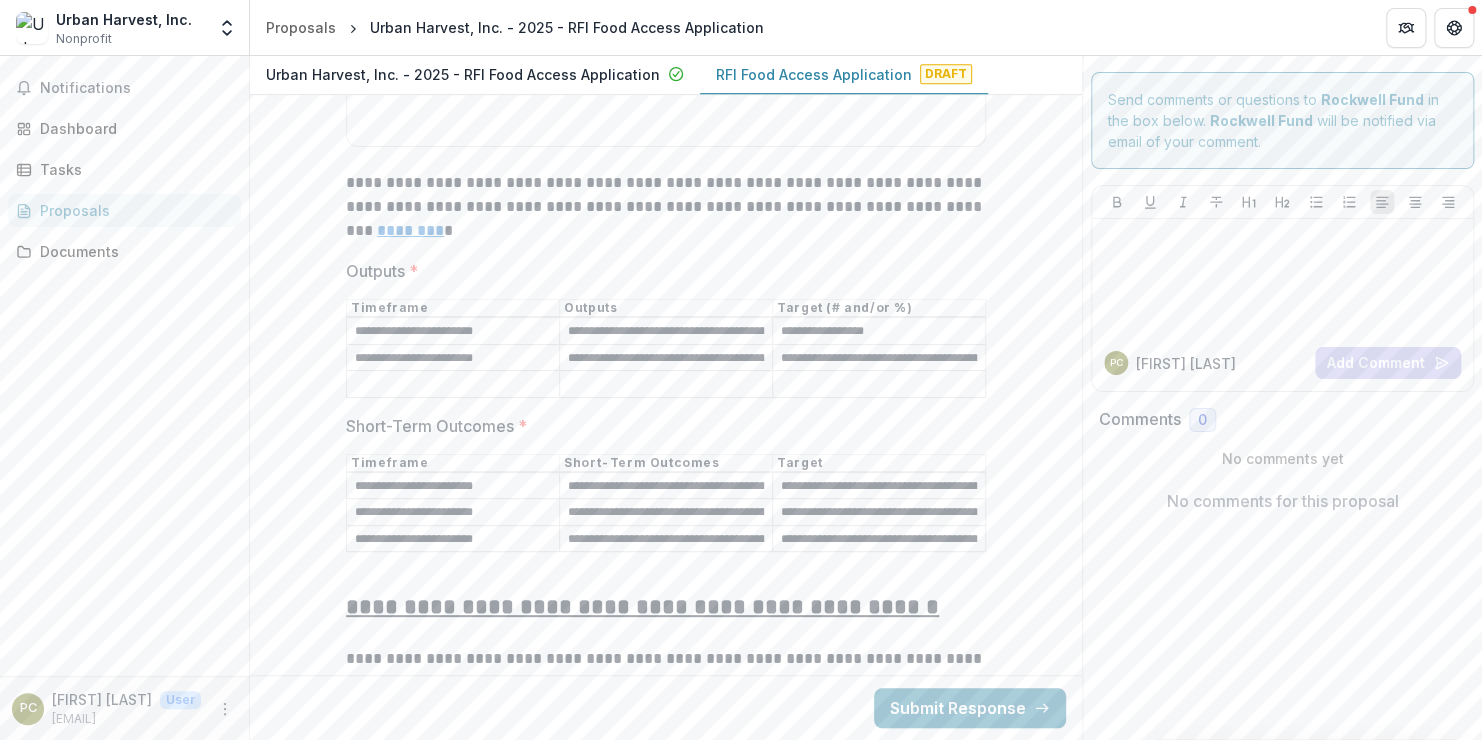 click on "**********" at bounding box center [666, 513] 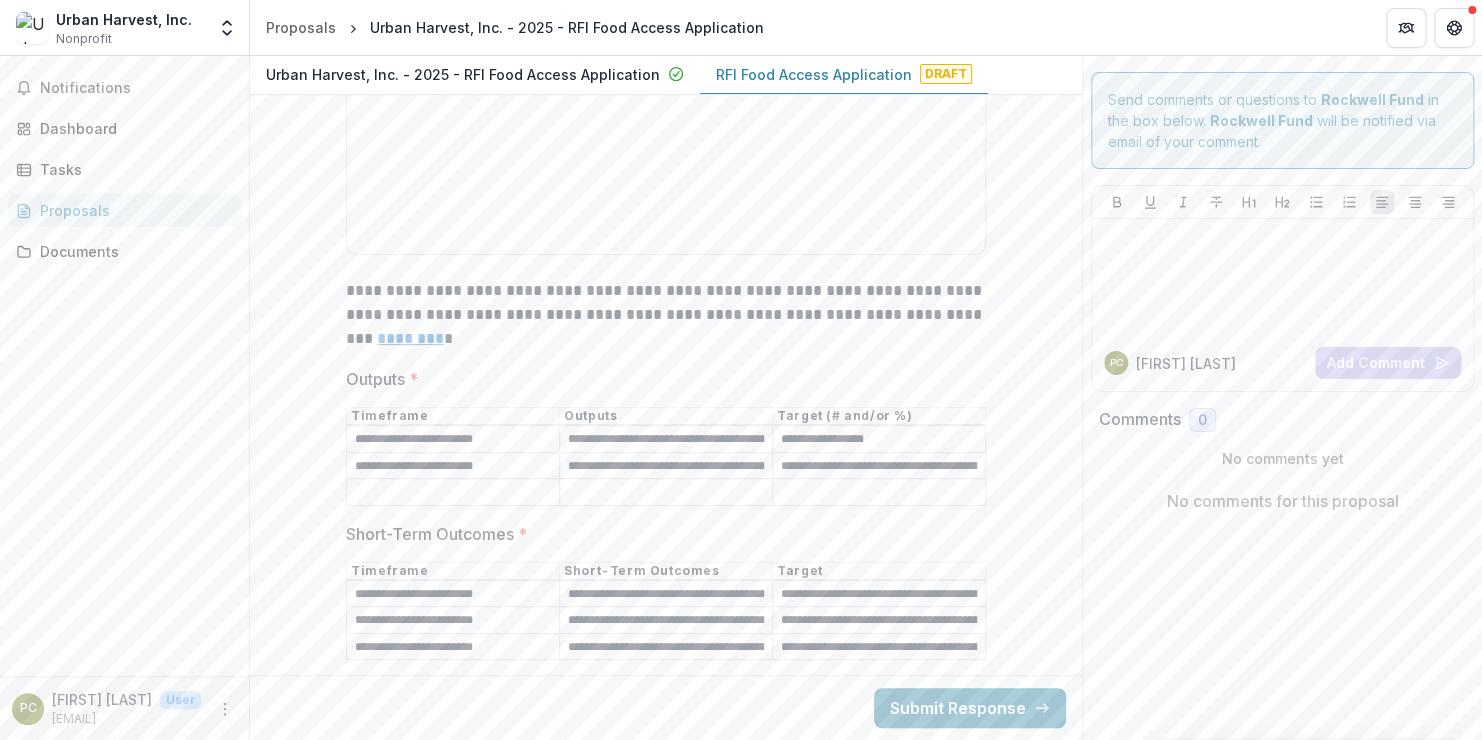 scroll, scrollTop: 7774, scrollLeft: 0, axis: vertical 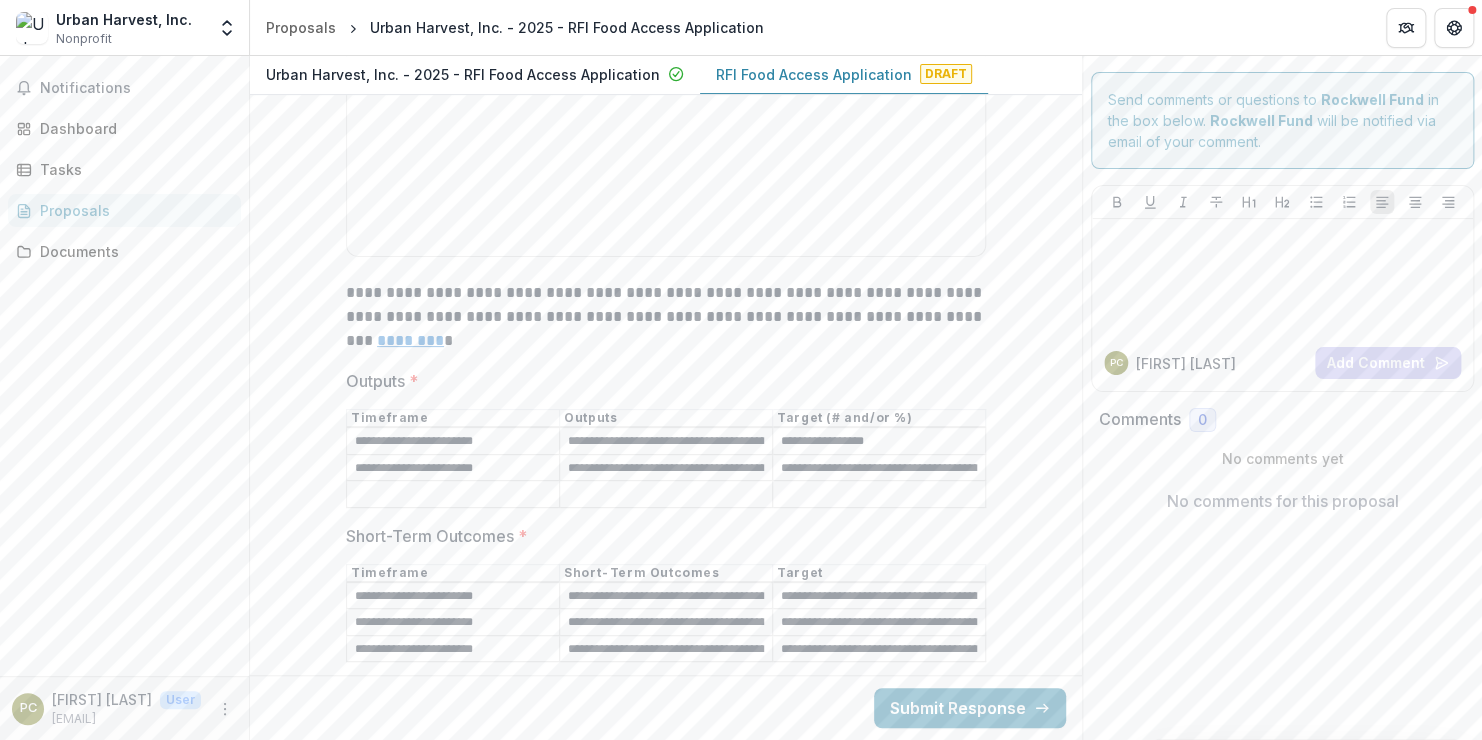 type on "**********" 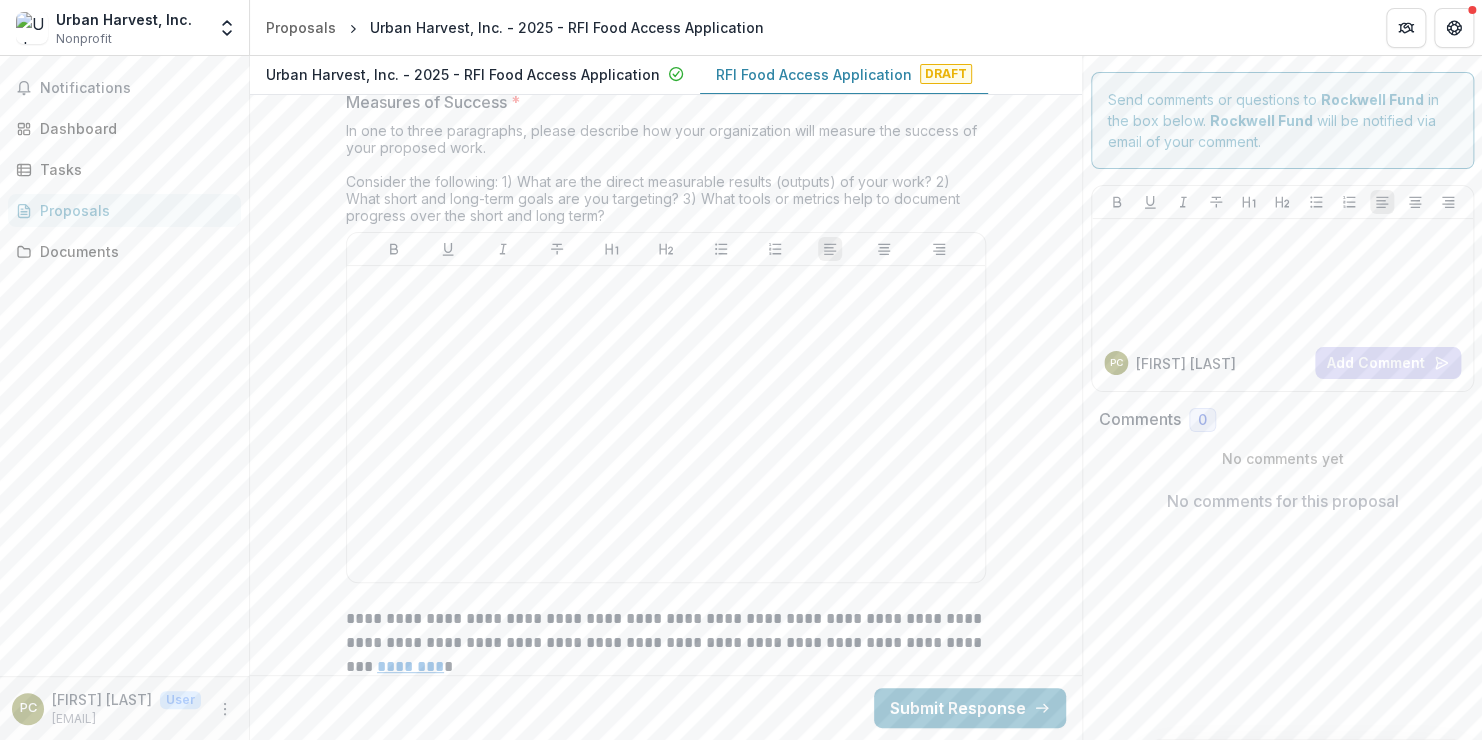 scroll, scrollTop: 7412, scrollLeft: 0, axis: vertical 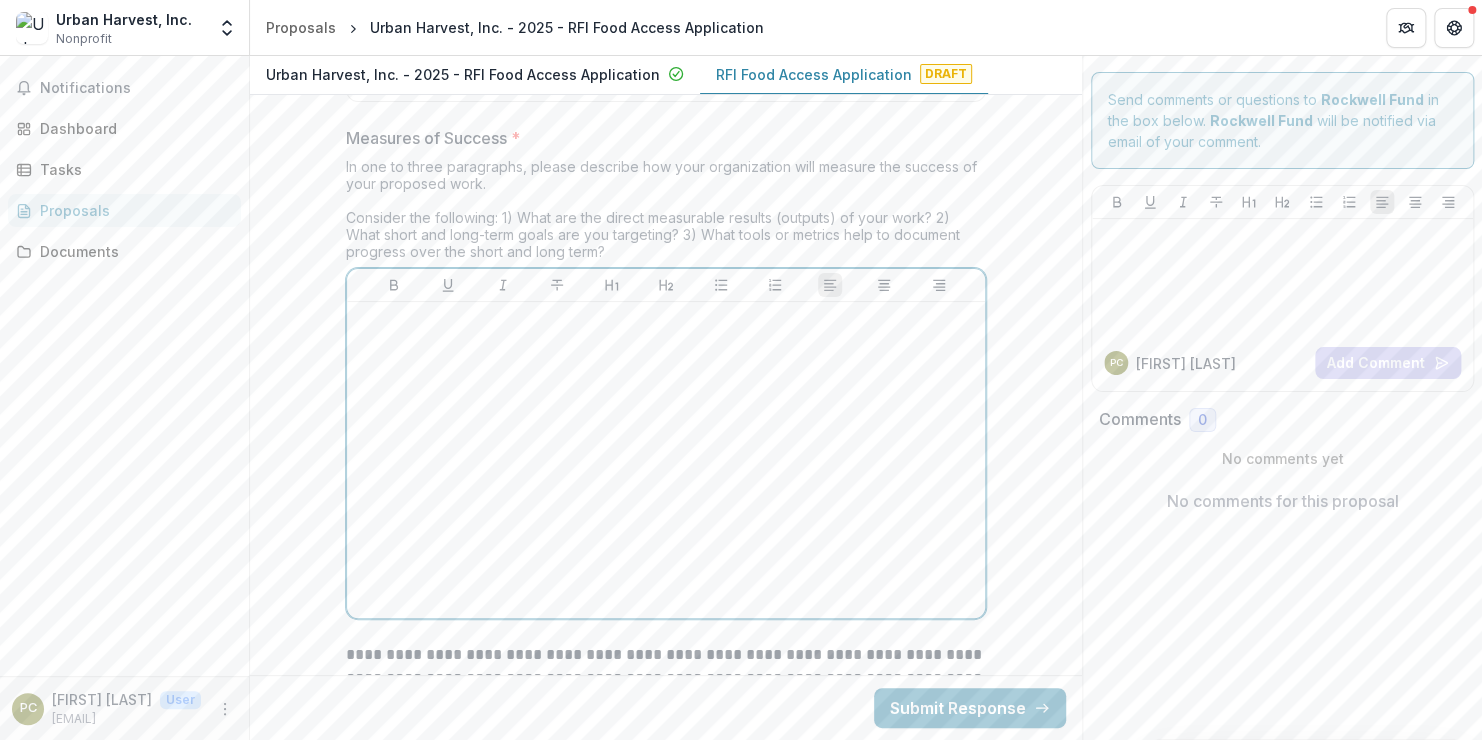 click at bounding box center [666, 460] 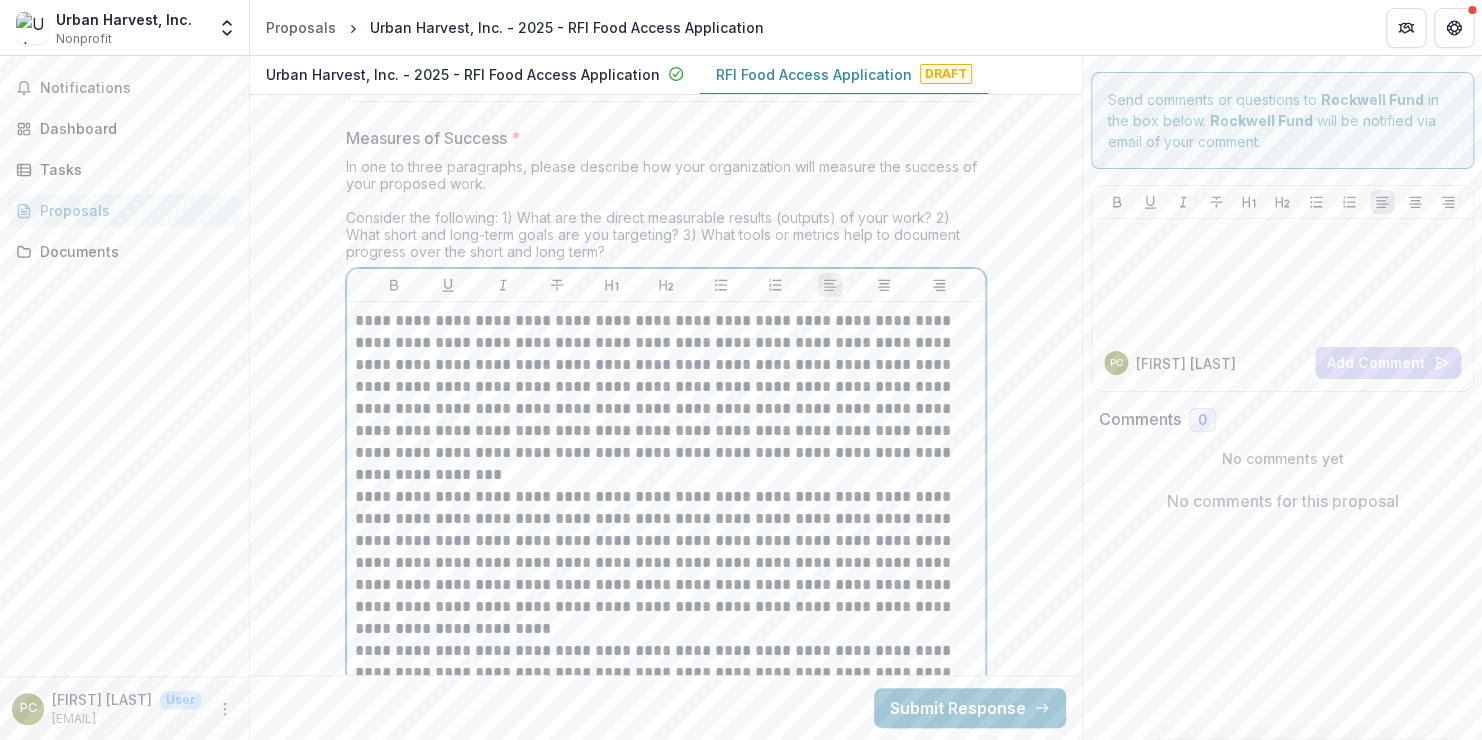 scroll, scrollTop: 7507, scrollLeft: 0, axis: vertical 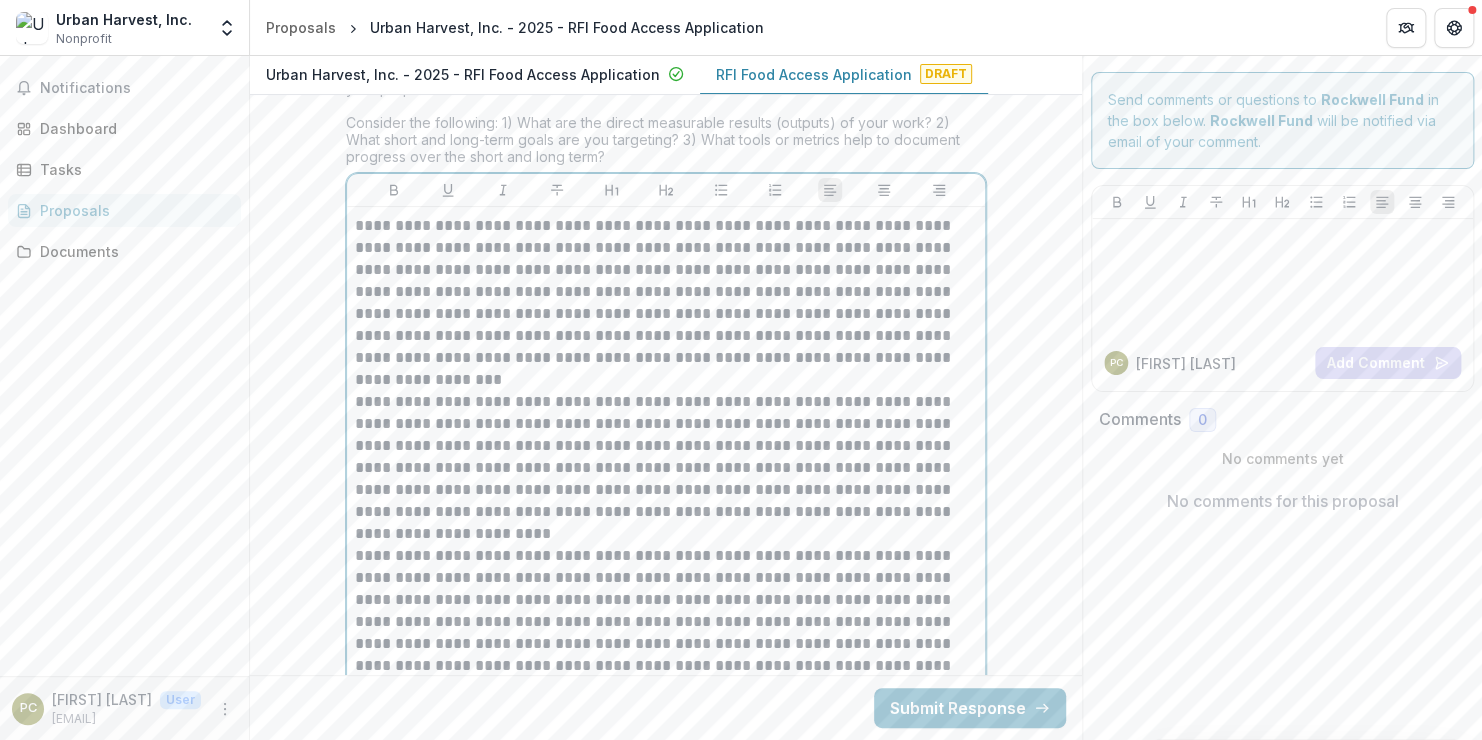 click on "**********" at bounding box center (666, 303) 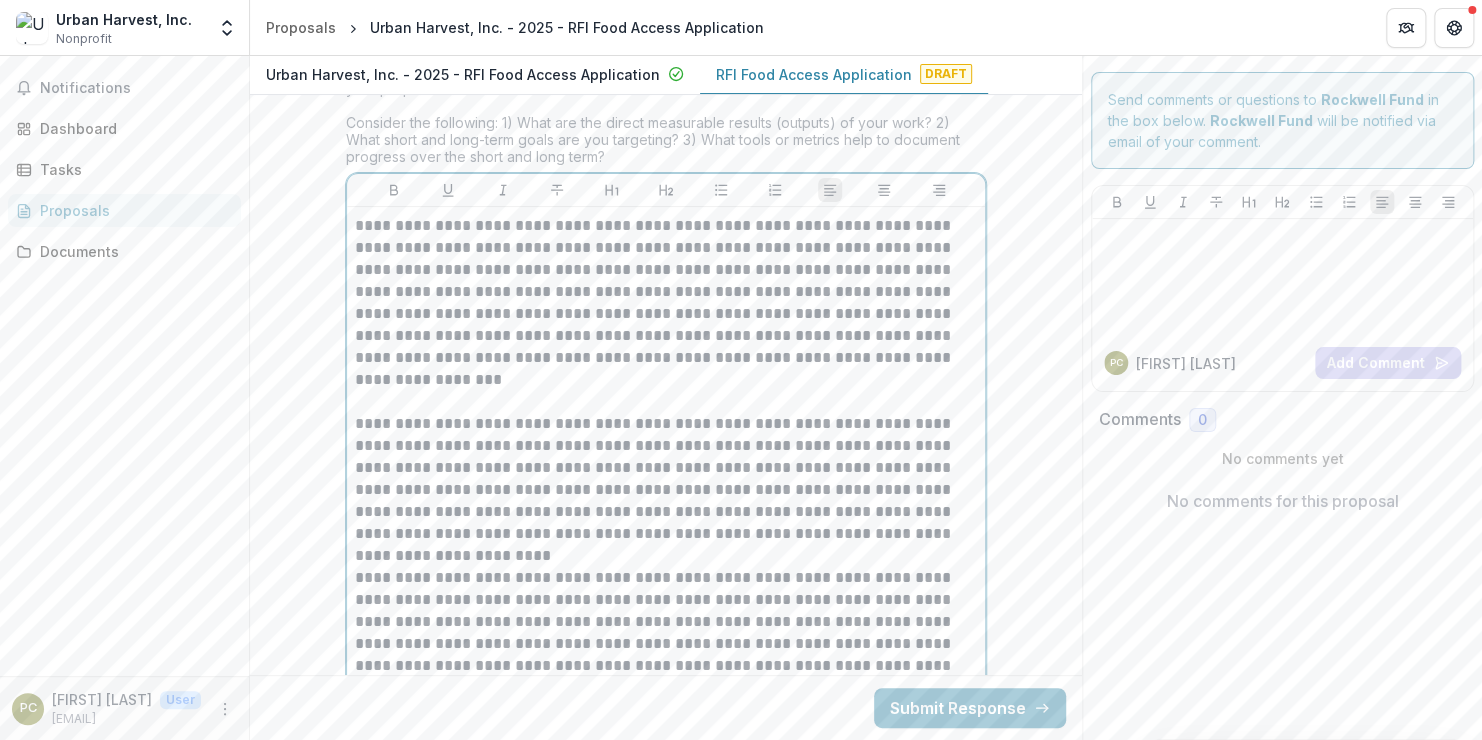 click on "**********" at bounding box center [666, 490] 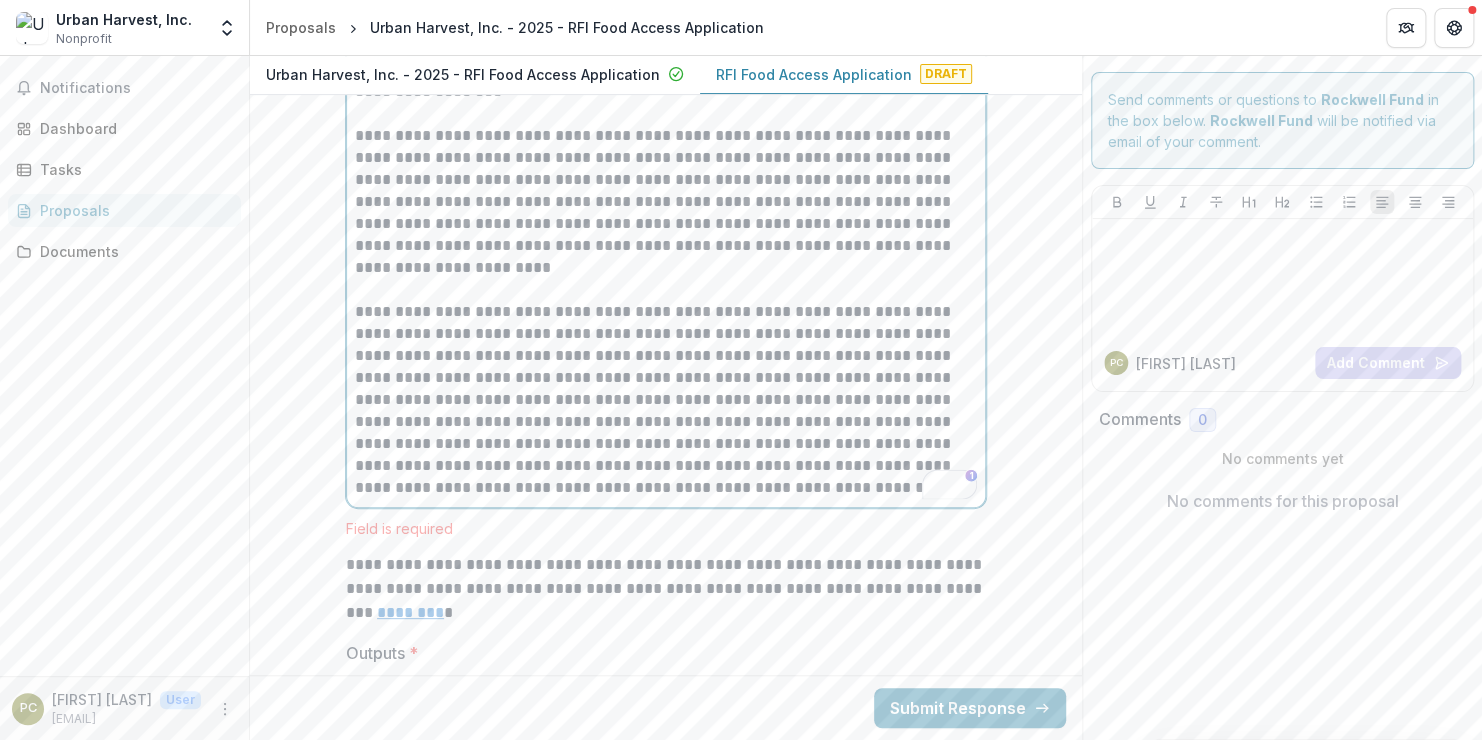 scroll, scrollTop: 7796, scrollLeft: 0, axis: vertical 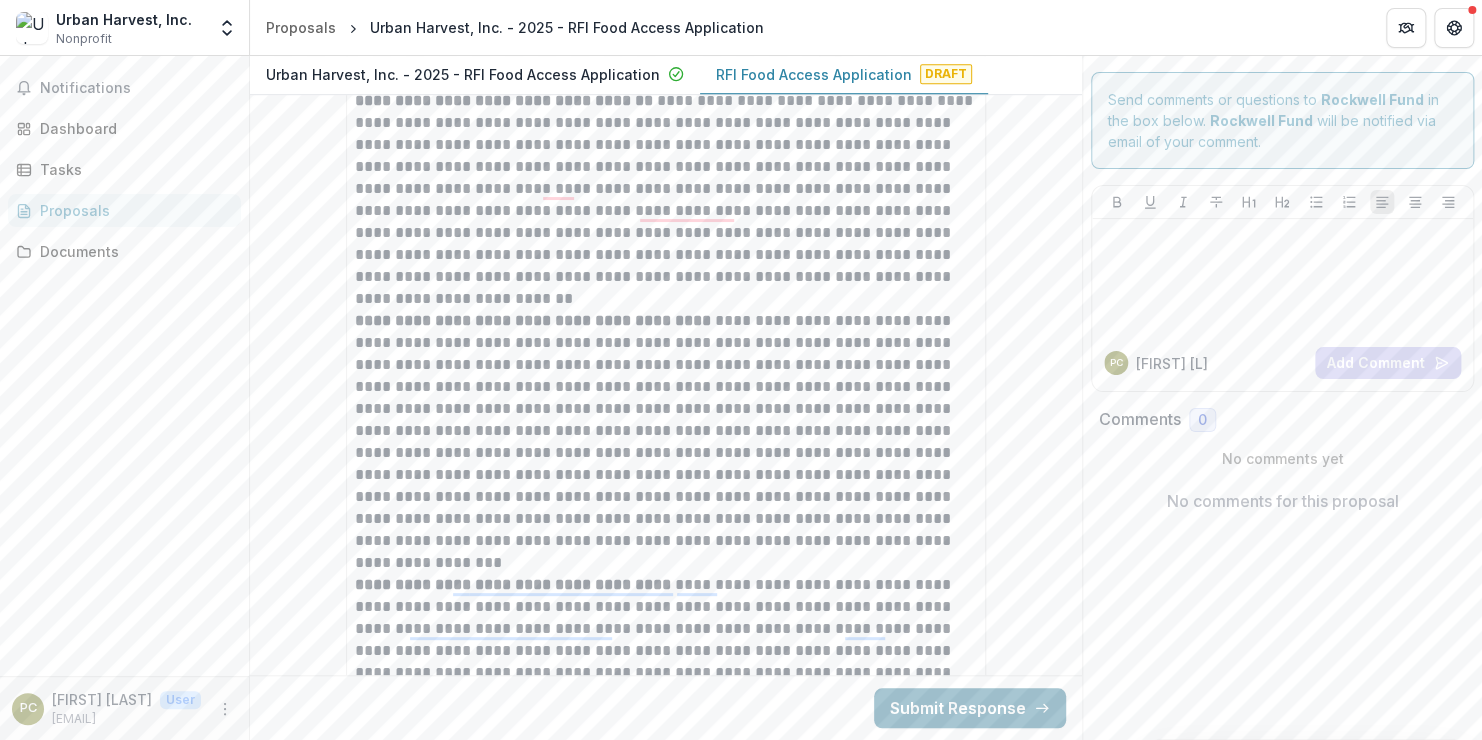 click on "Submit Response" at bounding box center [970, 708] 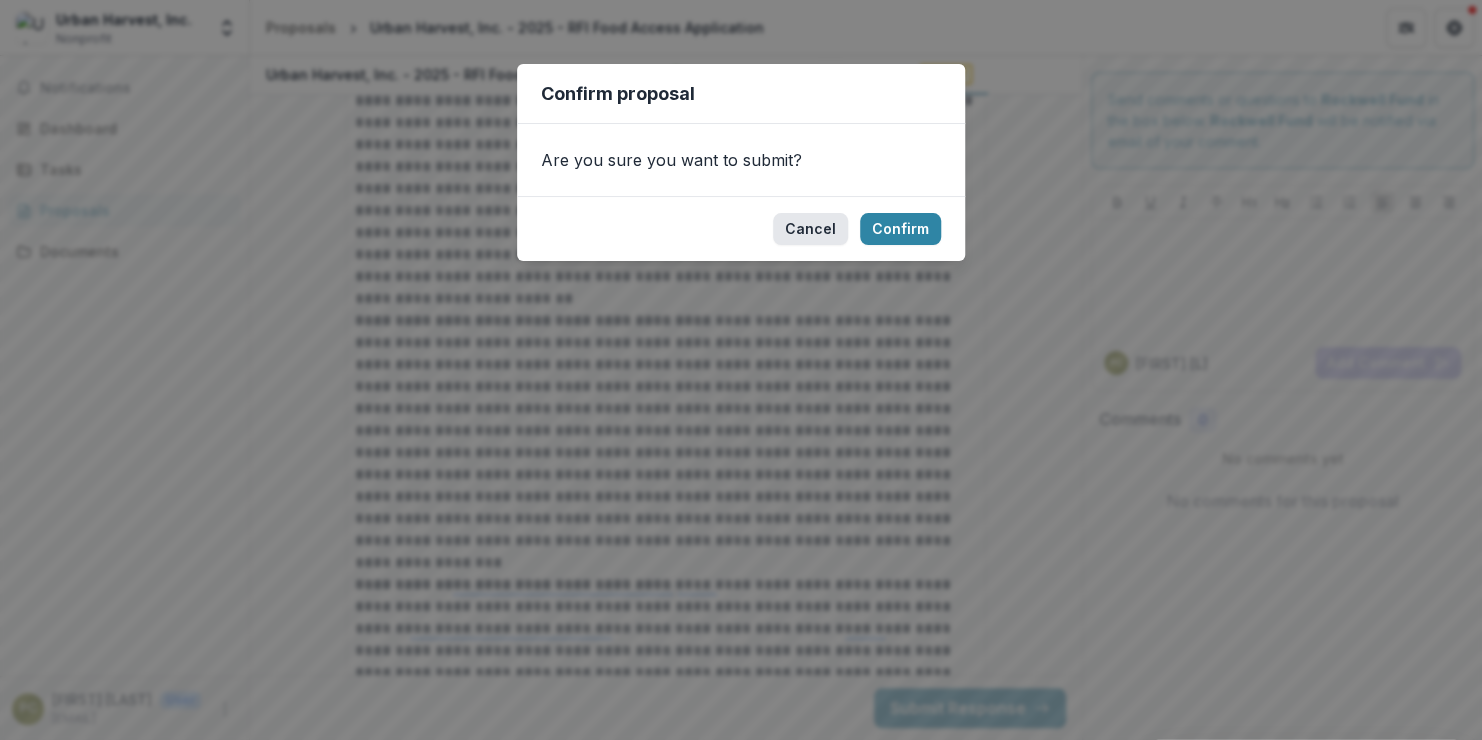click on "Cancel" at bounding box center (810, 229) 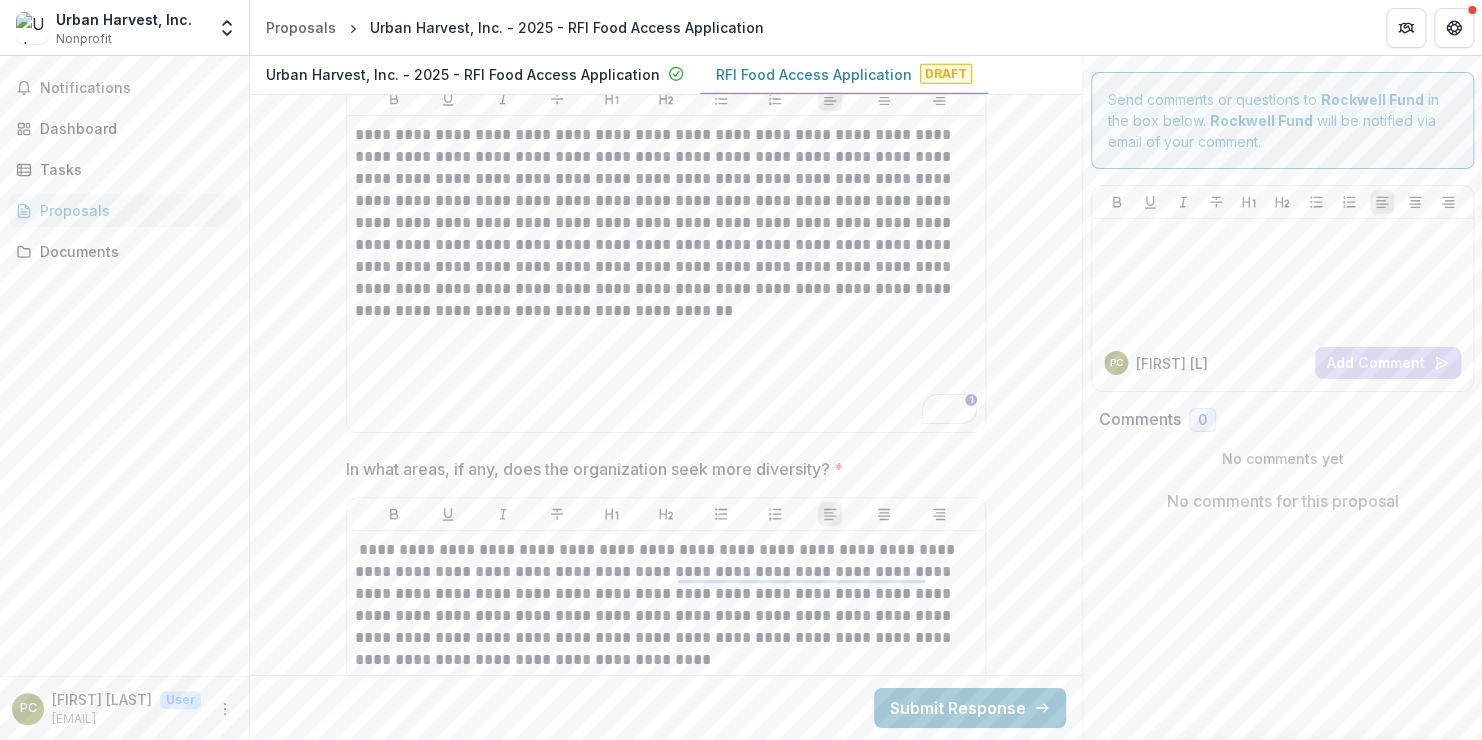 scroll, scrollTop: 10472, scrollLeft: 0, axis: vertical 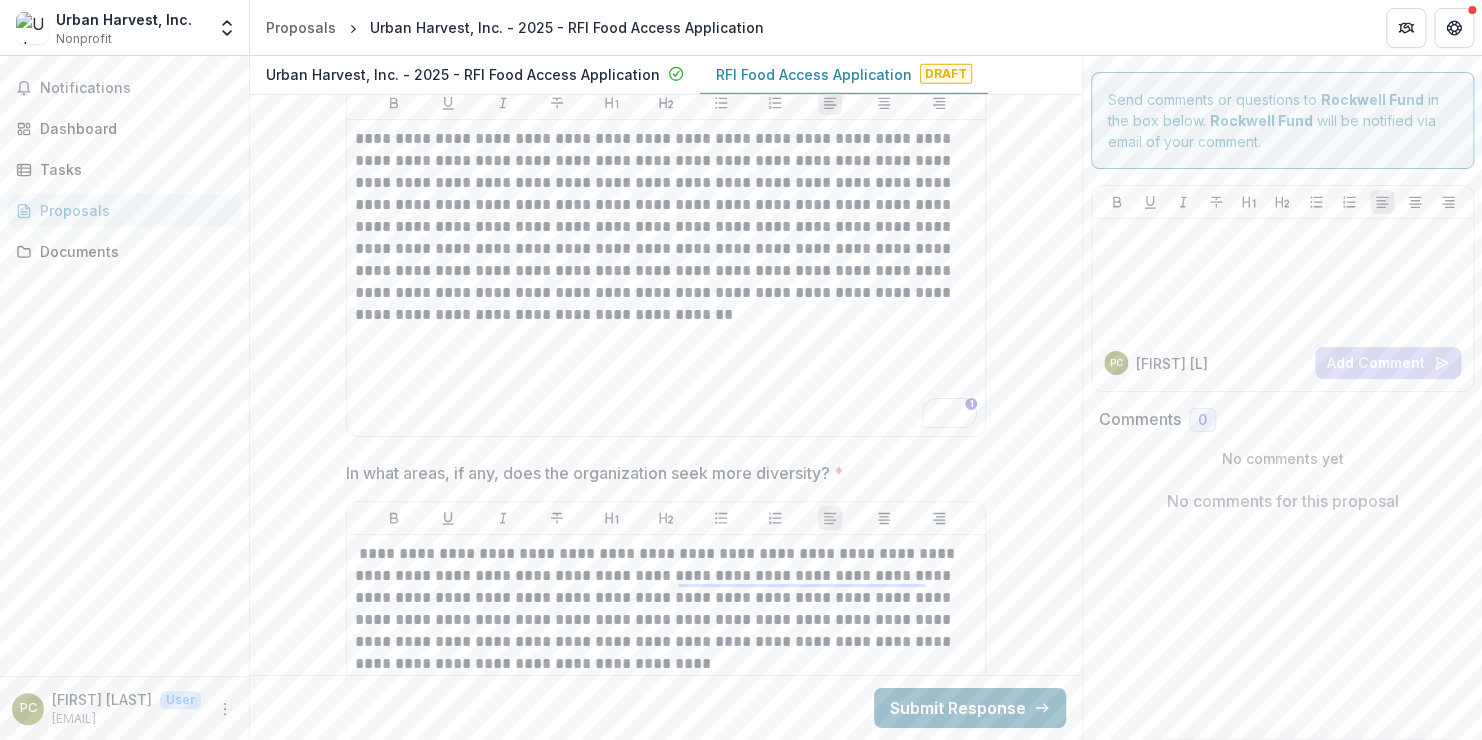 click on "Submit Response" at bounding box center [970, 708] 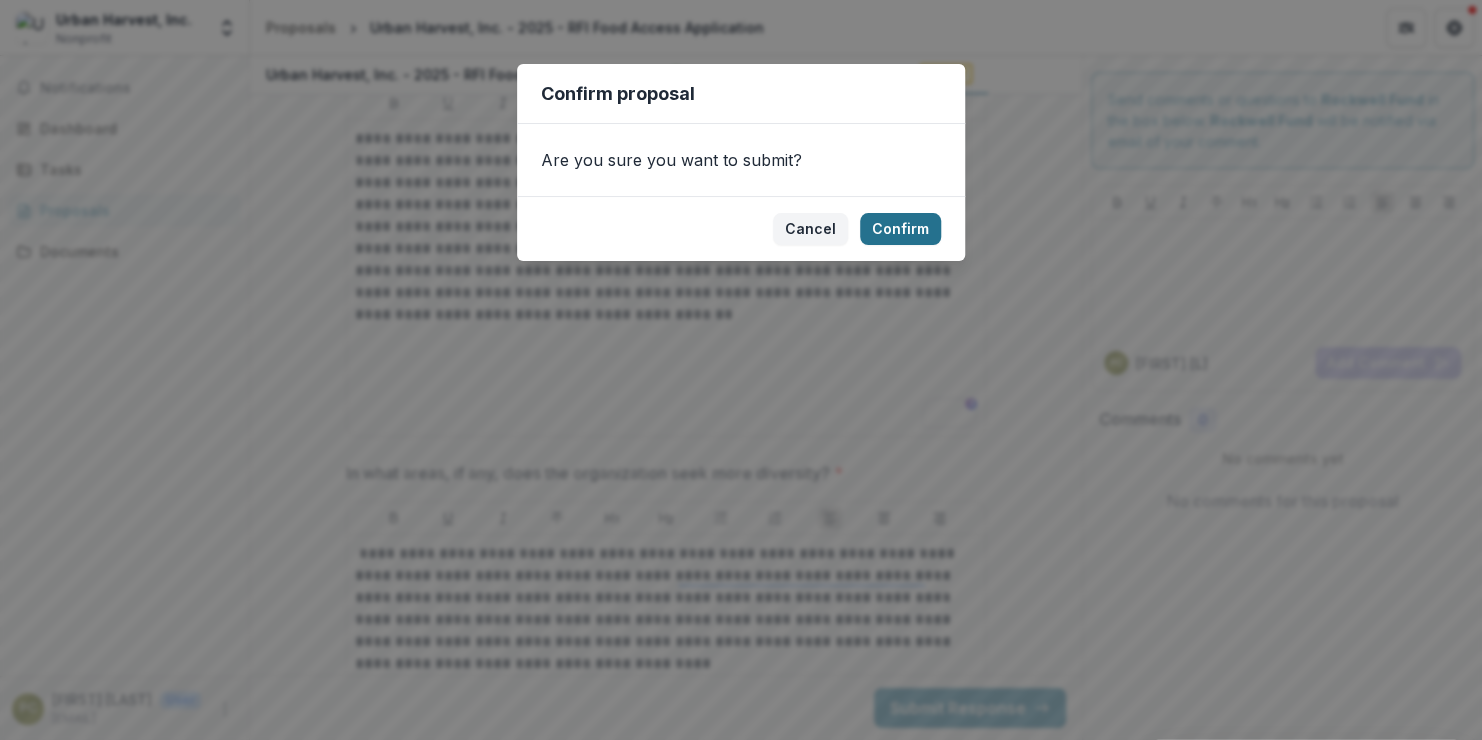 click on "Confirm" at bounding box center (900, 229) 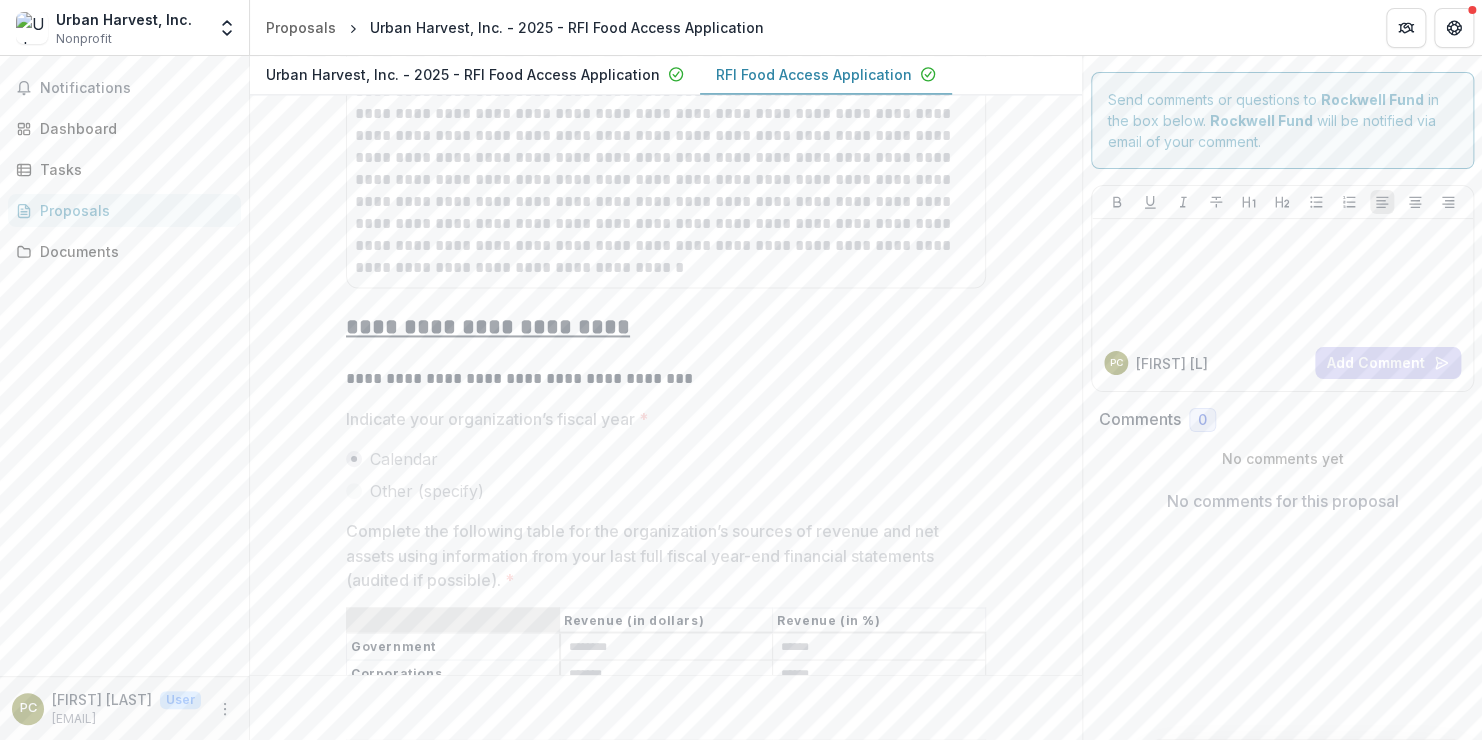 scroll, scrollTop: 12463, scrollLeft: 0, axis: vertical 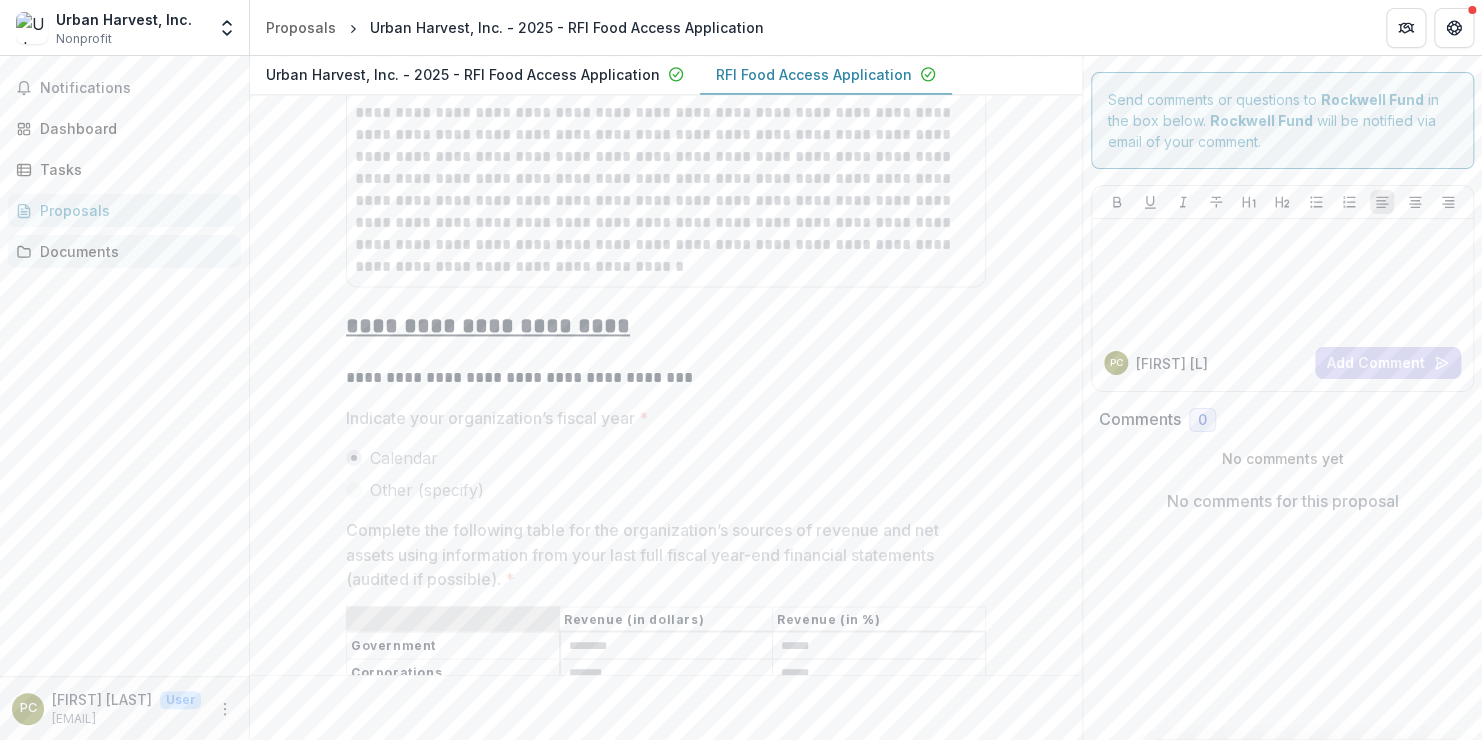 click on "Documents" at bounding box center (132, 251) 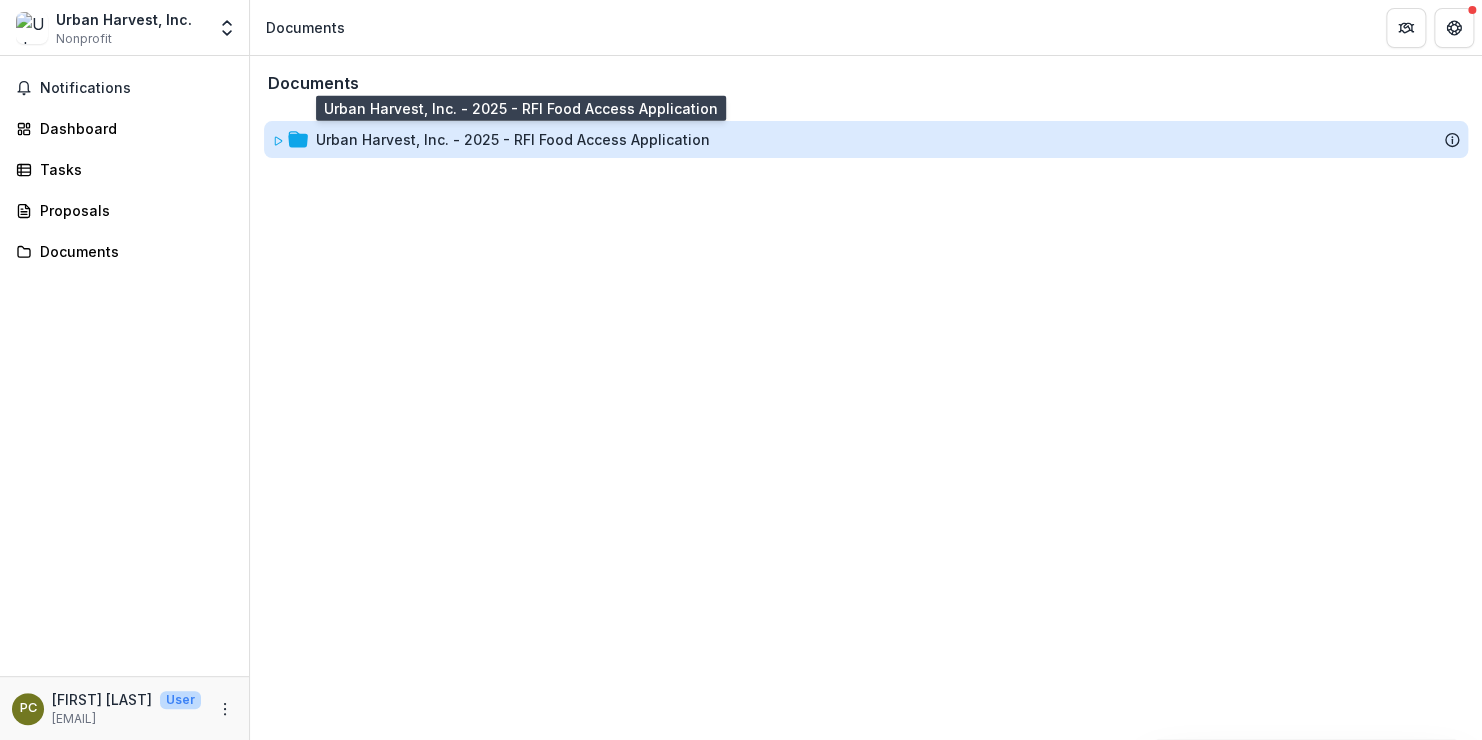 click on "Urban Harvest, Inc. - 2025 - RFI Food Access Application" at bounding box center [513, 139] 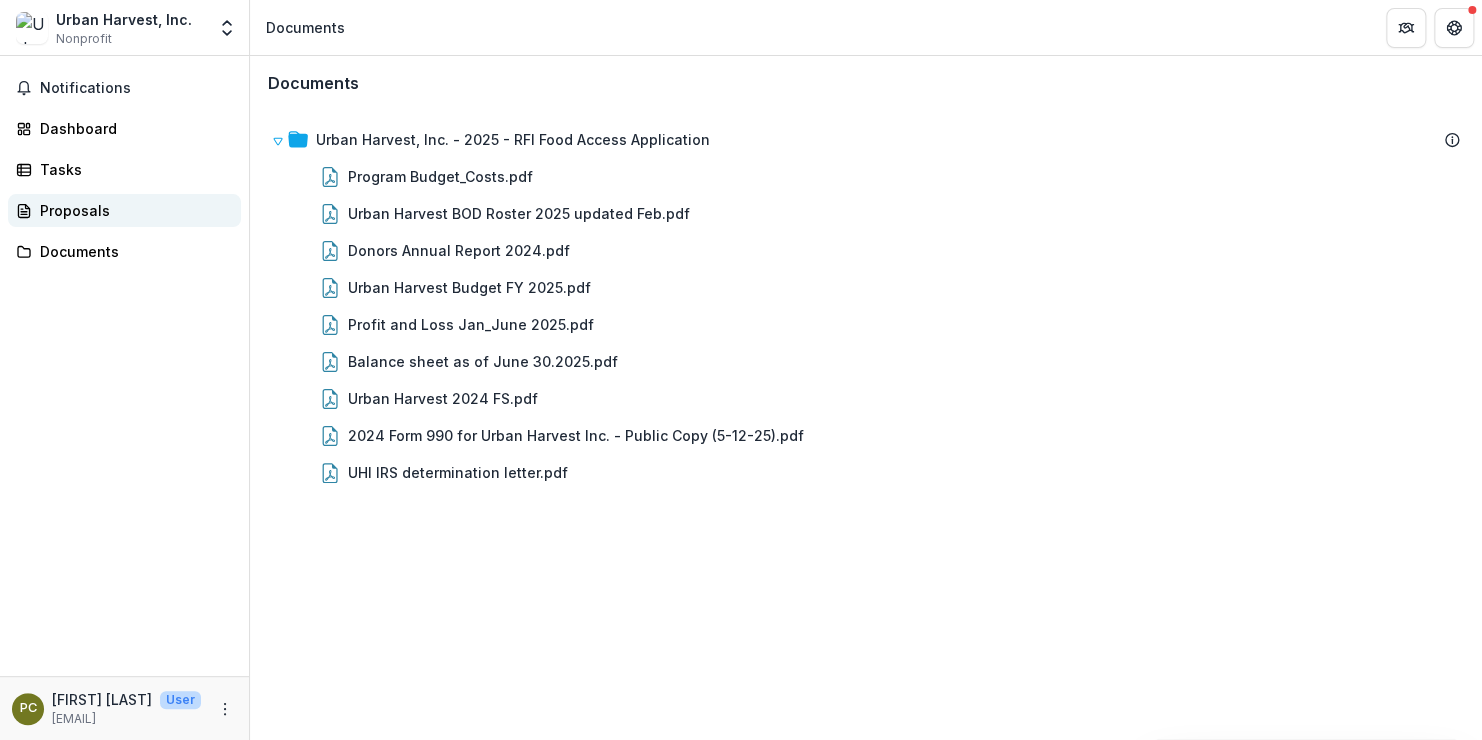click on "Proposals" at bounding box center (132, 210) 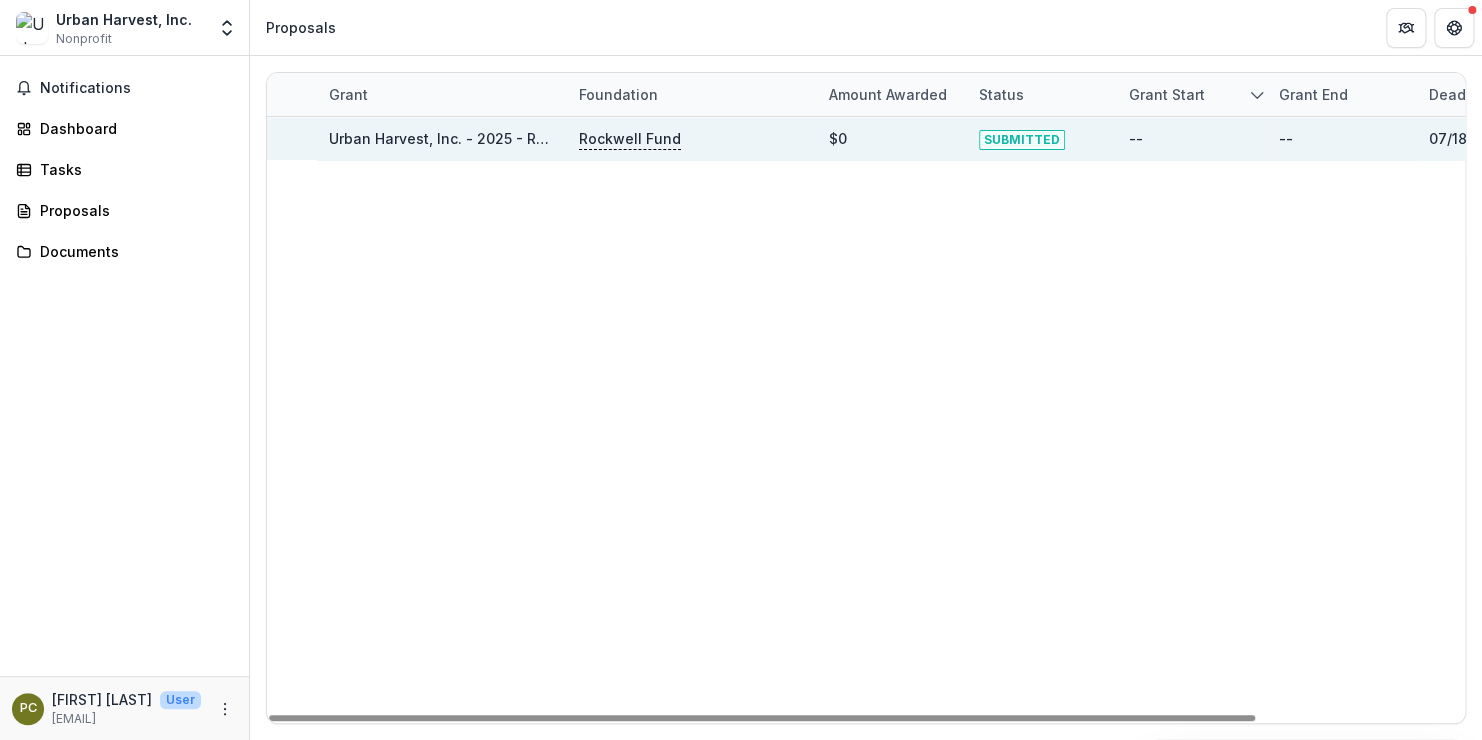 click on "Rockwell Fund" at bounding box center [630, 139] 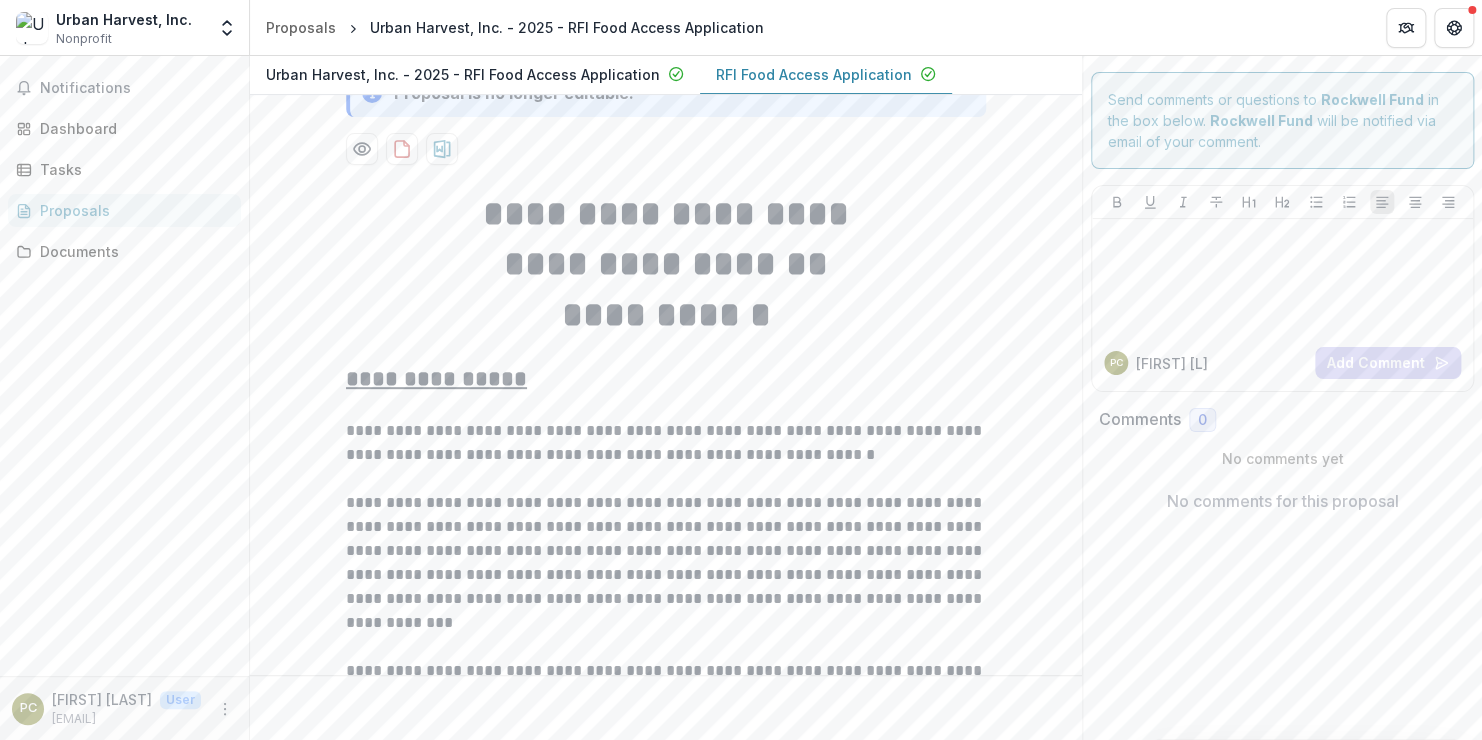 scroll, scrollTop: 280, scrollLeft: 0, axis: vertical 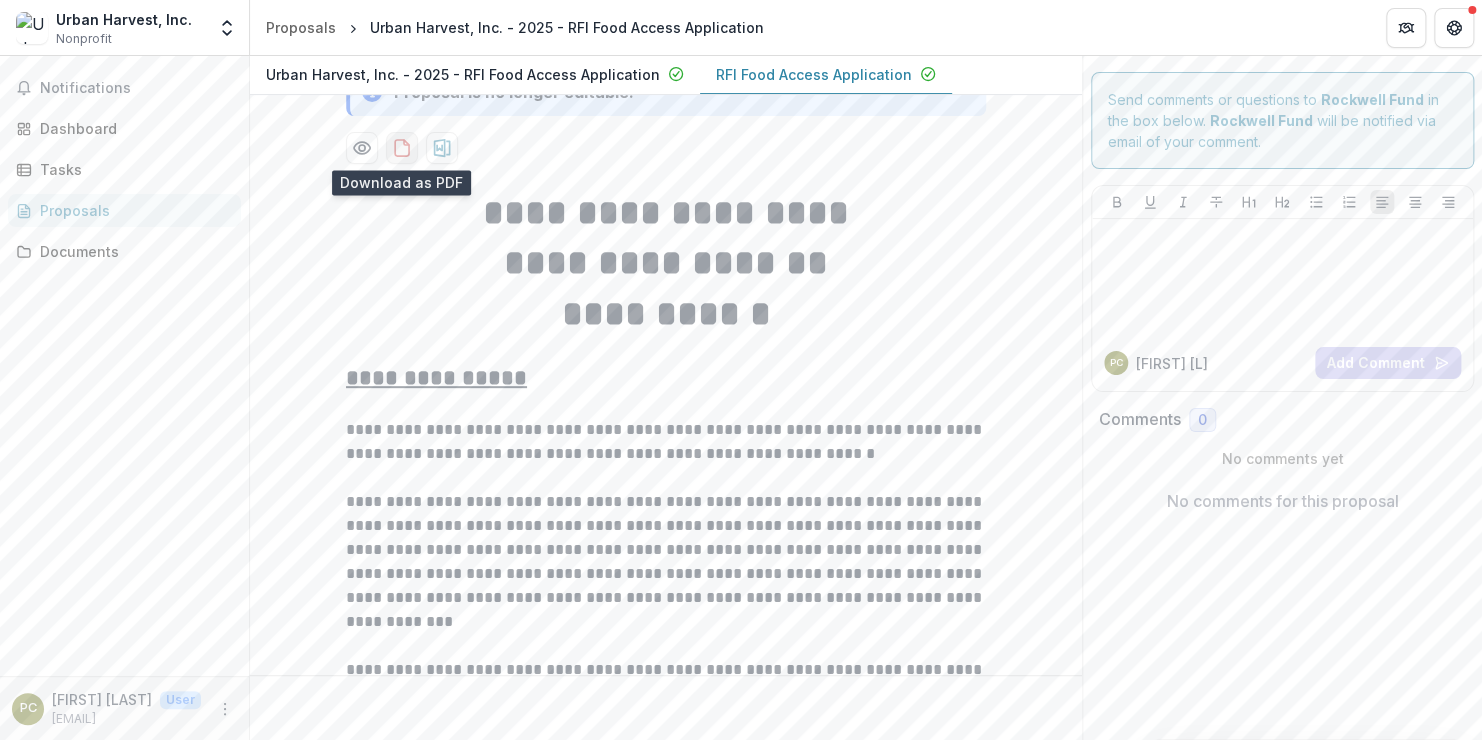 click 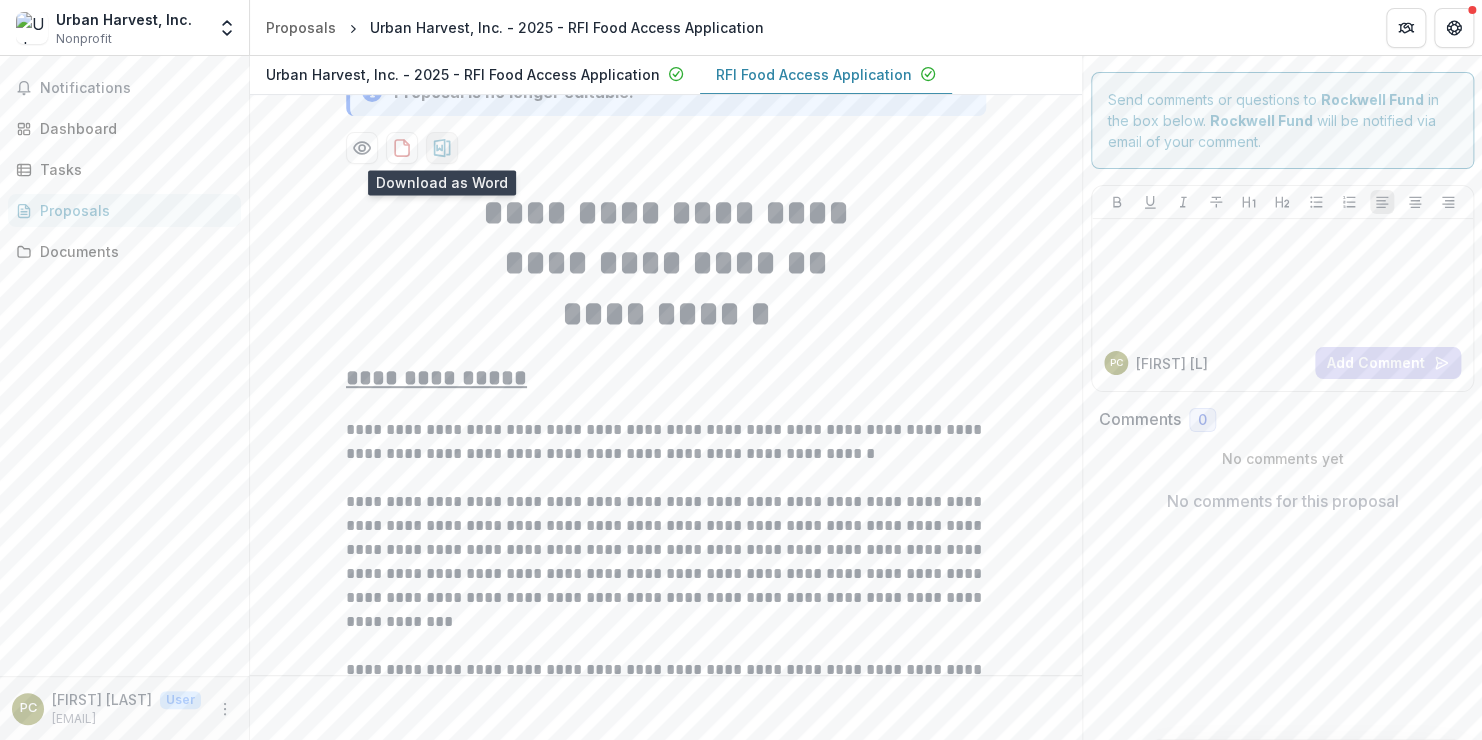 click 